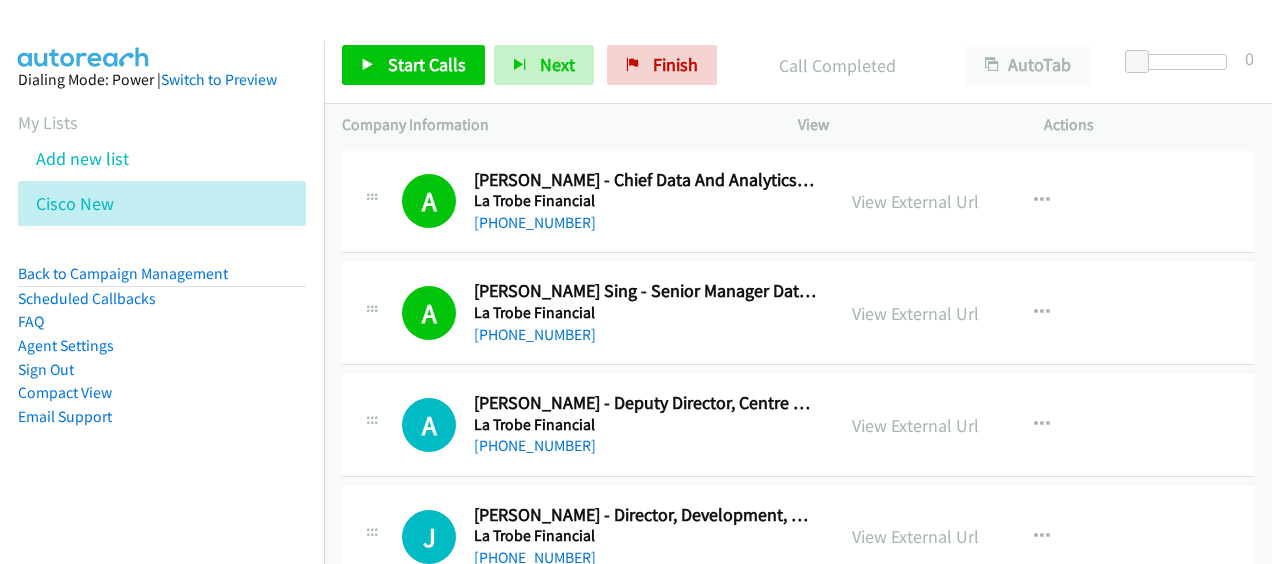 scroll, scrollTop: 0, scrollLeft: 0, axis: both 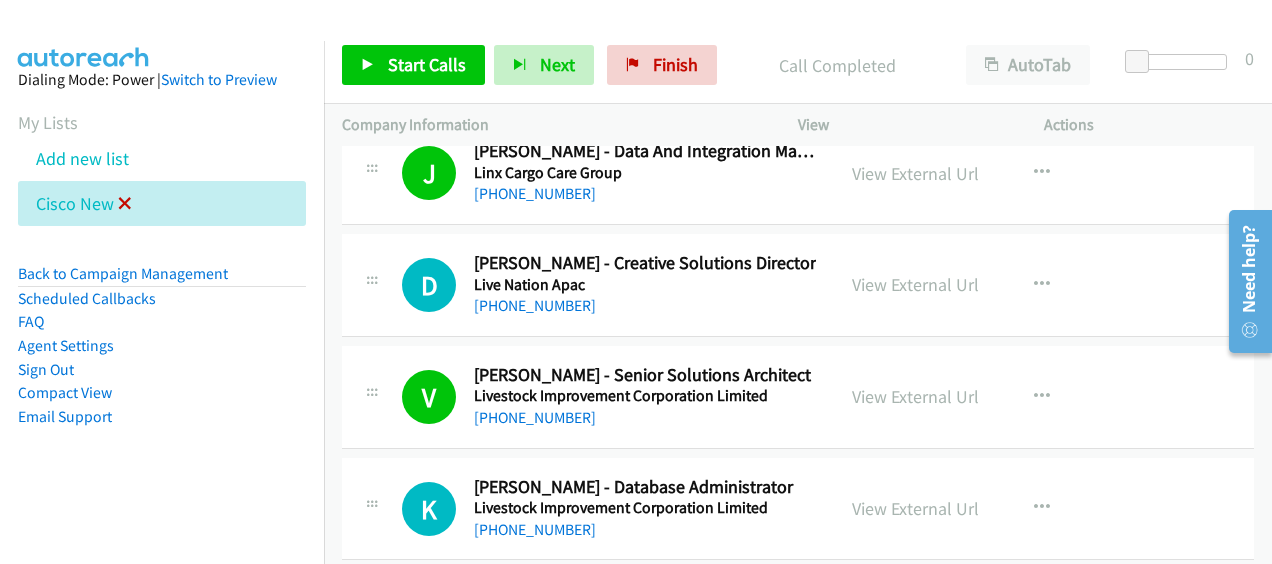 click at bounding box center (125, 205) 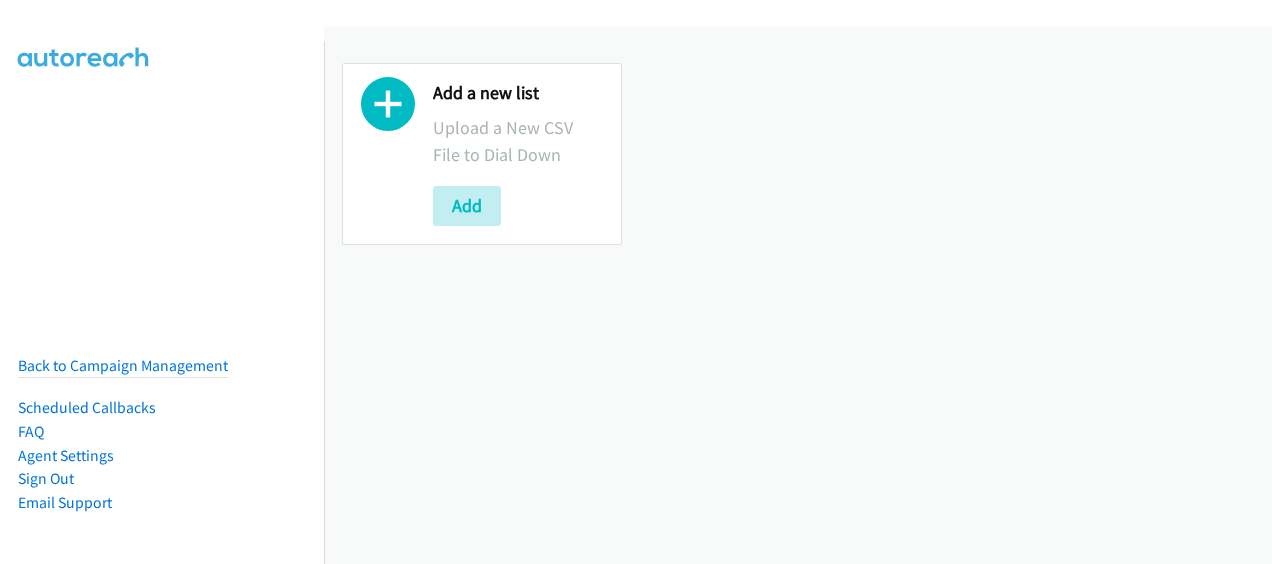 scroll, scrollTop: 0, scrollLeft: 0, axis: both 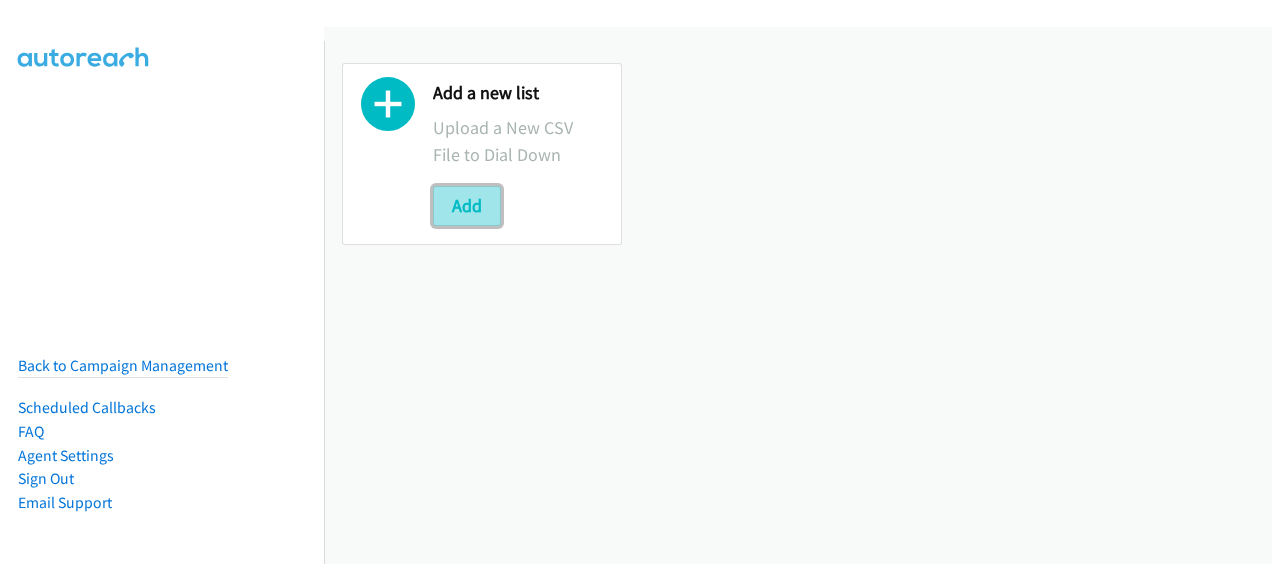 click on "Add" at bounding box center [467, 206] 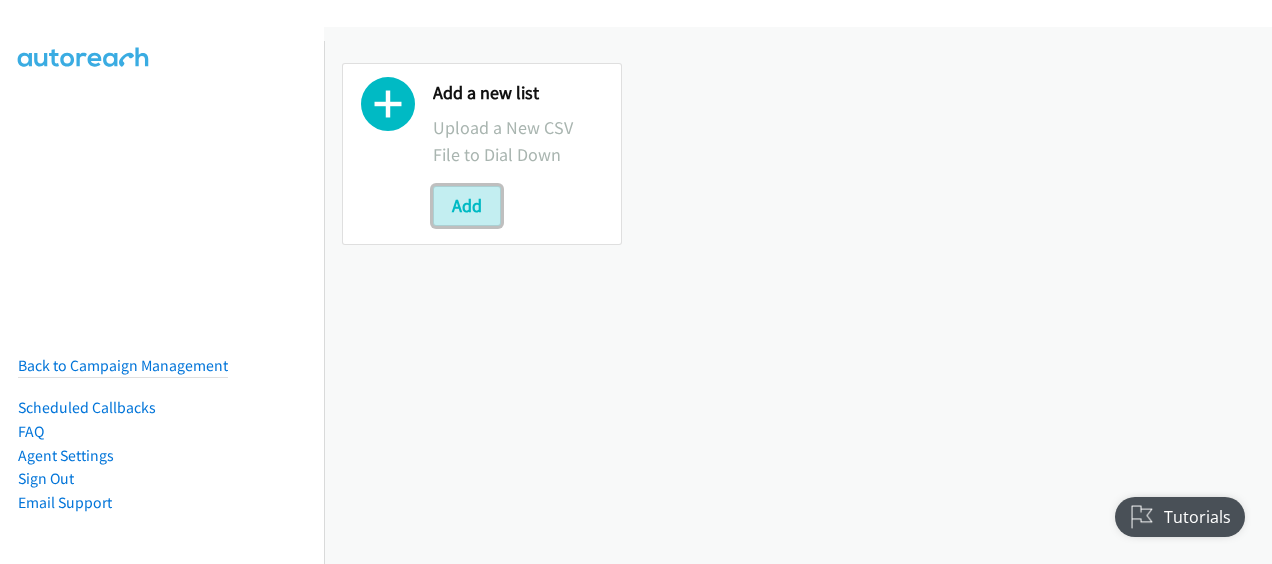 scroll, scrollTop: 0, scrollLeft: 0, axis: both 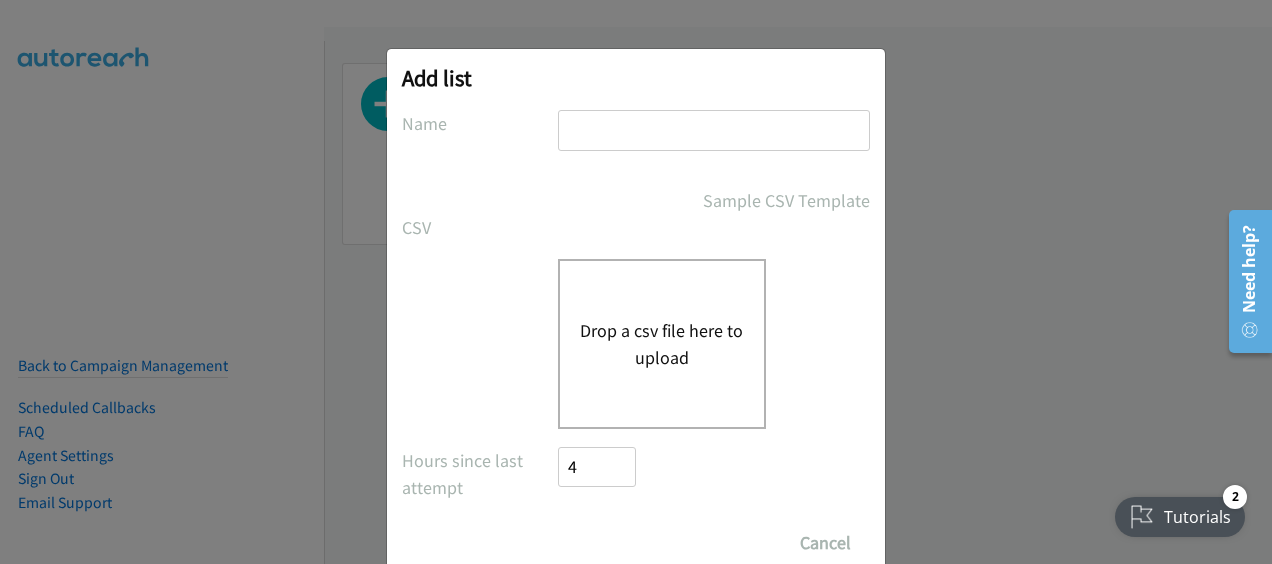 click on "Drop a csv file here to upload" at bounding box center [662, 344] 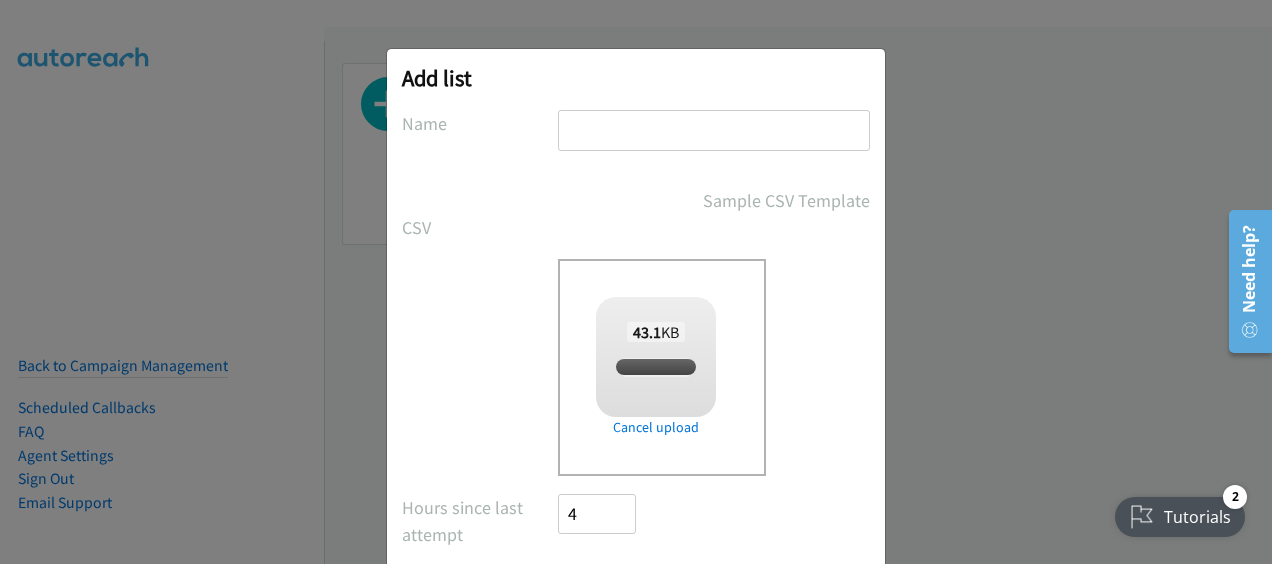 checkbox on "true" 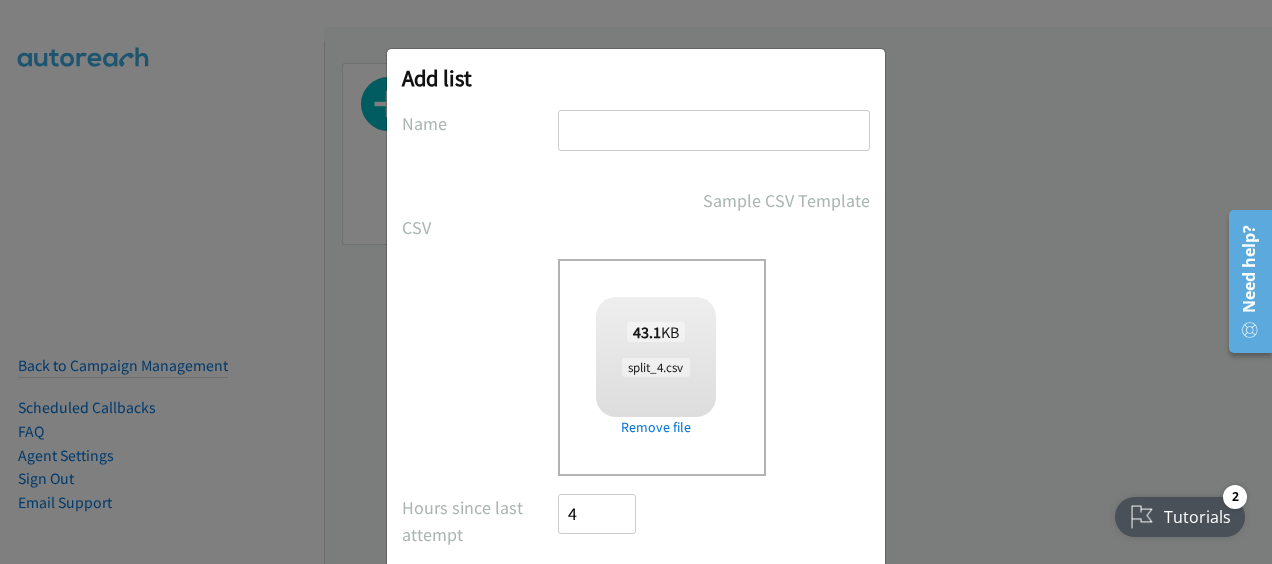 click at bounding box center (714, 130) 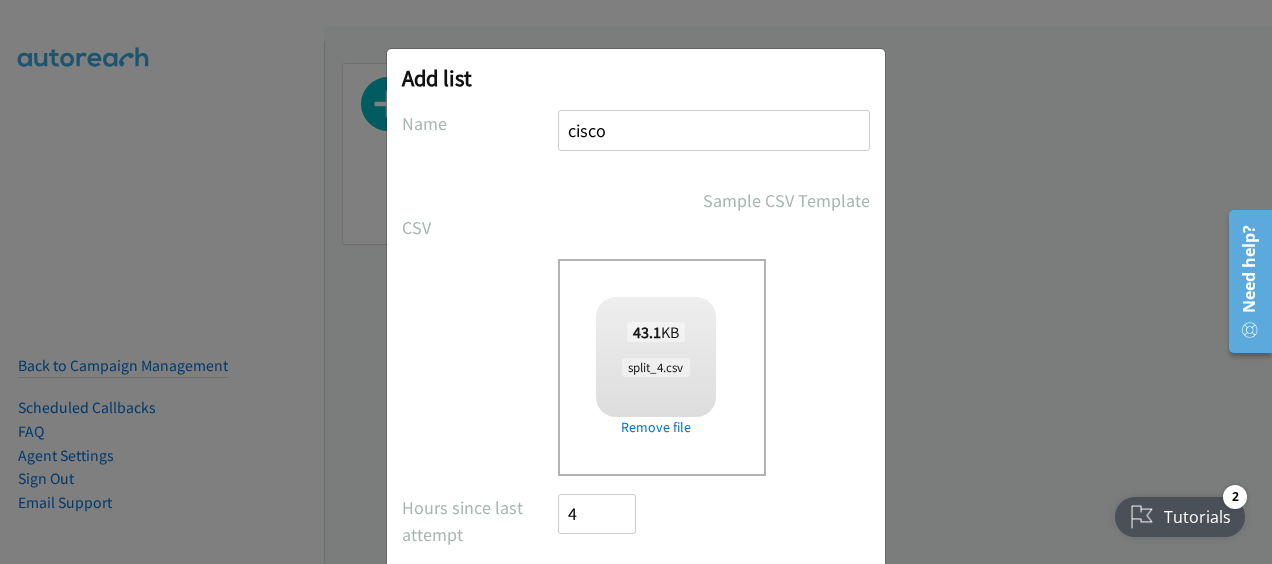 scroll, scrollTop: 61, scrollLeft: 0, axis: vertical 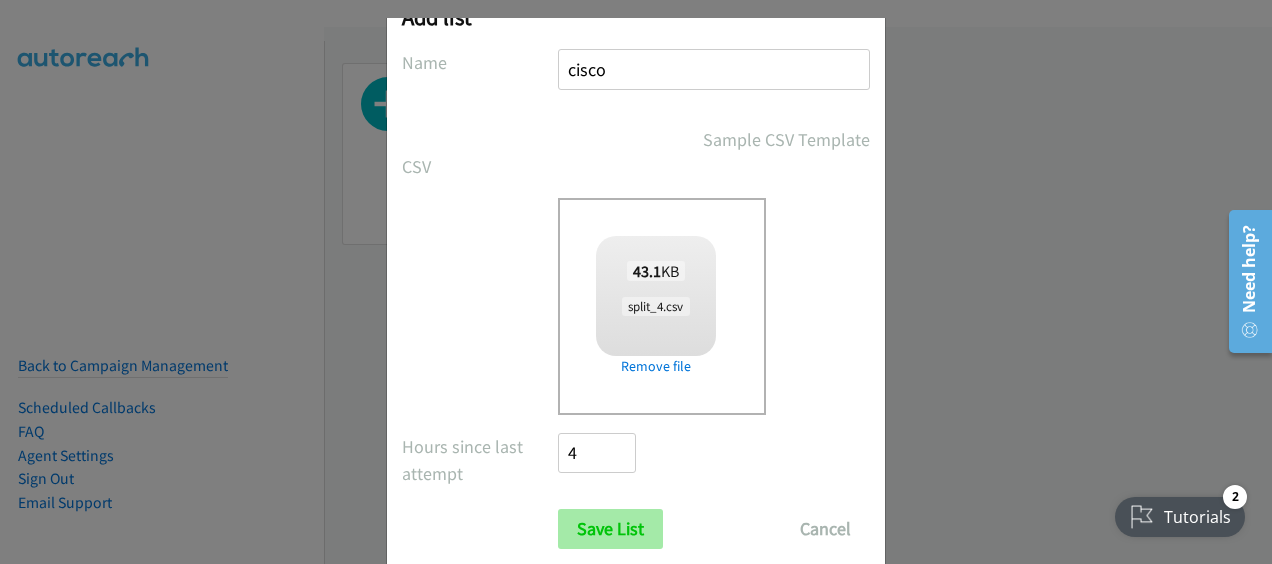 type on "cisco" 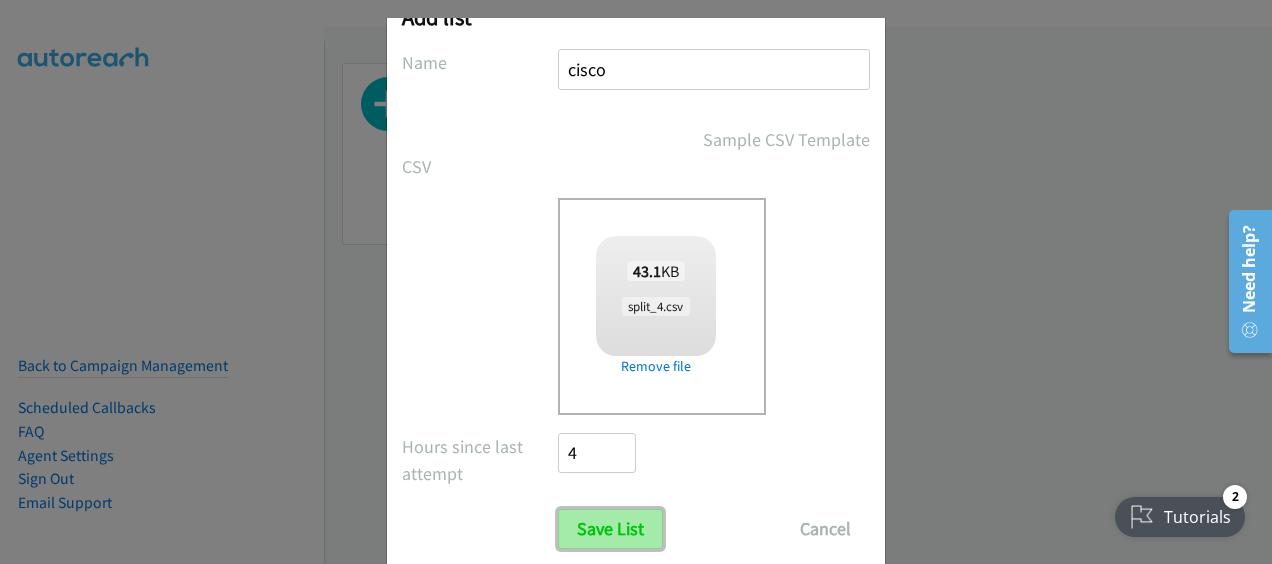 click on "Save List" at bounding box center (610, 529) 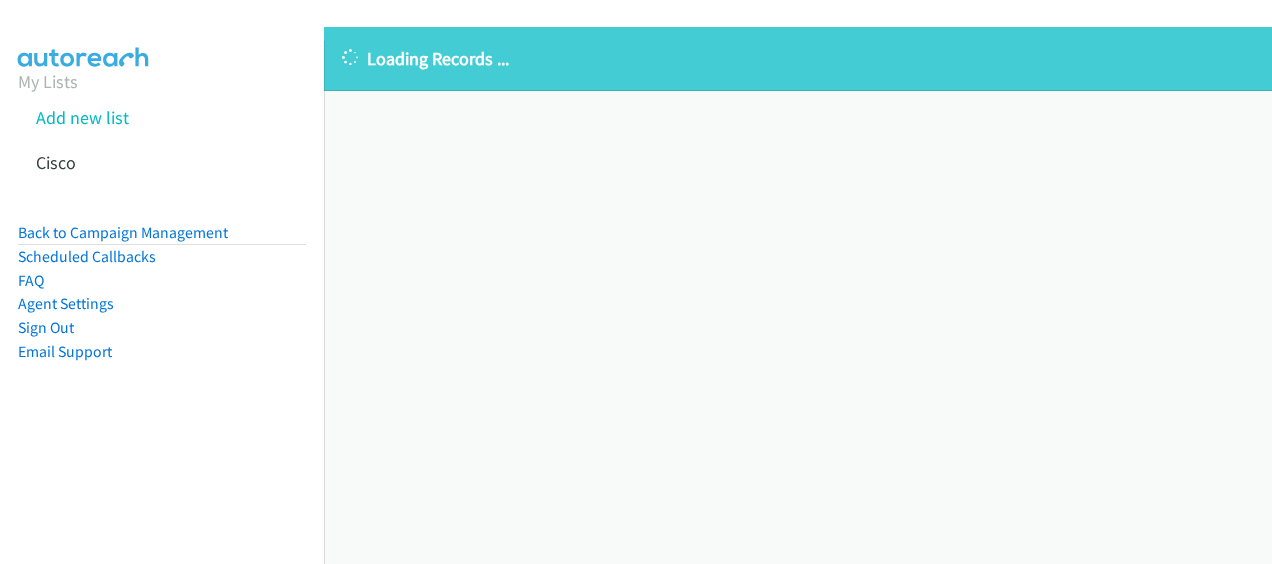 scroll, scrollTop: 0, scrollLeft: 0, axis: both 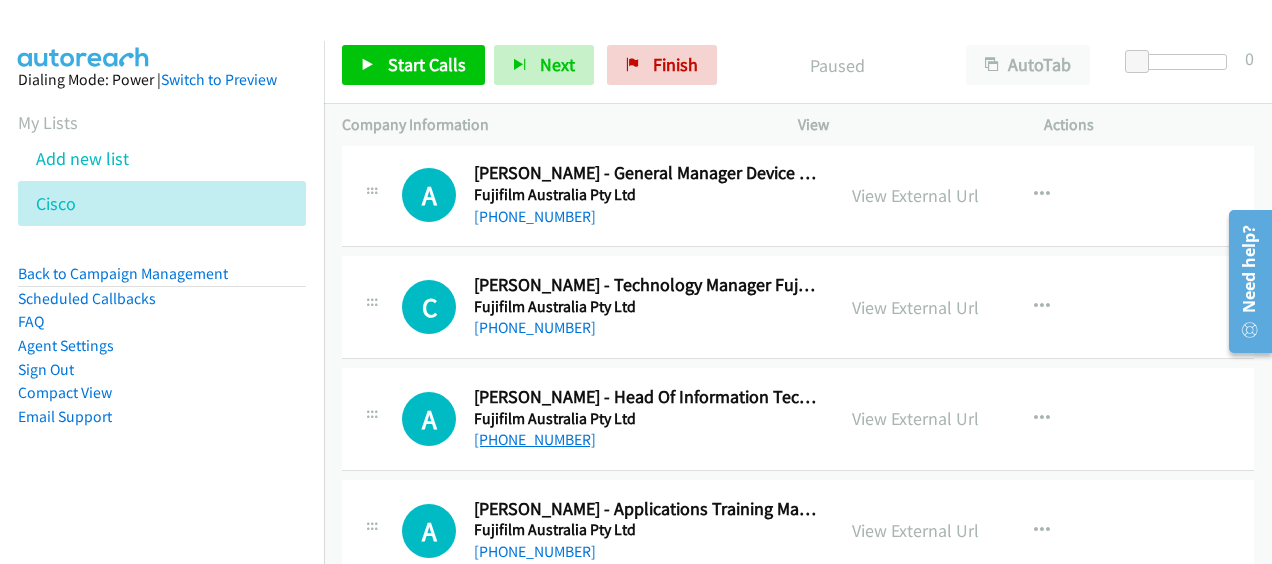 click on "[PHONE_NUMBER]" at bounding box center [535, 439] 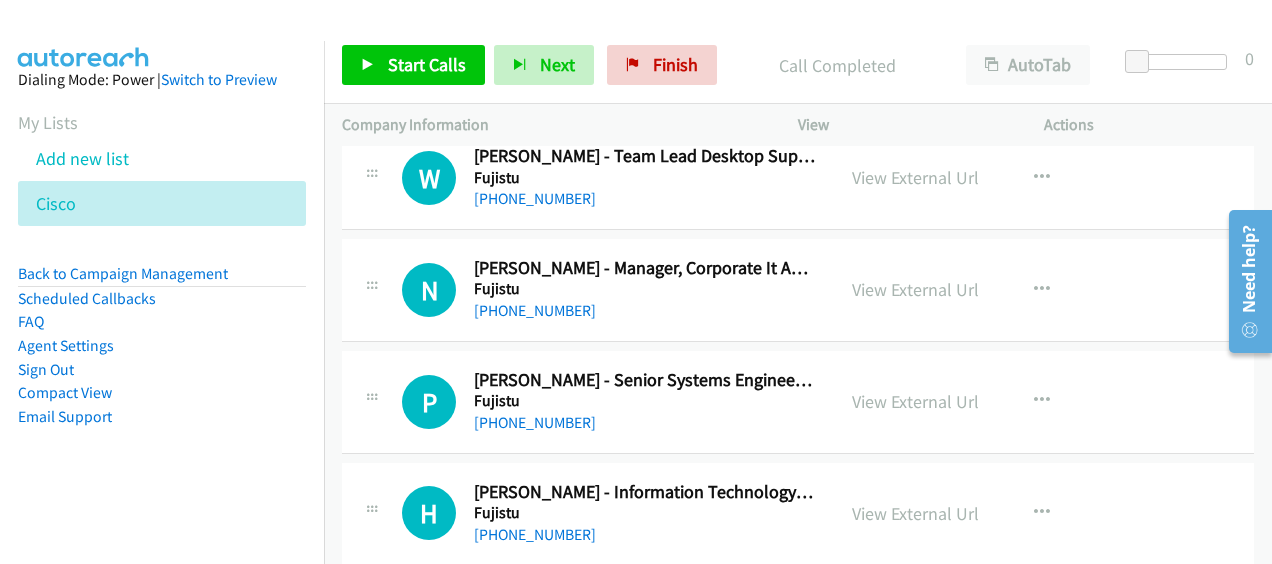 scroll, scrollTop: 5066, scrollLeft: 0, axis: vertical 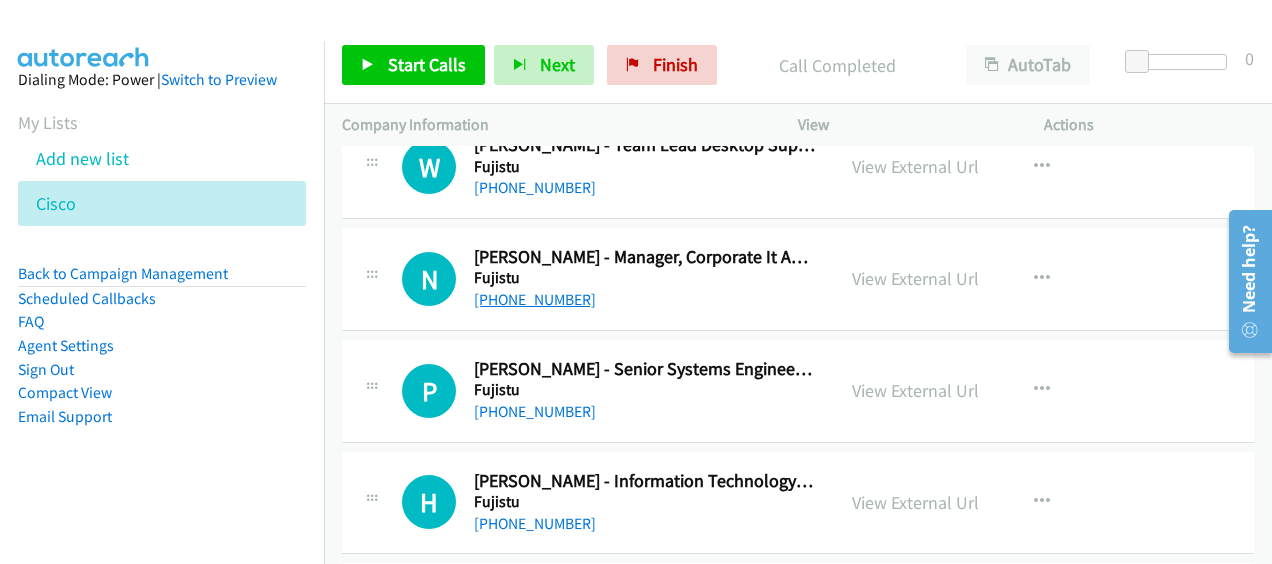 click on "[PHONE_NUMBER]" at bounding box center [535, 299] 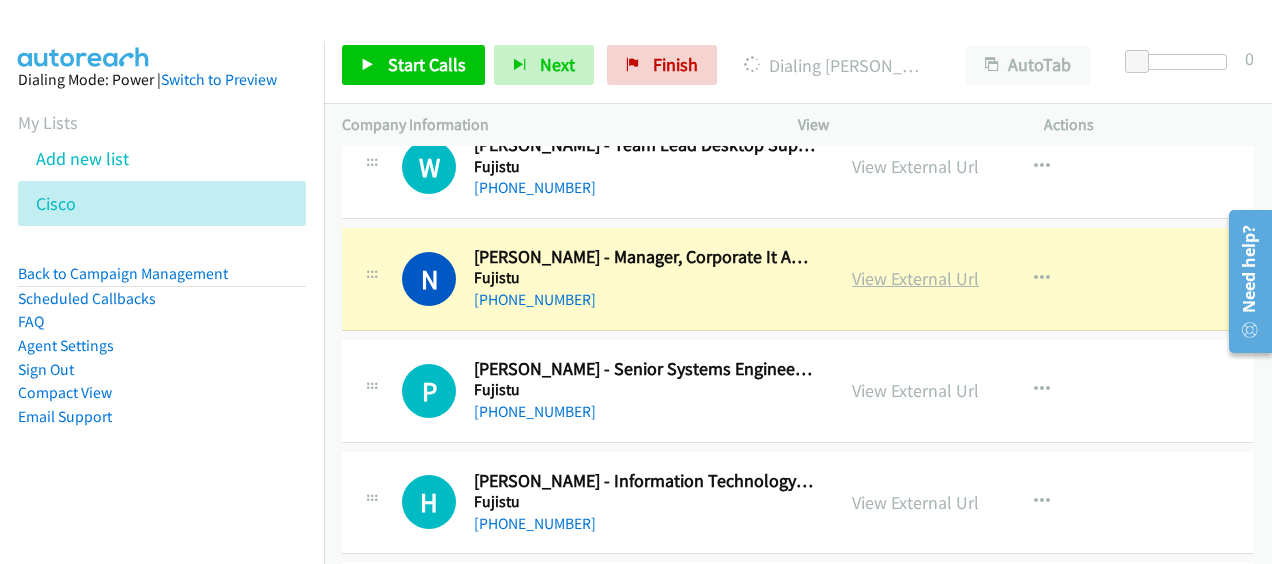 click on "View External Url" at bounding box center (915, 278) 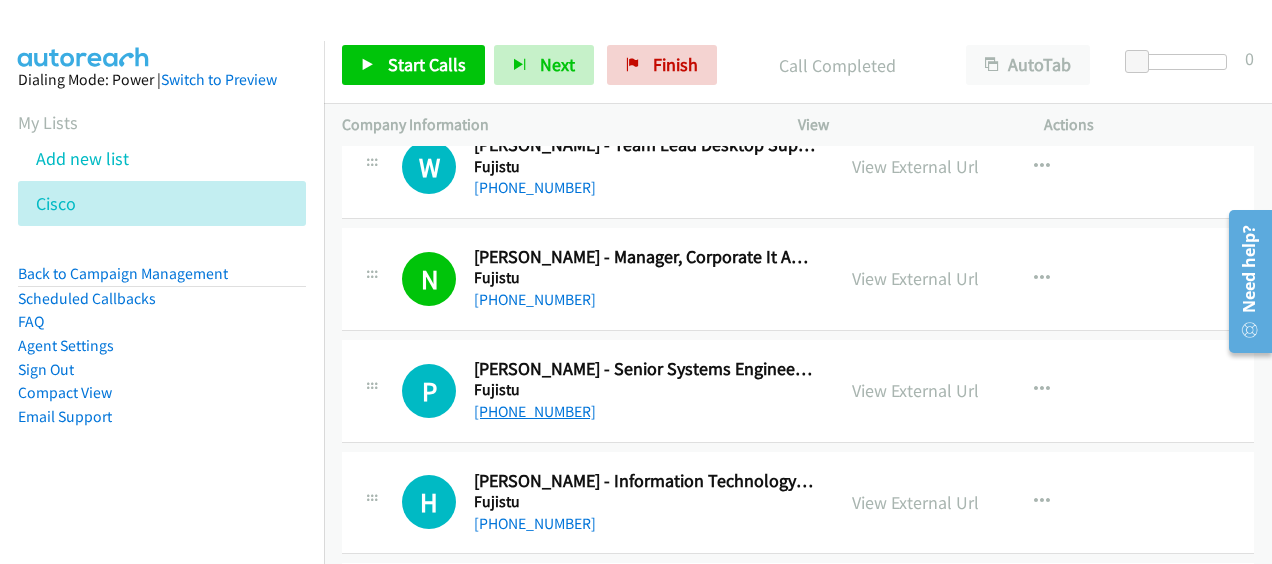 click on "+61 428 617 261" at bounding box center [535, 411] 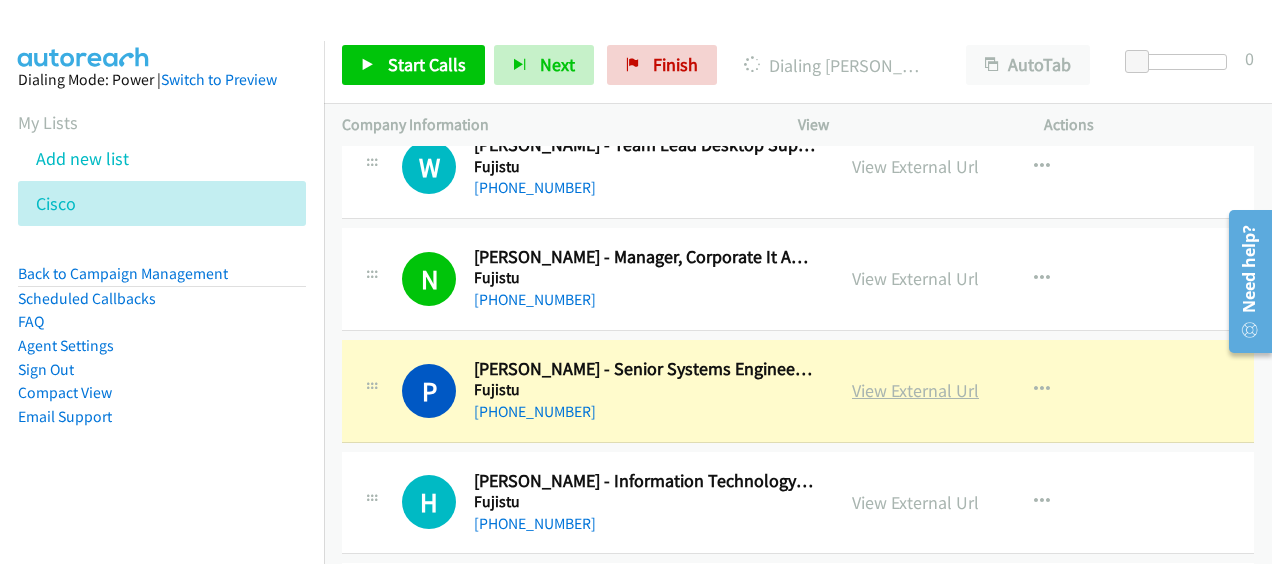 click on "View External Url" at bounding box center (915, 390) 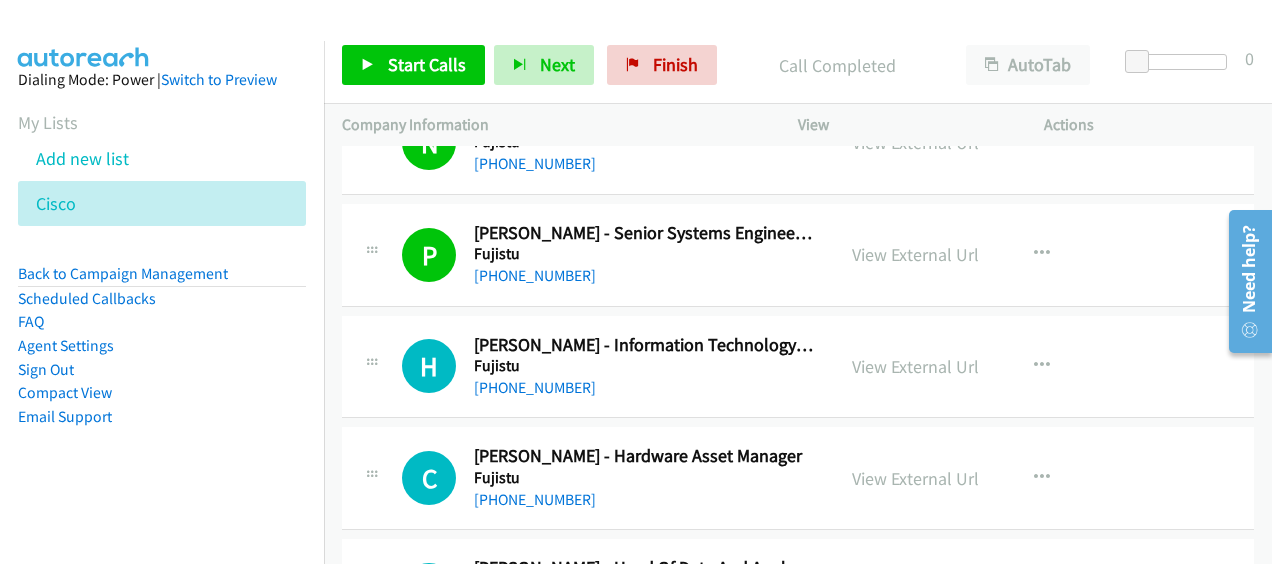 scroll, scrollTop: 5226, scrollLeft: 0, axis: vertical 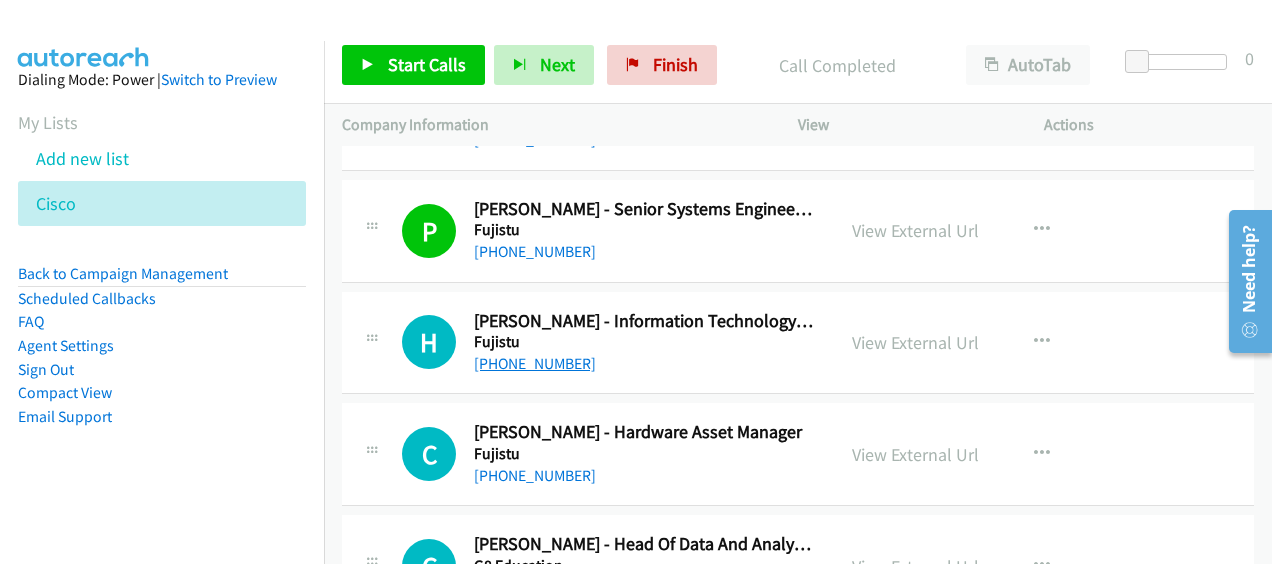 click on "[PHONE_NUMBER]" at bounding box center (535, 363) 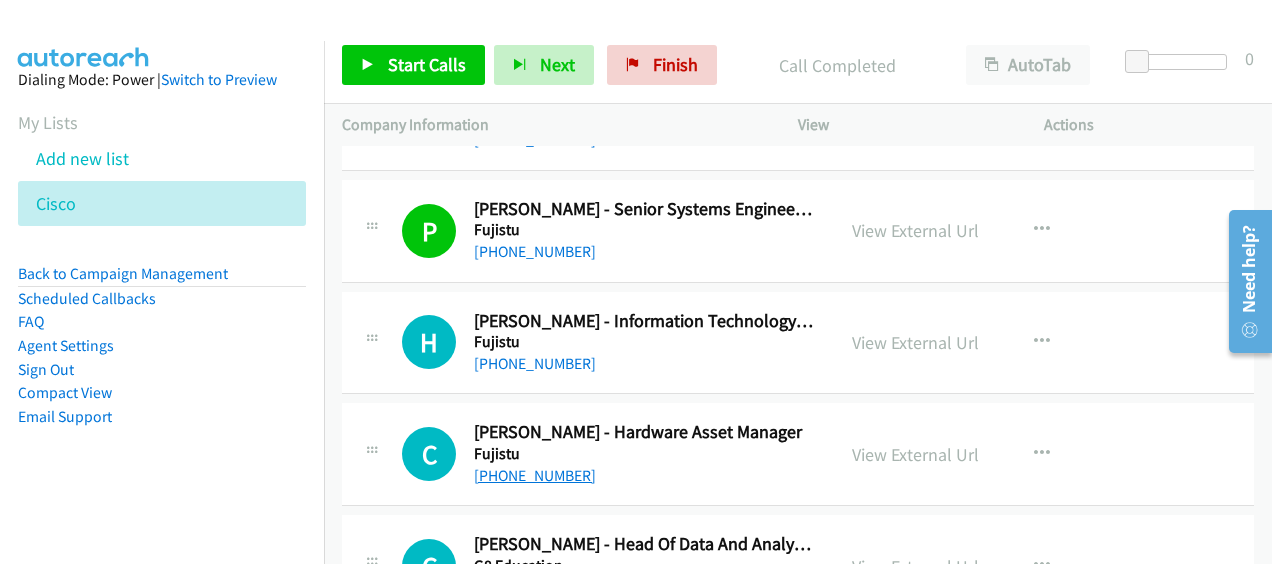 click on "[PHONE_NUMBER]" at bounding box center (535, 475) 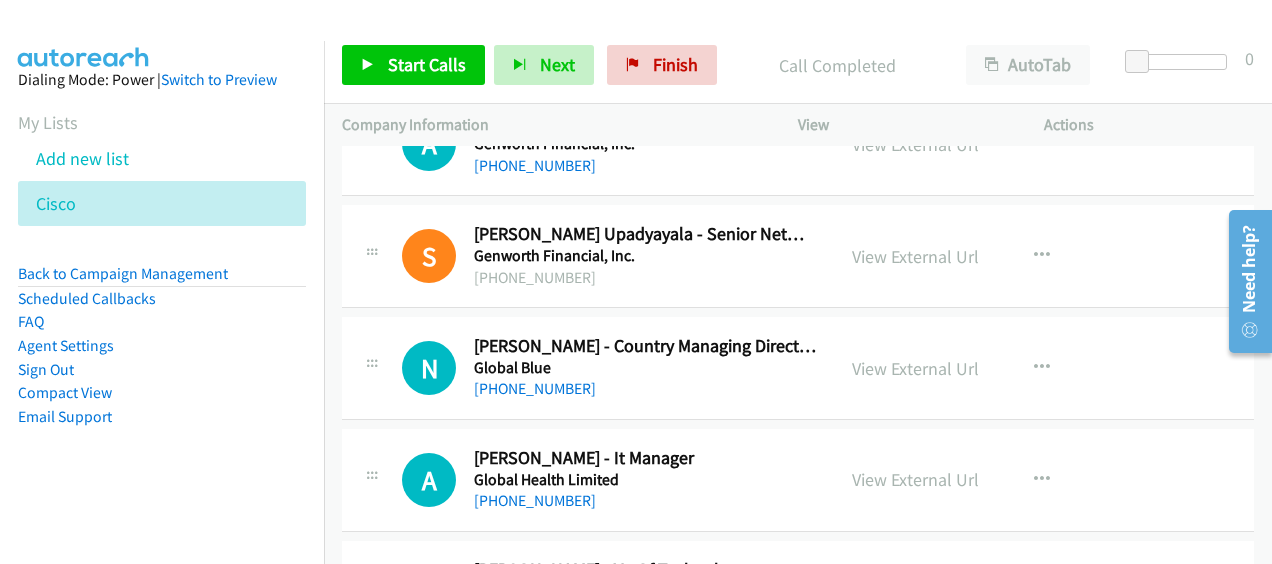 scroll, scrollTop: 7812, scrollLeft: 0, axis: vertical 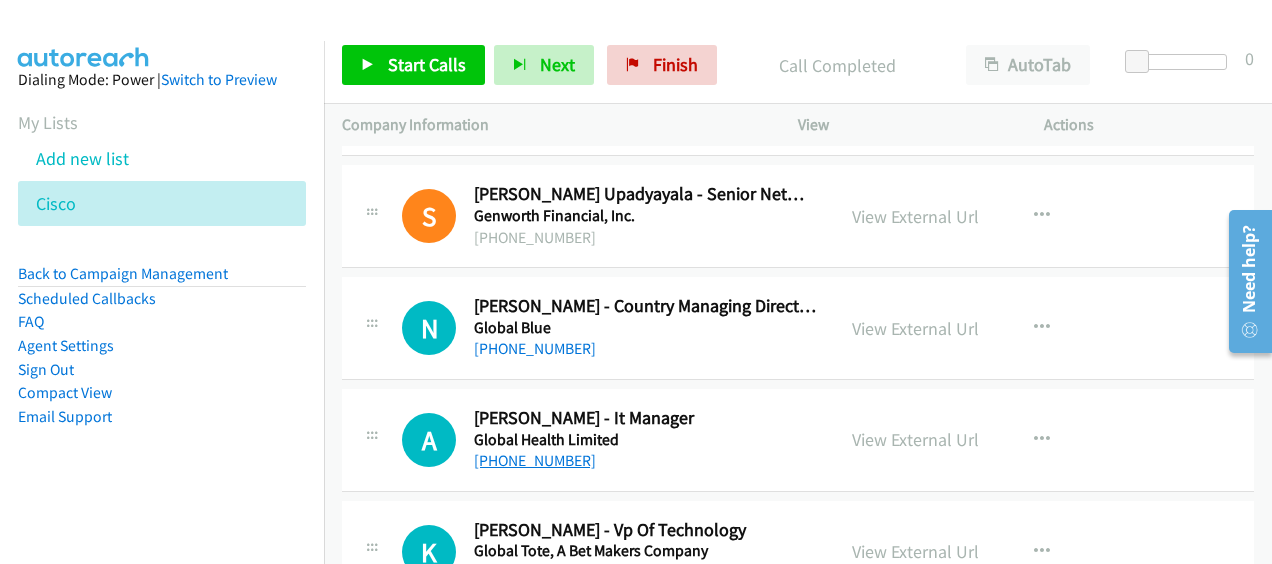 click on "[PHONE_NUMBER]" at bounding box center [535, 460] 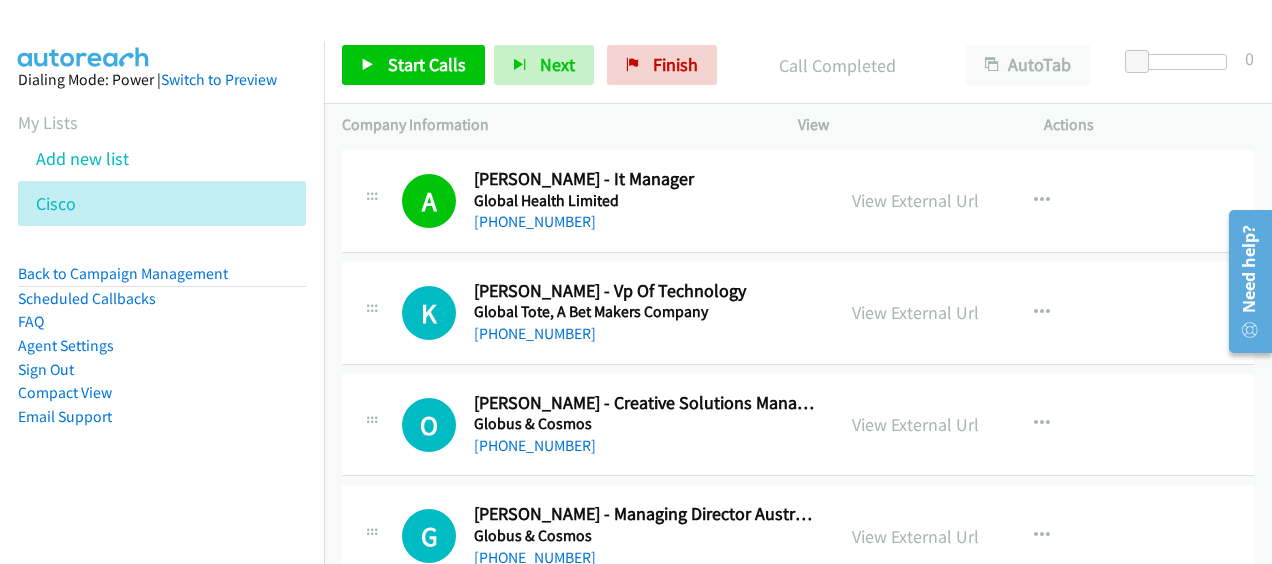 scroll, scrollTop: 8052, scrollLeft: 0, axis: vertical 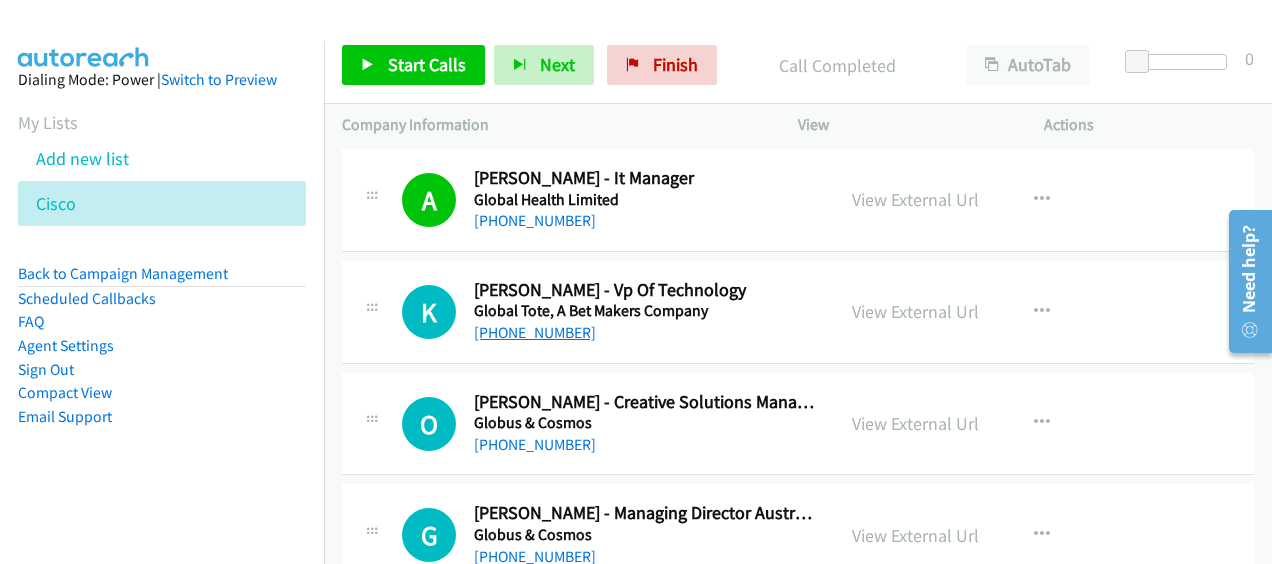 click on "+61 7 3491 8695" at bounding box center (535, 332) 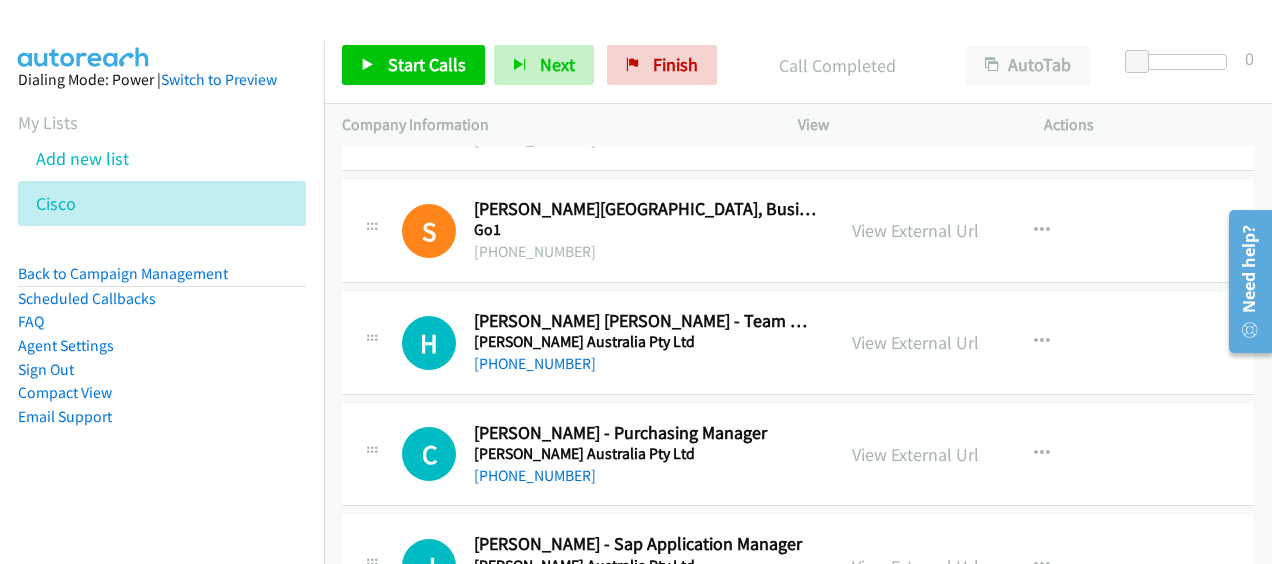 scroll, scrollTop: 8732, scrollLeft: 0, axis: vertical 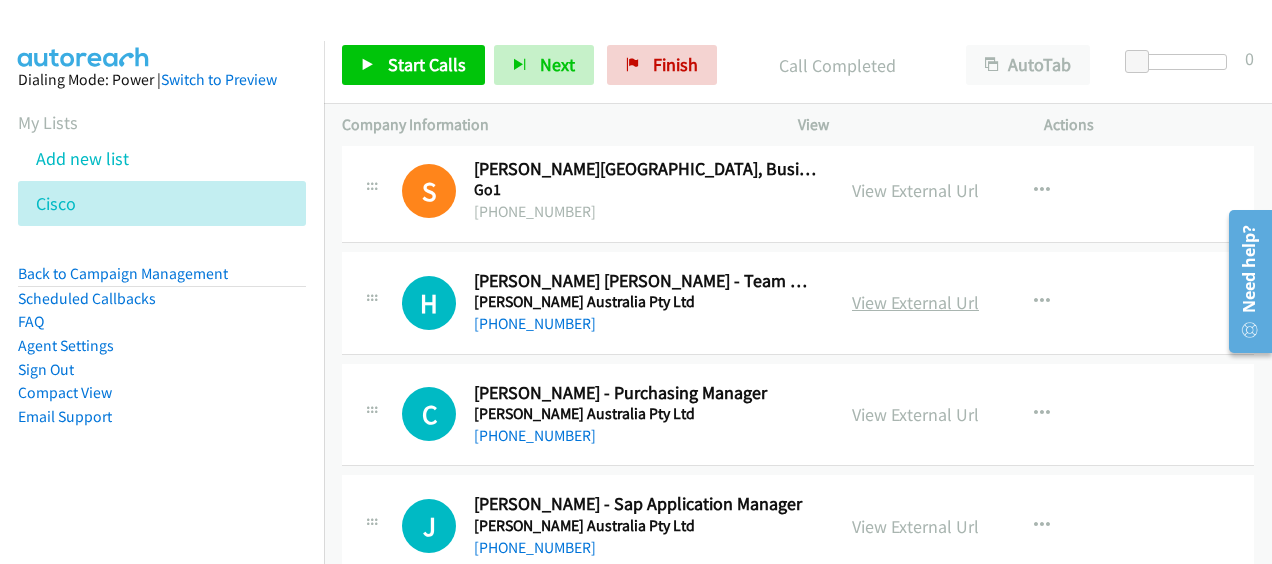 click on "View External Url" at bounding box center [915, 302] 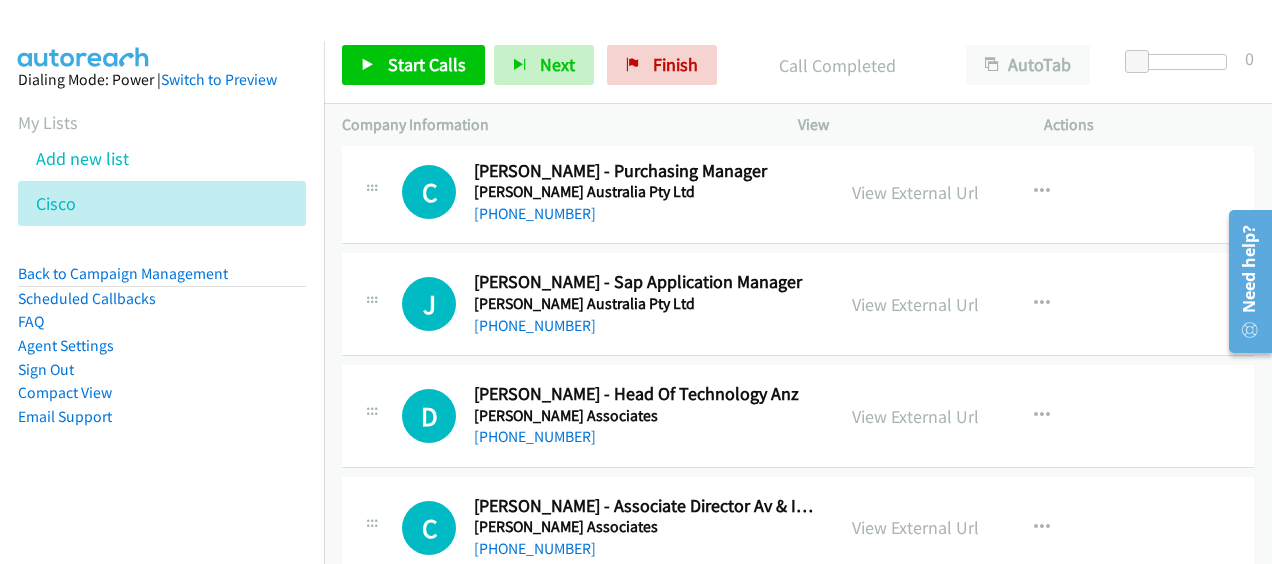 scroll, scrollTop: 8972, scrollLeft: 0, axis: vertical 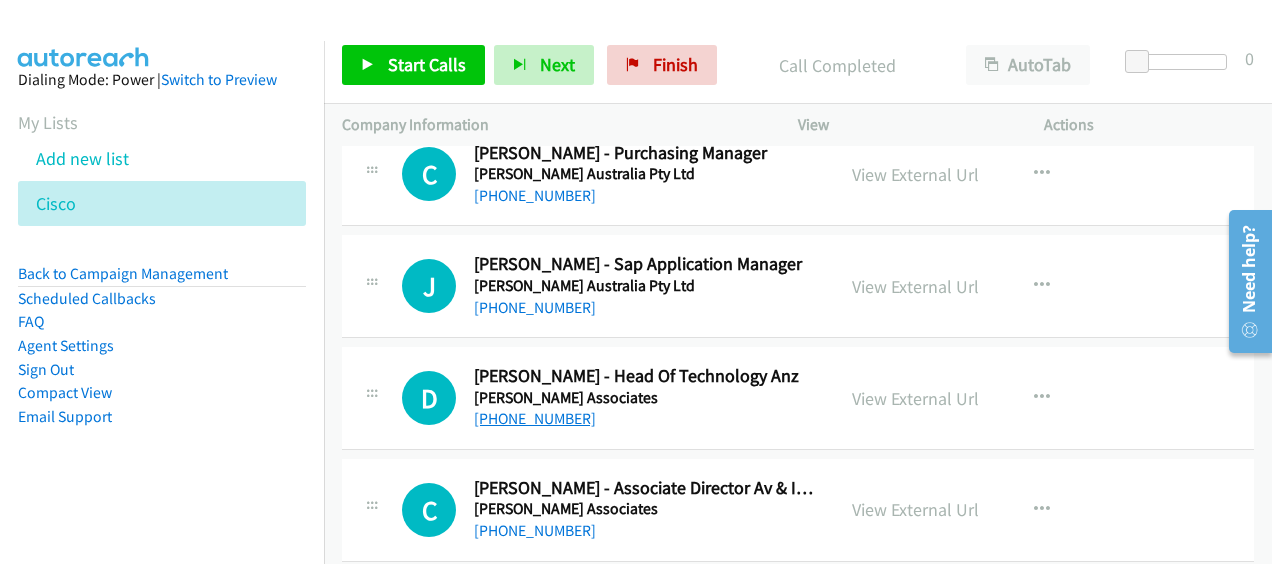 click on "+61 401 077 096" at bounding box center (535, 418) 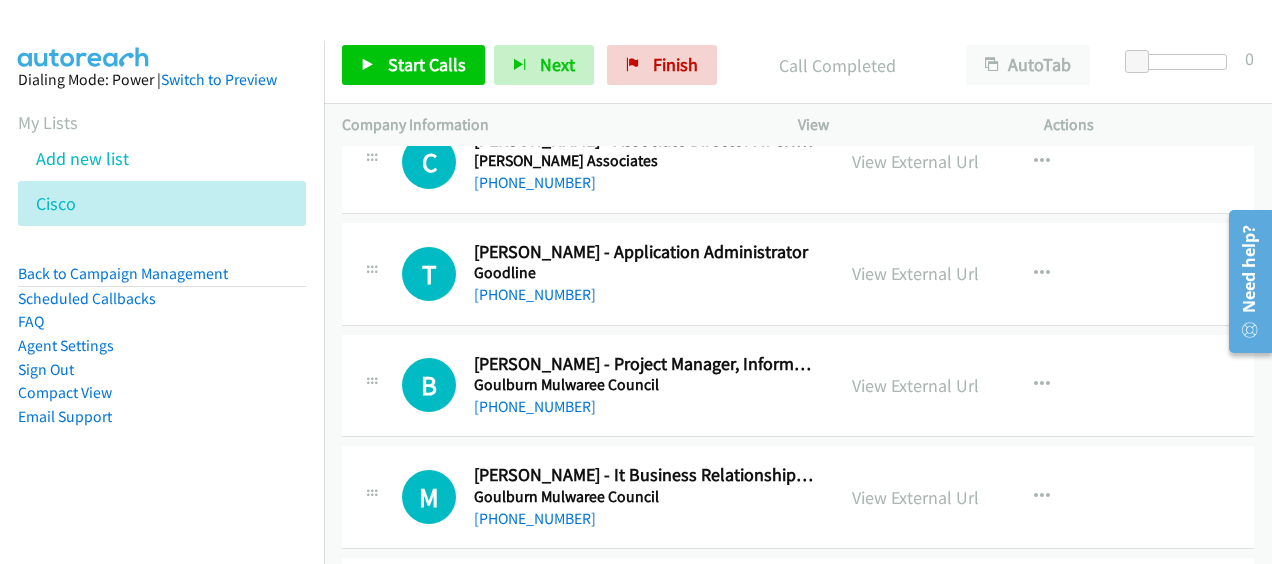 scroll, scrollTop: 9332, scrollLeft: 0, axis: vertical 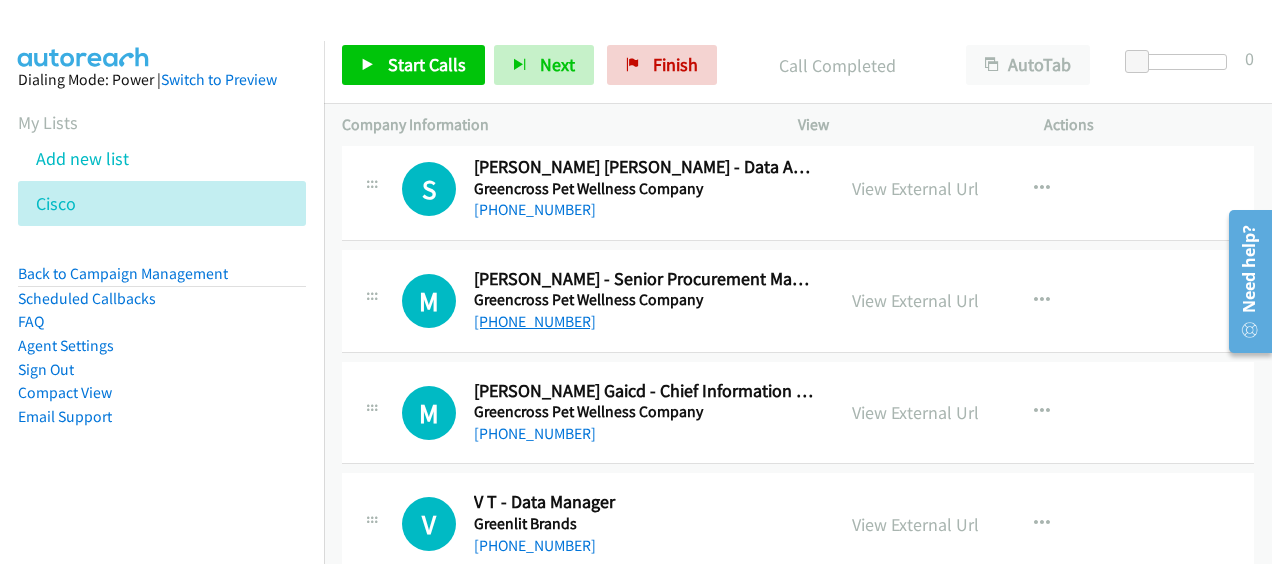 click on "+61 449 915 259" at bounding box center (535, 321) 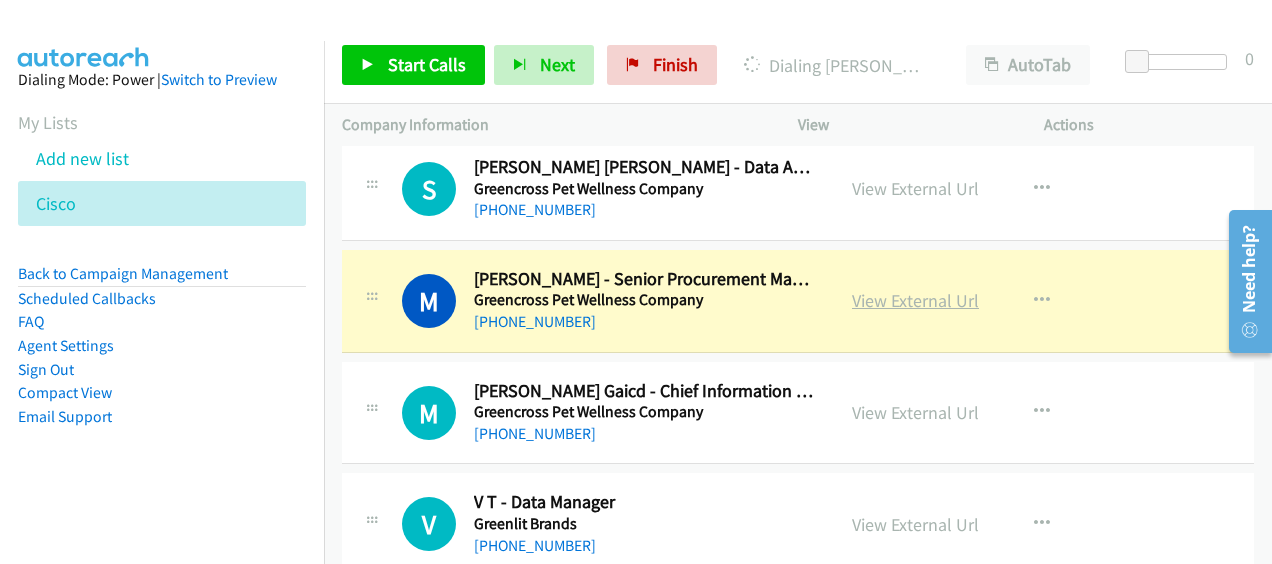click on "View External Url" at bounding box center (915, 300) 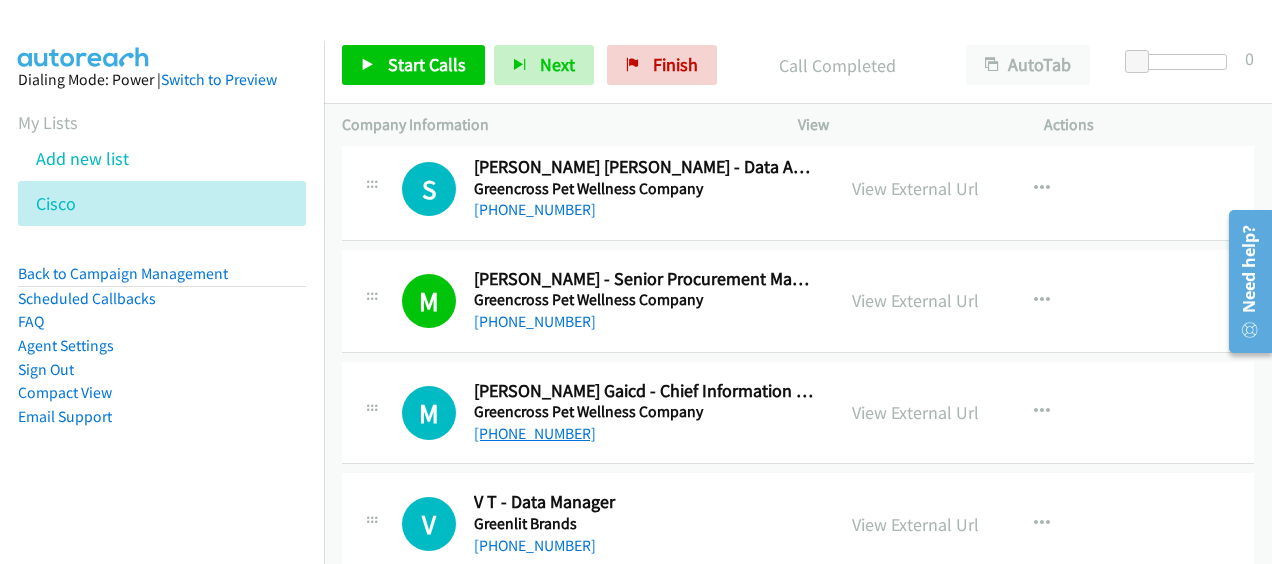 click on "[PHONE_NUMBER]" at bounding box center (535, 433) 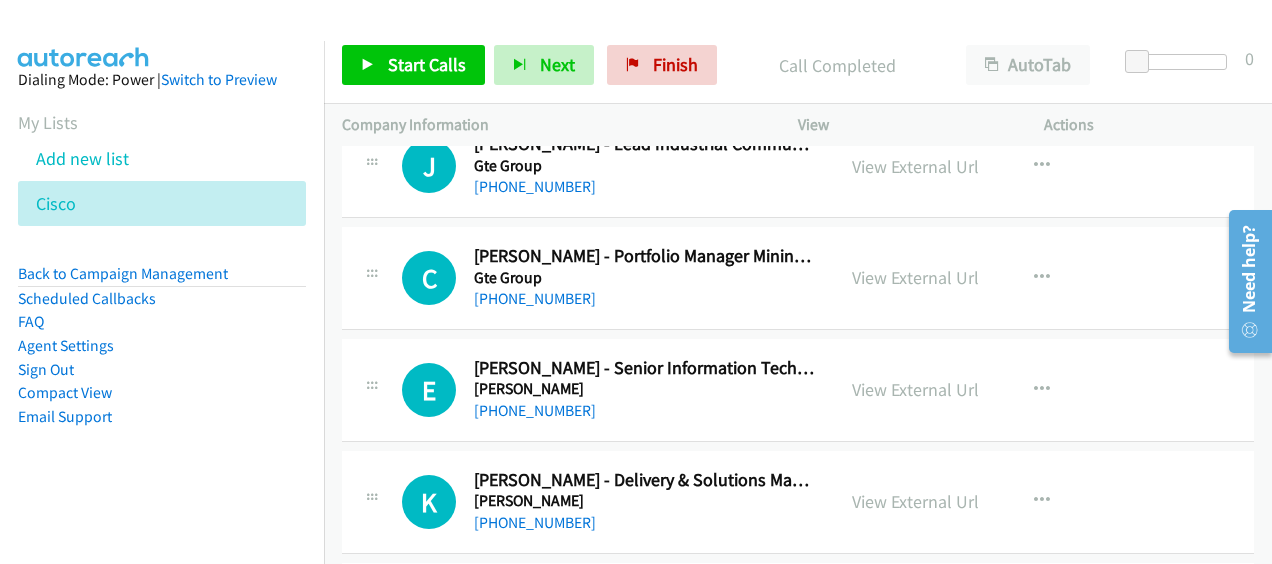scroll, scrollTop: 10372, scrollLeft: 0, axis: vertical 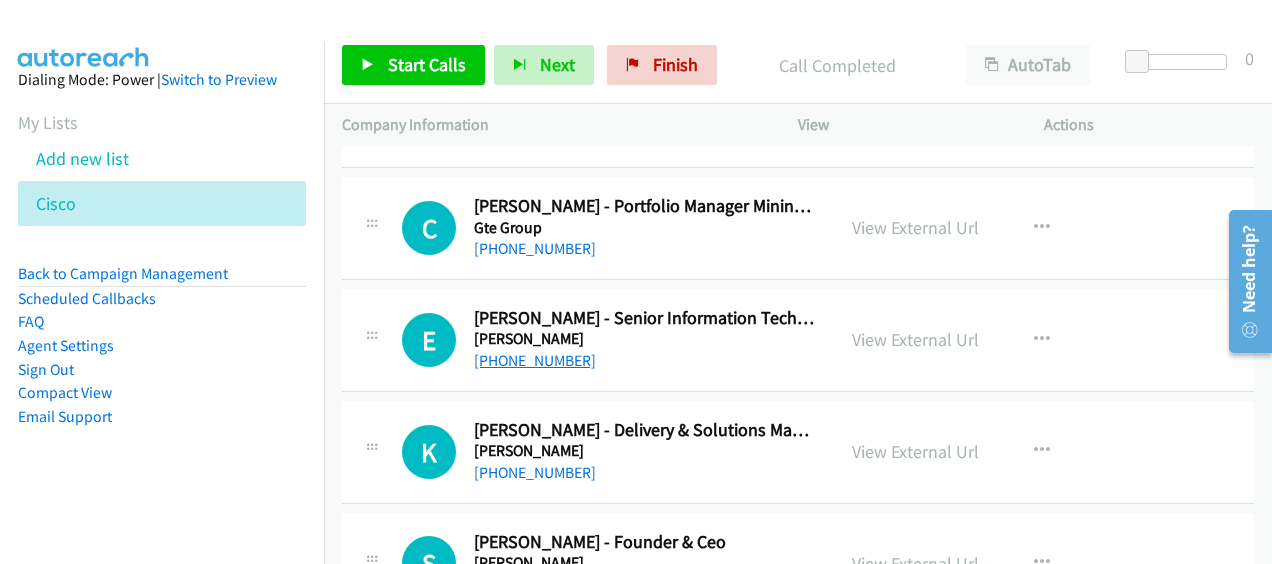 click on "+61 2 9191 0900" at bounding box center [535, 360] 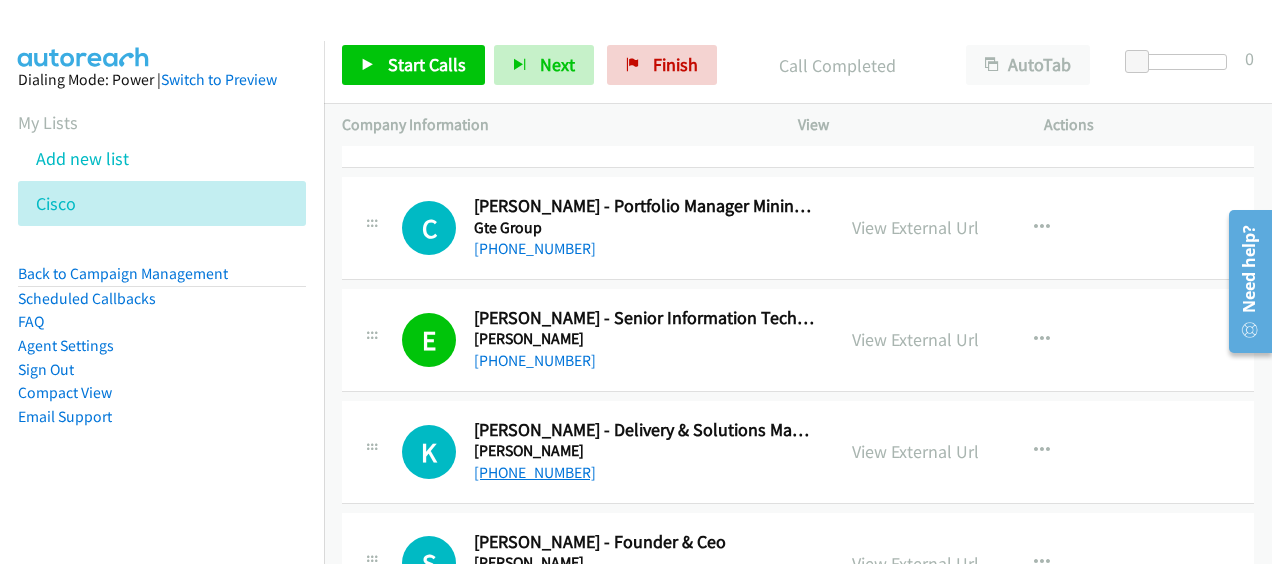 click on "+61 458 600 071" at bounding box center [535, 472] 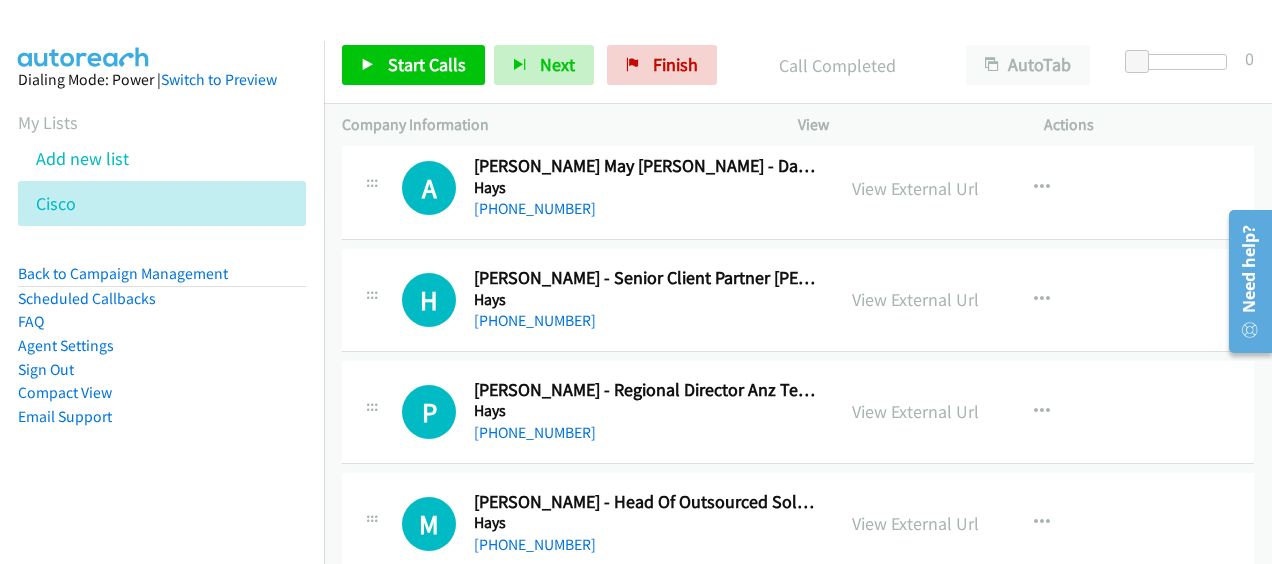 scroll, scrollTop: 13359, scrollLeft: 0, axis: vertical 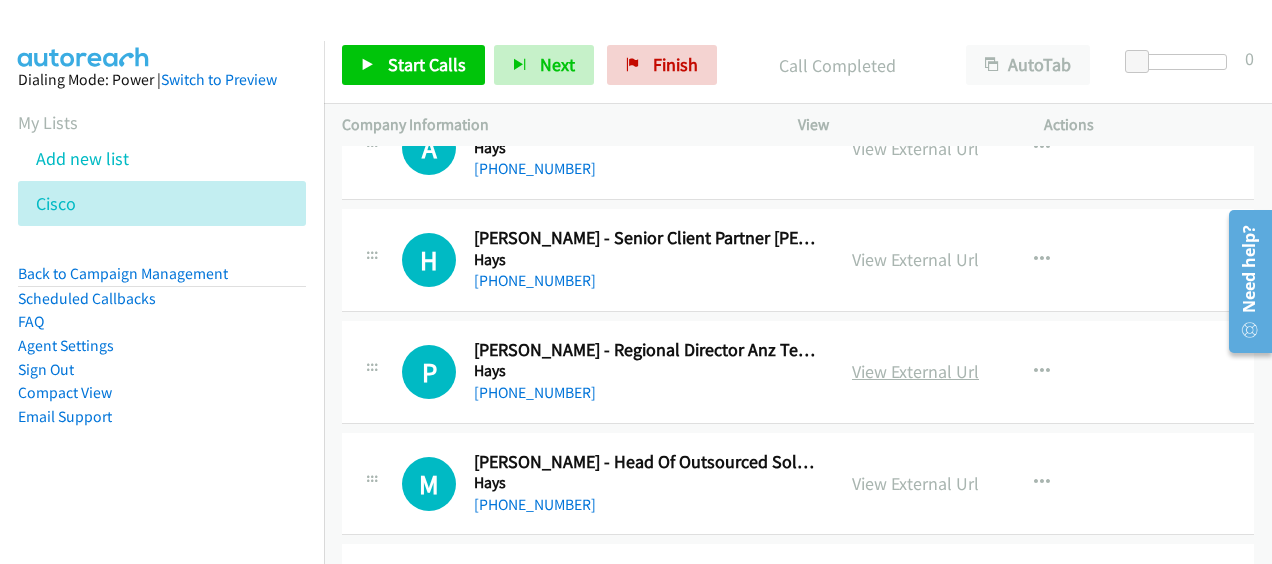 click on "View External Url" at bounding box center (915, 371) 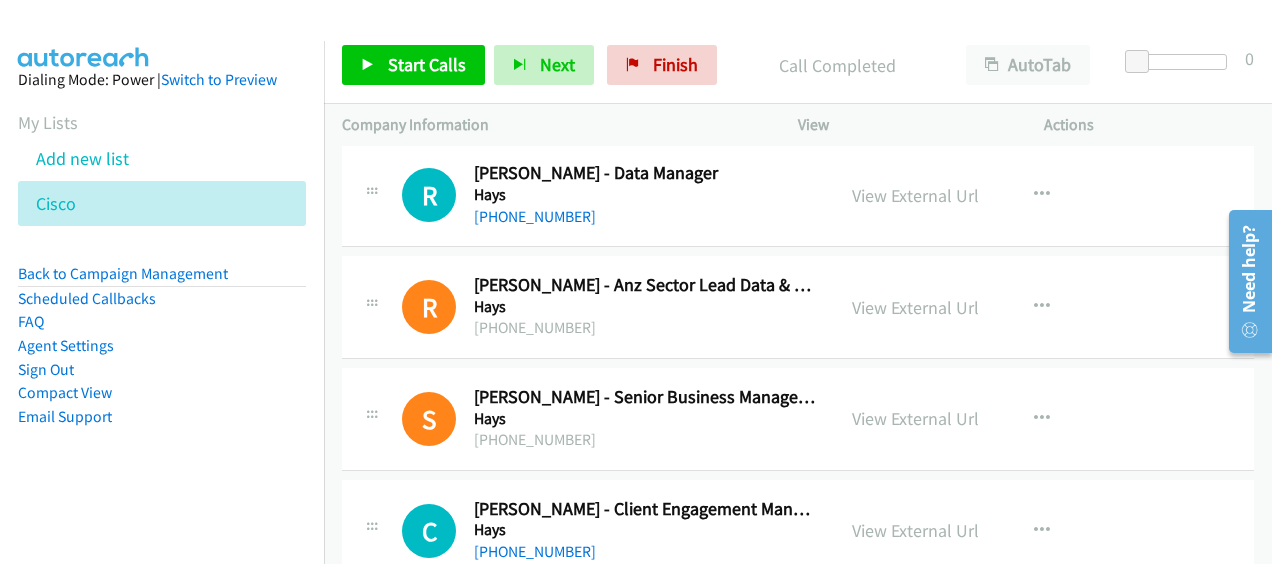scroll, scrollTop: 13799, scrollLeft: 0, axis: vertical 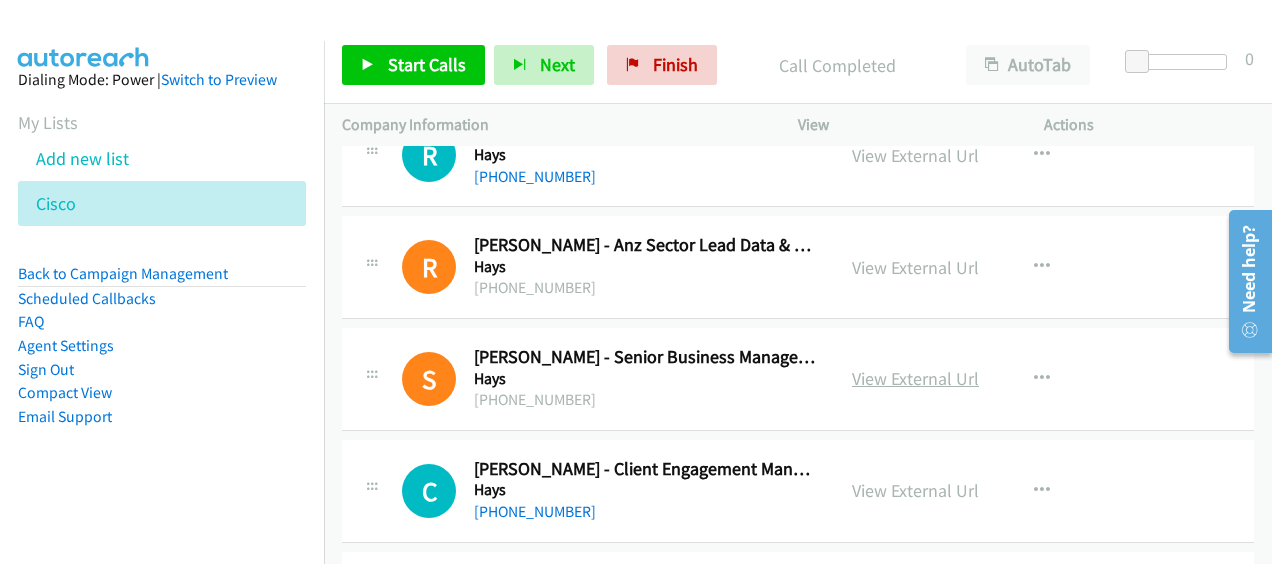 click on "View External Url" at bounding box center [915, 378] 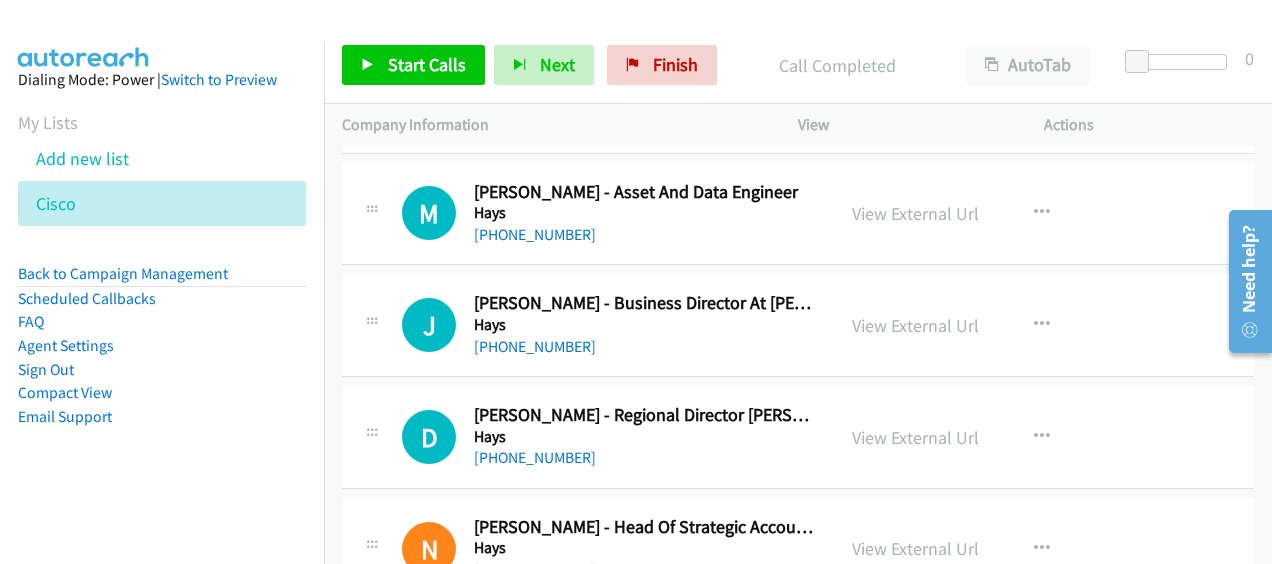 scroll, scrollTop: 14319, scrollLeft: 0, axis: vertical 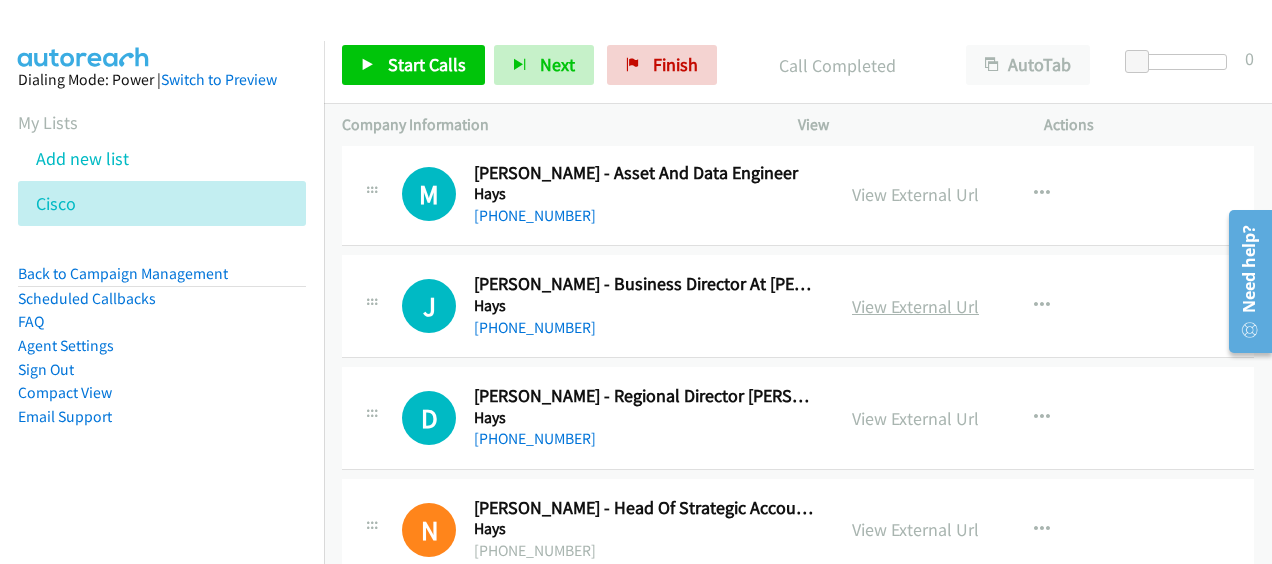click on "View External Url" at bounding box center [915, 306] 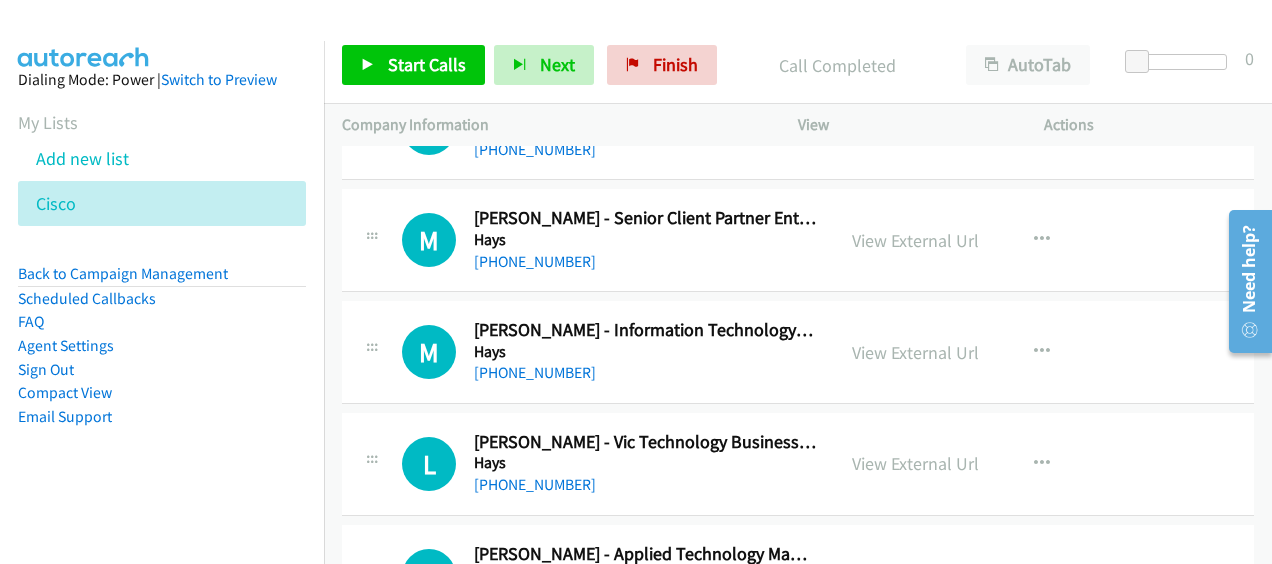 scroll, scrollTop: 16199, scrollLeft: 0, axis: vertical 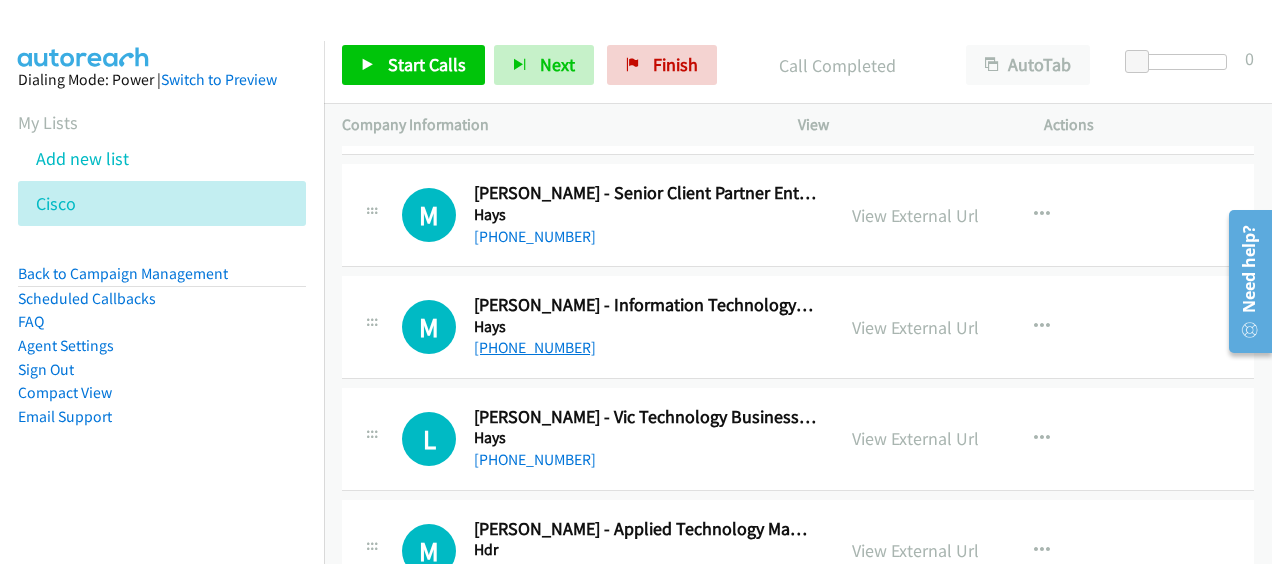 click on "[PHONE_NUMBER]" at bounding box center [535, 347] 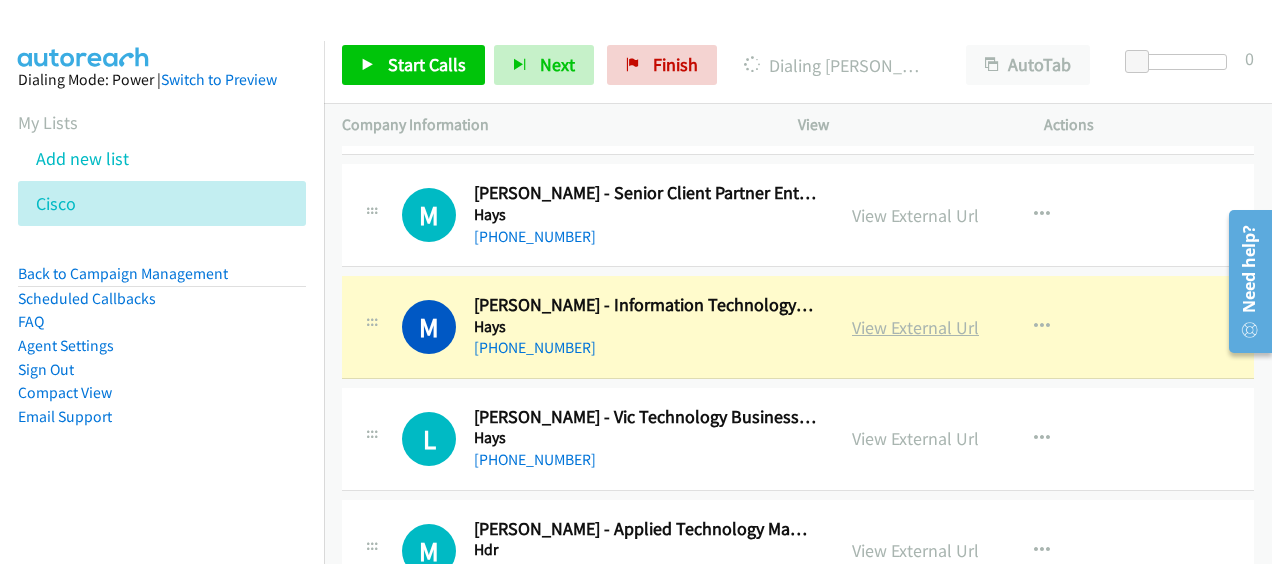 click on "View External Url" at bounding box center [915, 327] 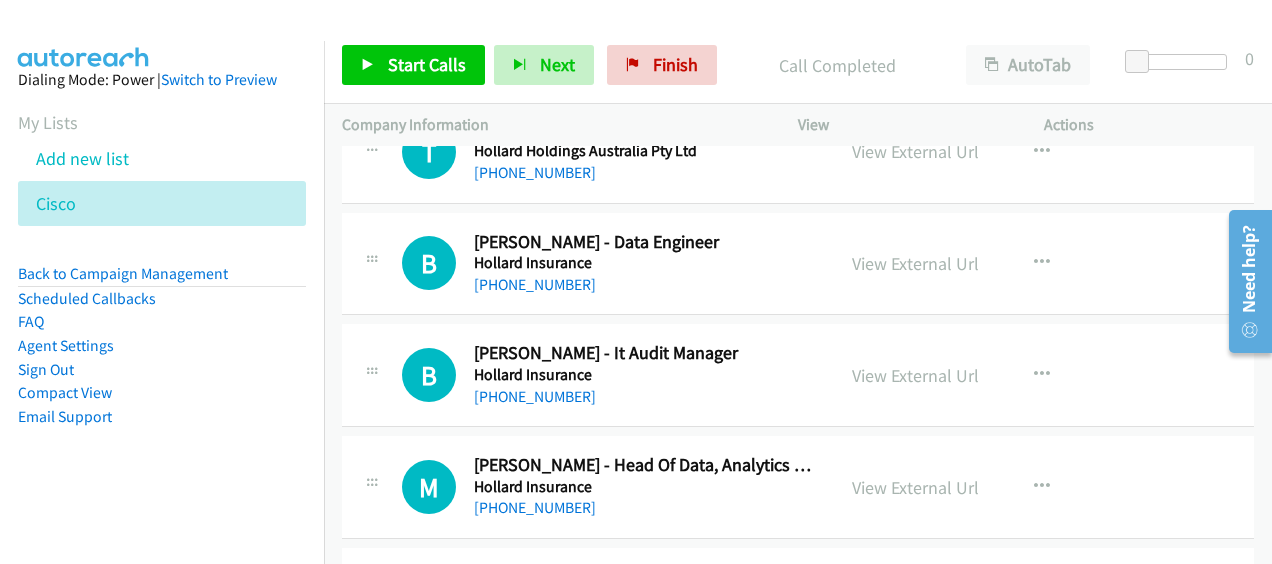 scroll, scrollTop: 18399, scrollLeft: 0, axis: vertical 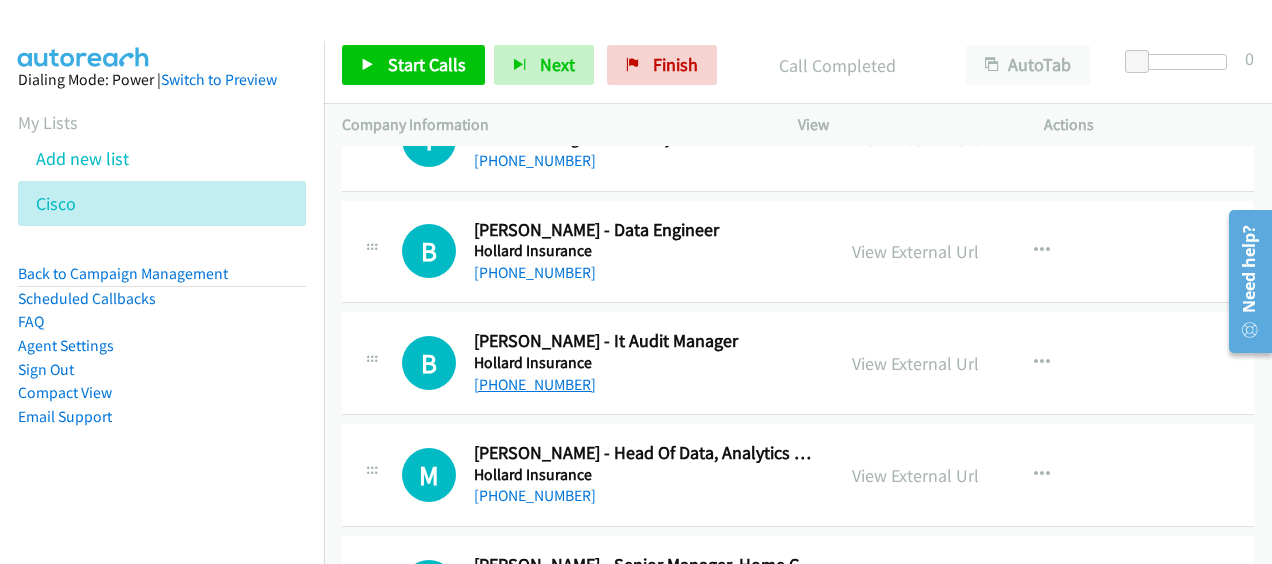 click on "+61 417 282 649" at bounding box center (535, 384) 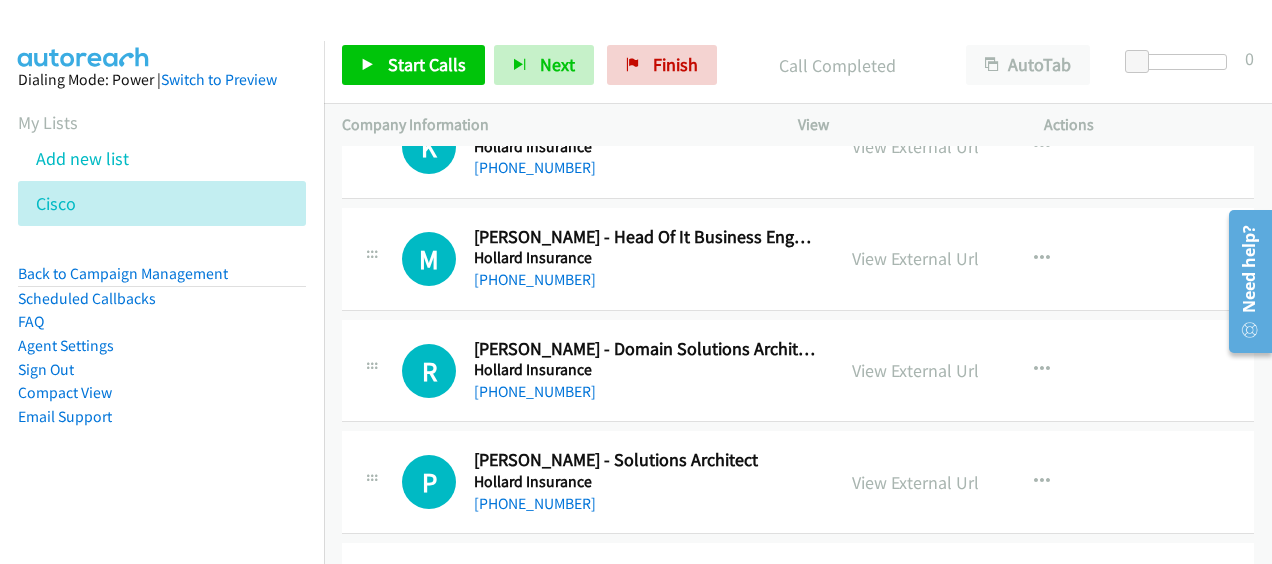 scroll, scrollTop: 18866, scrollLeft: 0, axis: vertical 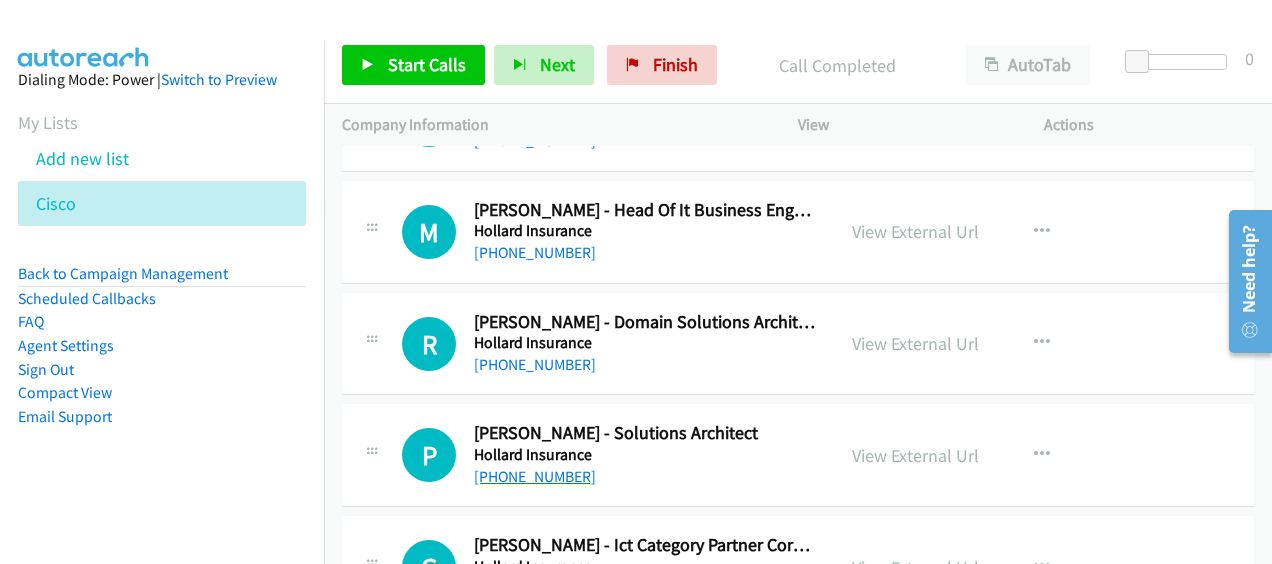click on "[PHONE_NUMBER]" at bounding box center (535, 476) 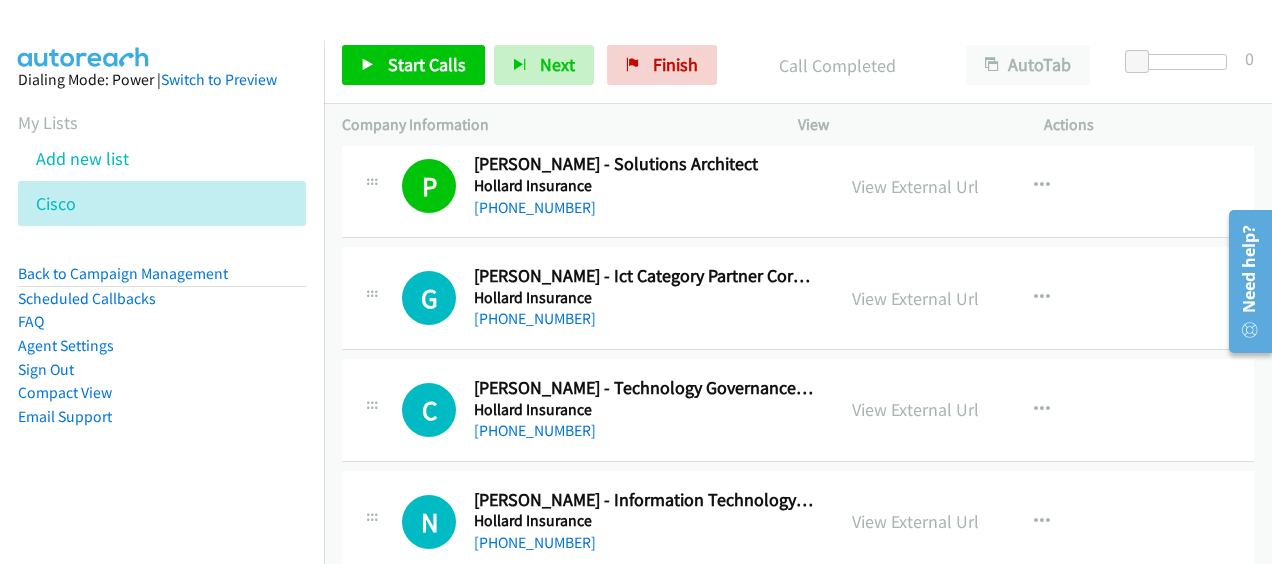 scroll, scrollTop: 19146, scrollLeft: 0, axis: vertical 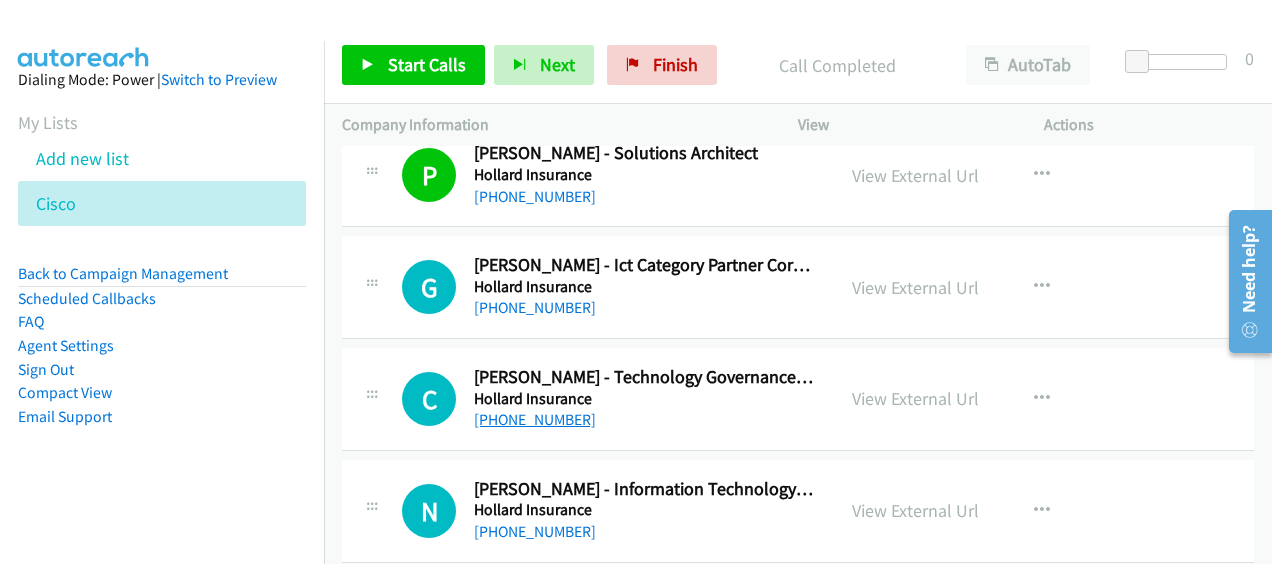 click on "+61 404 839 134" at bounding box center (535, 419) 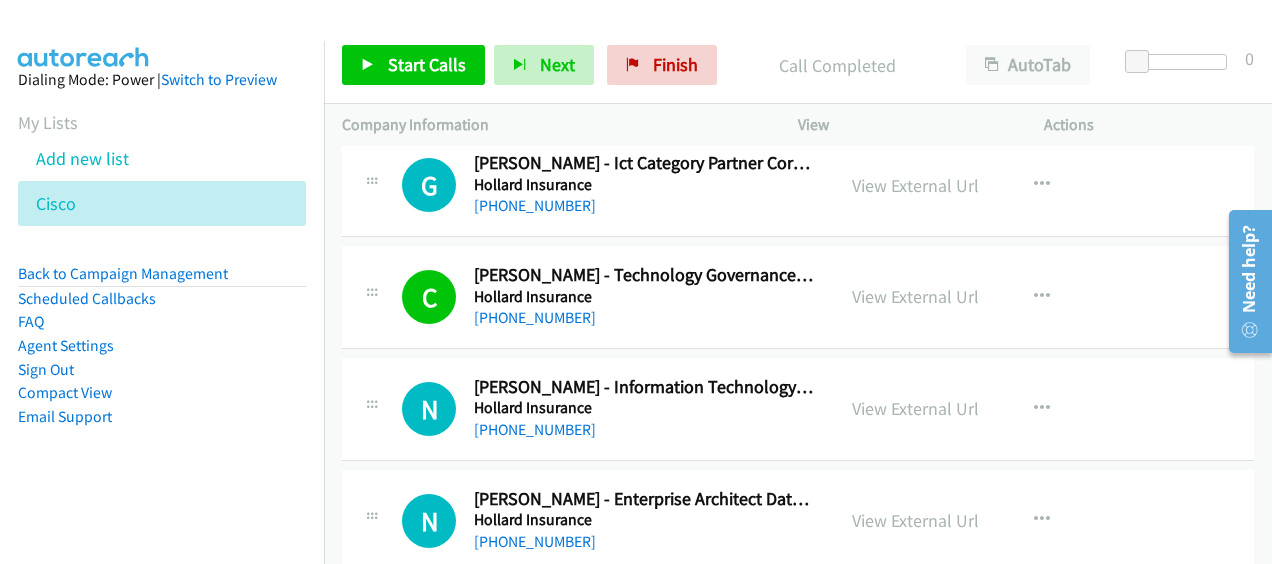 scroll, scrollTop: 19266, scrollLeft: 0, axis: vertical 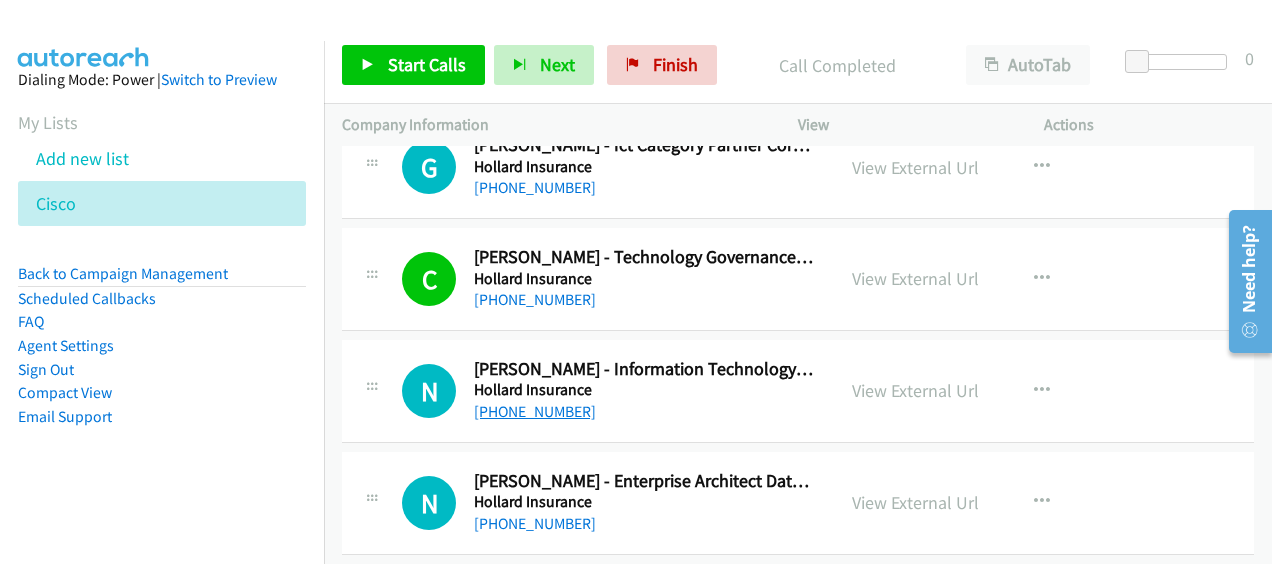 click on "[PHONE_NUMBER]" at bounding box center [535, 411] 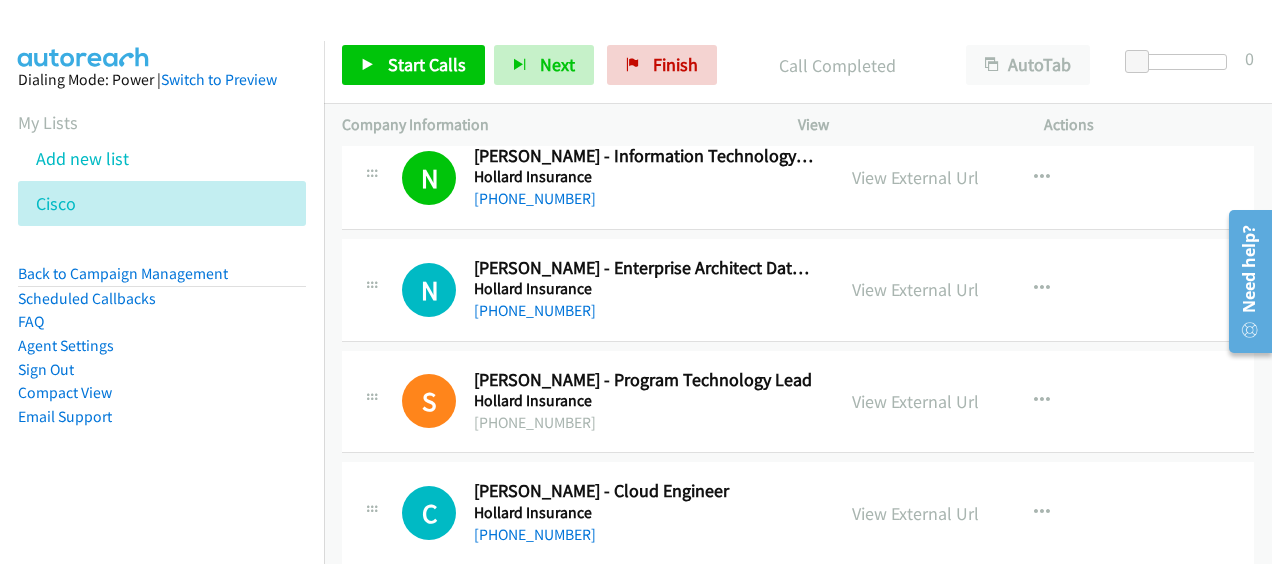scroll, scrollTop: 19519, scrollLeft: 0, axis: vertical 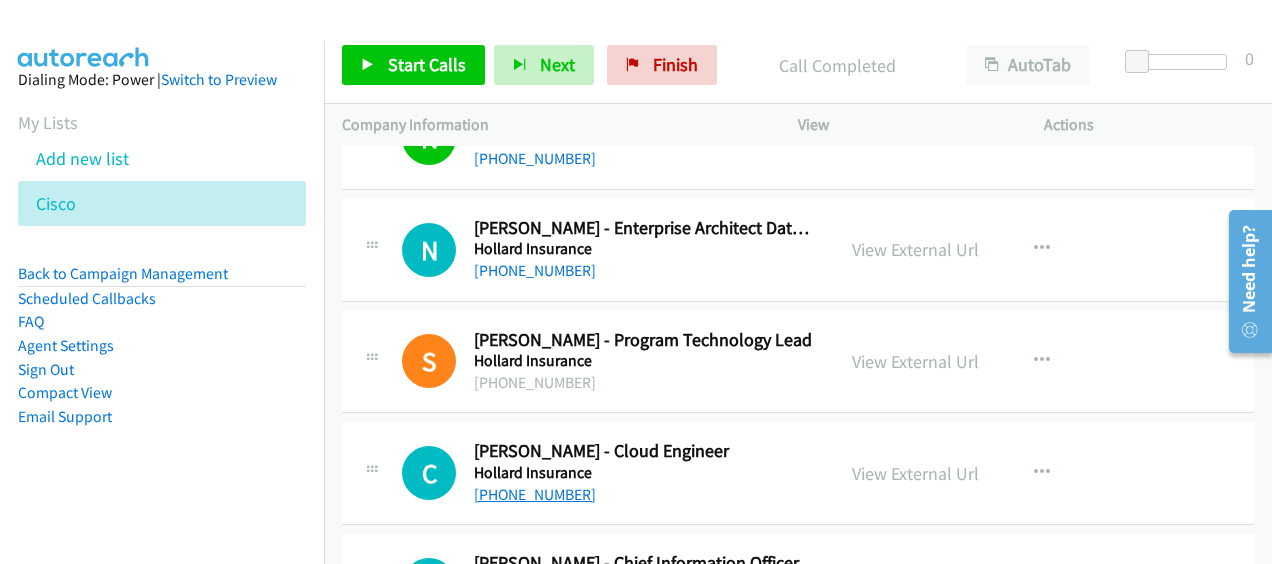 click on "[PHONE_NUMBER]" at bounding box center [535, 494] 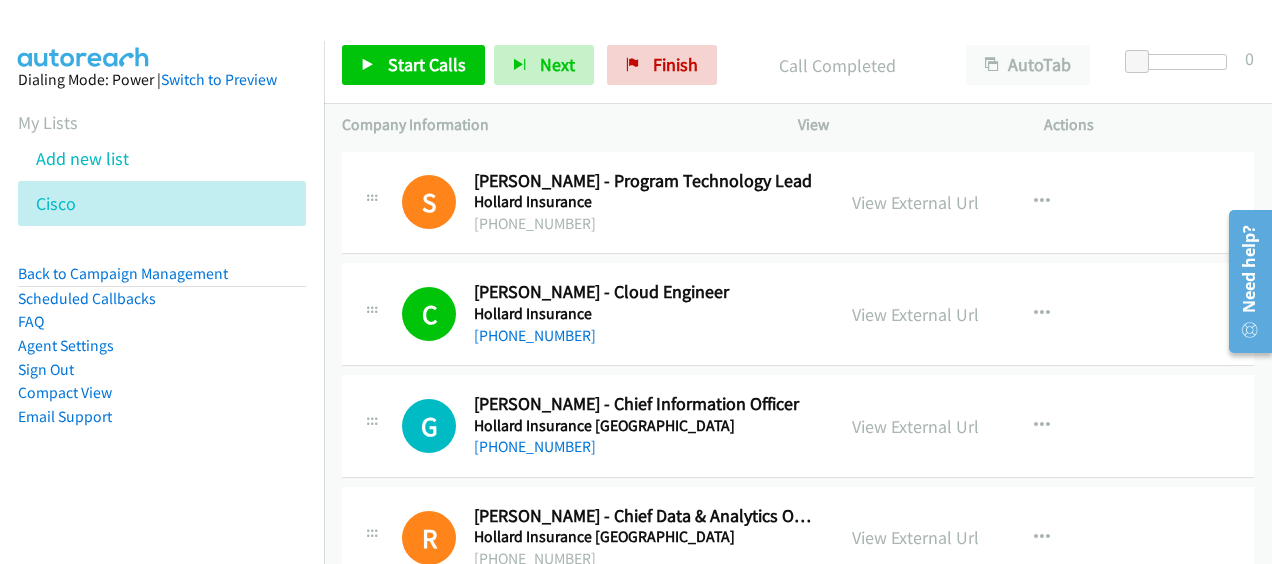 scroll, scrollTop: 19679, scrollLeft: 0, axis: vertical 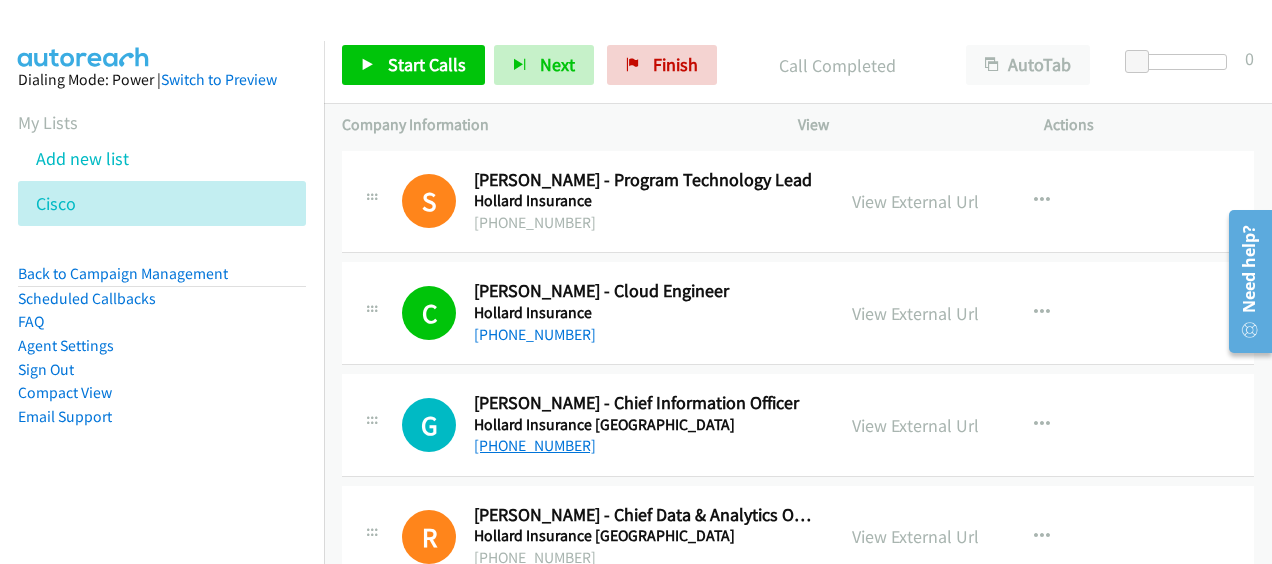 click on "[PHONE_NUMBER]" at bounding box center [535, 445] 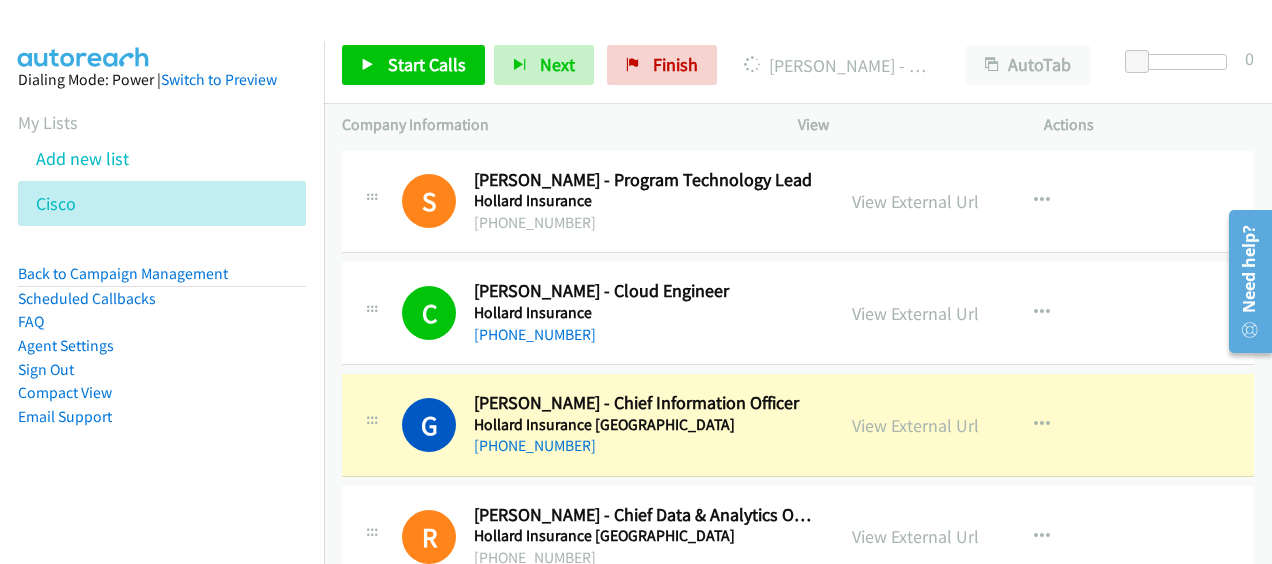 scroll, scrollTop: 19719, scrollLeft: 0, axis: vertical 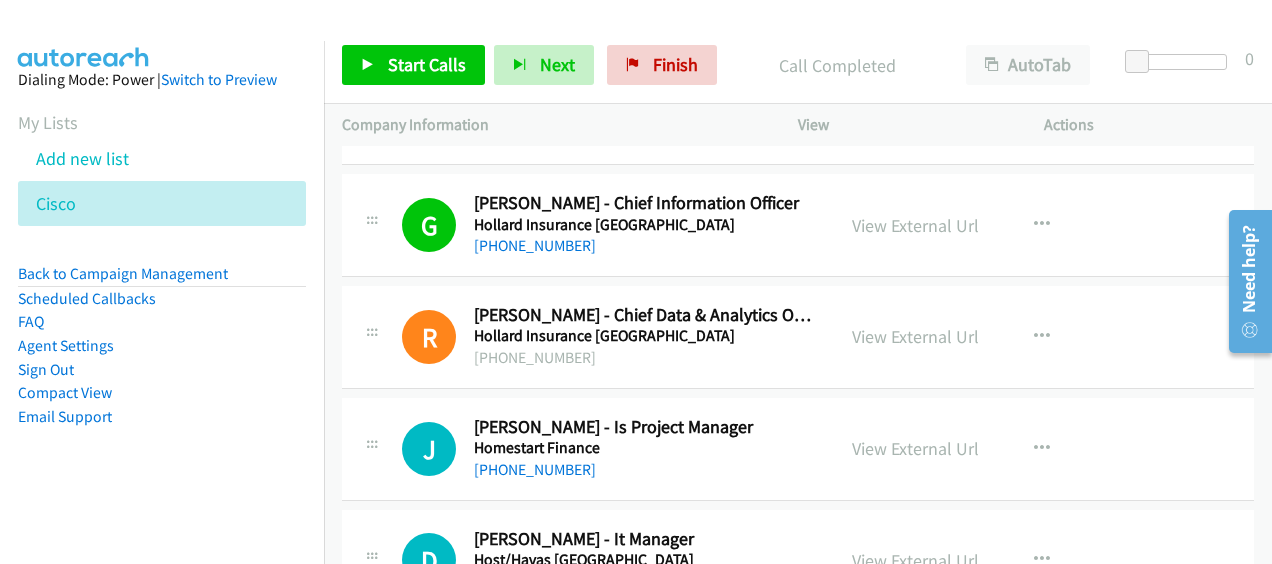 click on "[PHONE_NUMBER]" at bounding box center [535, 581] 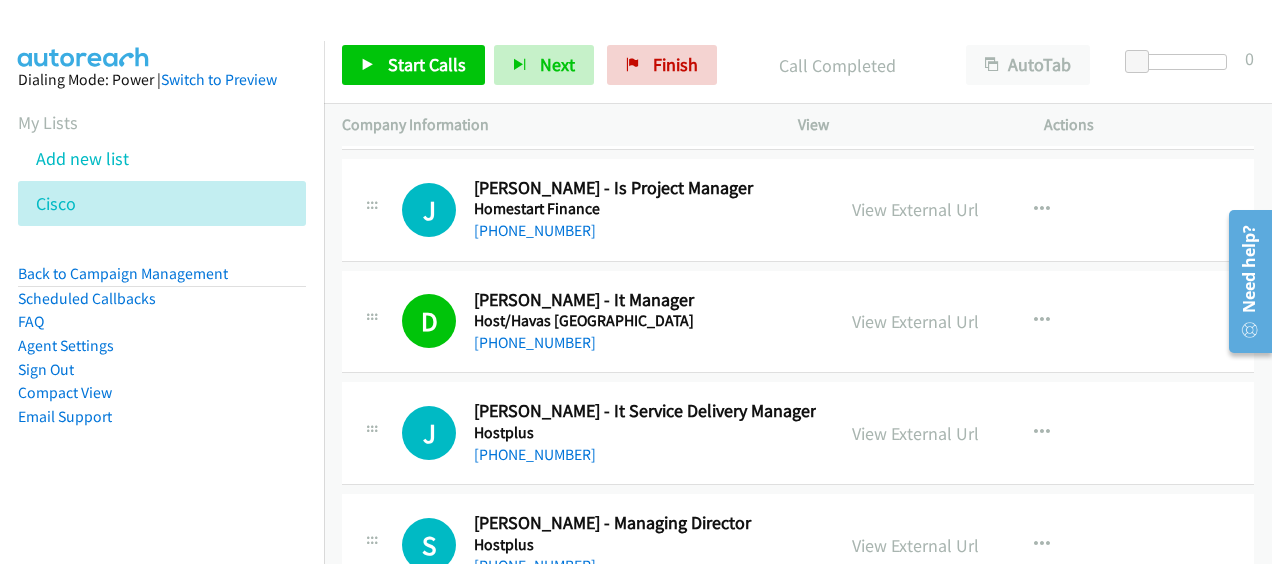 scroll, scrollTop: 20119, scrollLeft: 0, axis: vertical 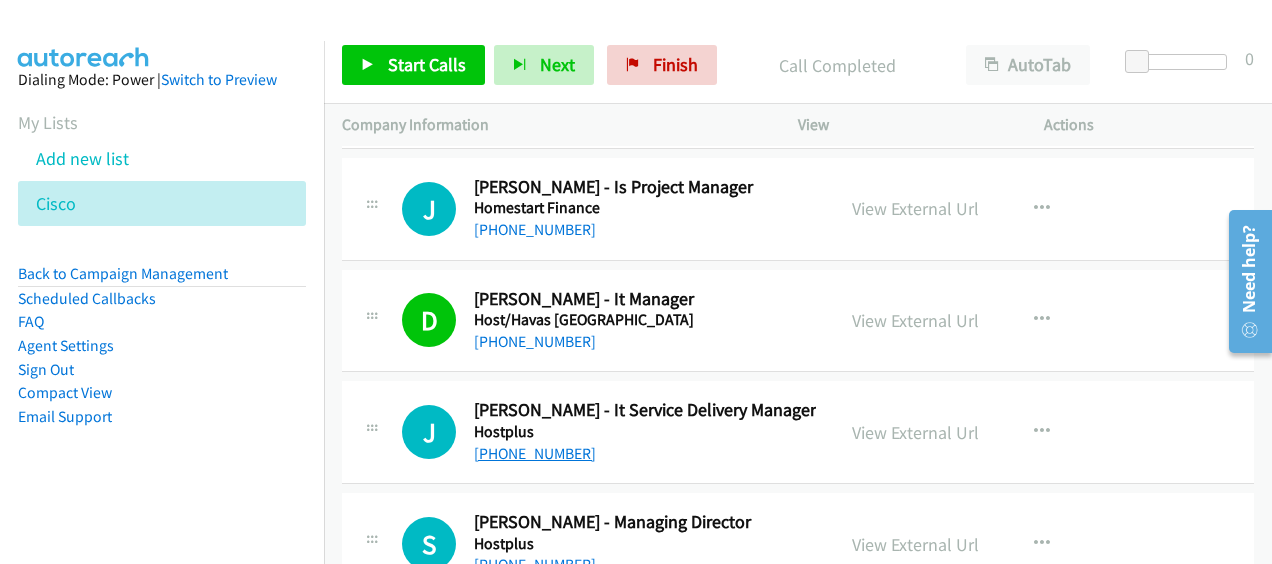 drag, startPoint x: 560, startPoint y: 402, endPoint x: 552, endPoint y: 395, distance: 10.630146 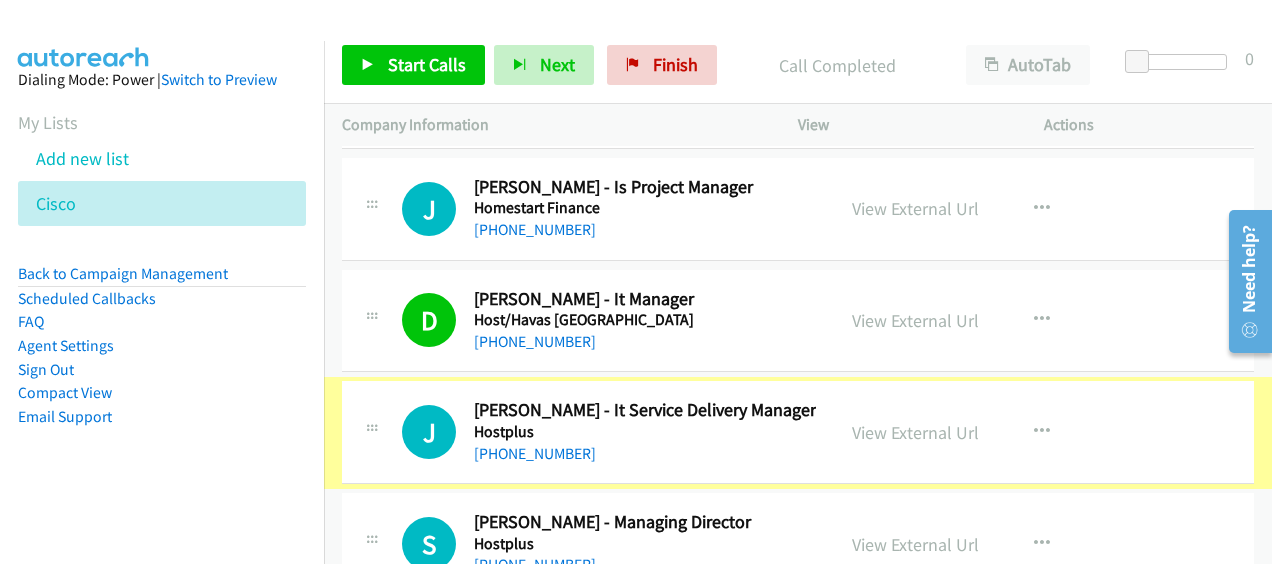 click on "[PHONE_NUMBER]" at bounding box center (535, 453) 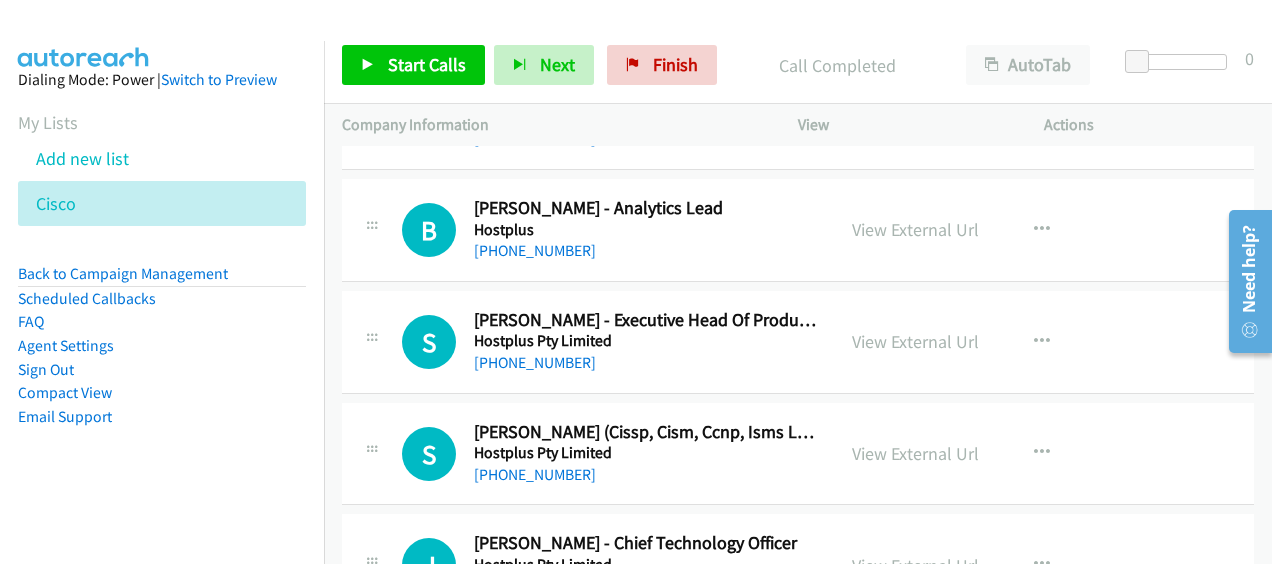 scroll, scrollTop: 20565, scrollLeft: 0, axis: vertical 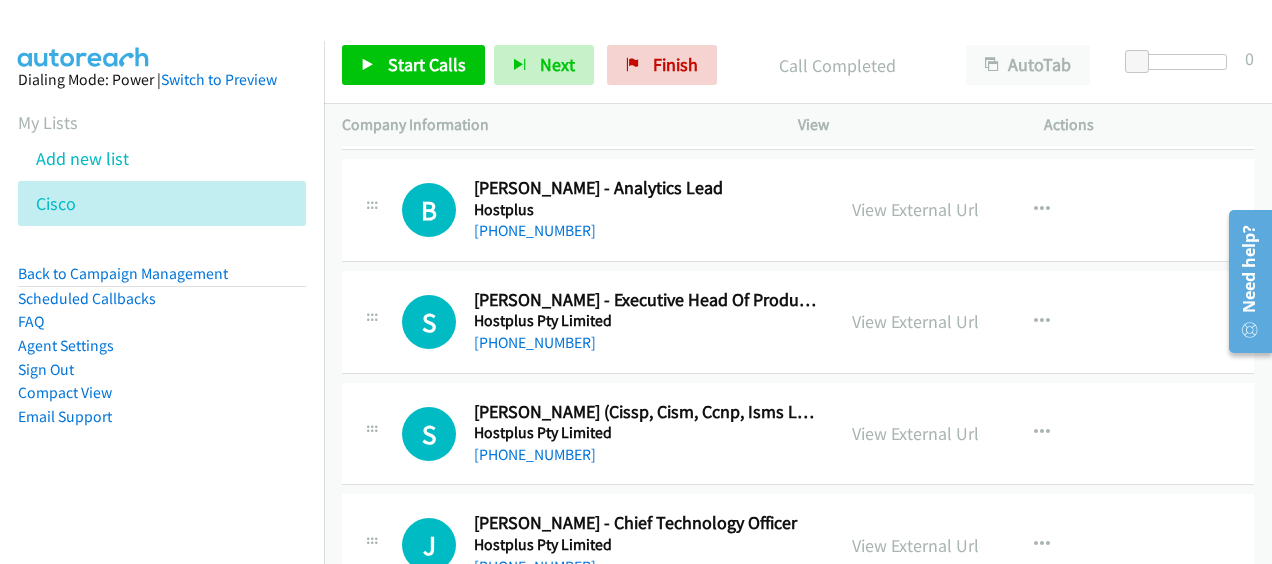 click on "[PHONE_NUMBER]" at bounding box center [535, 566] 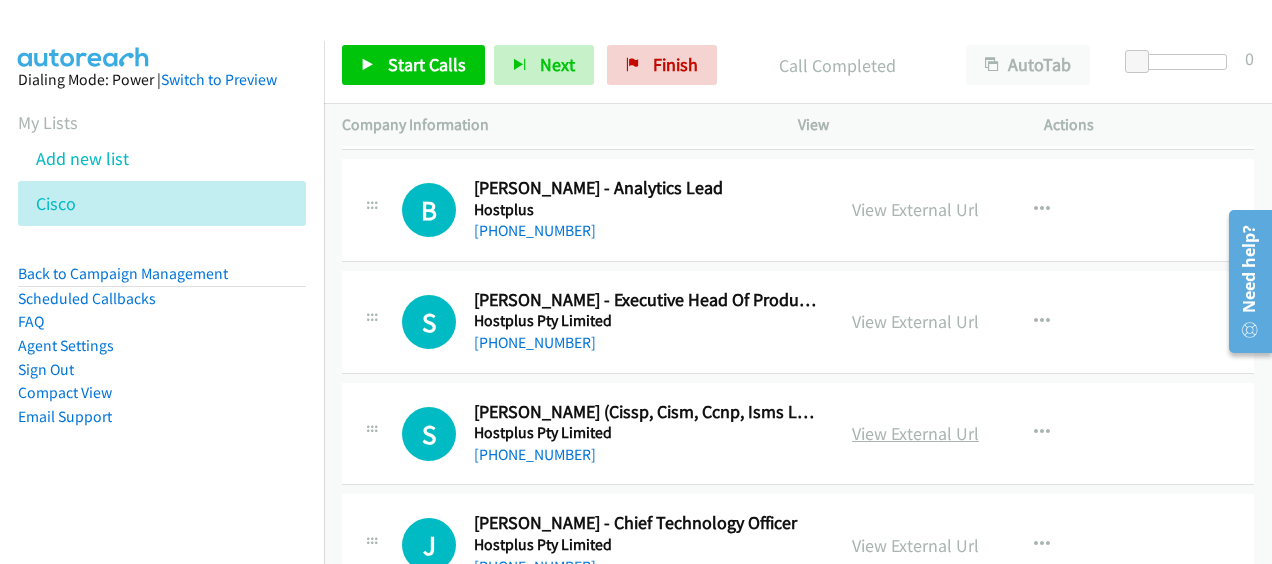 click on "View External Url" at bounding box center [915, 433] 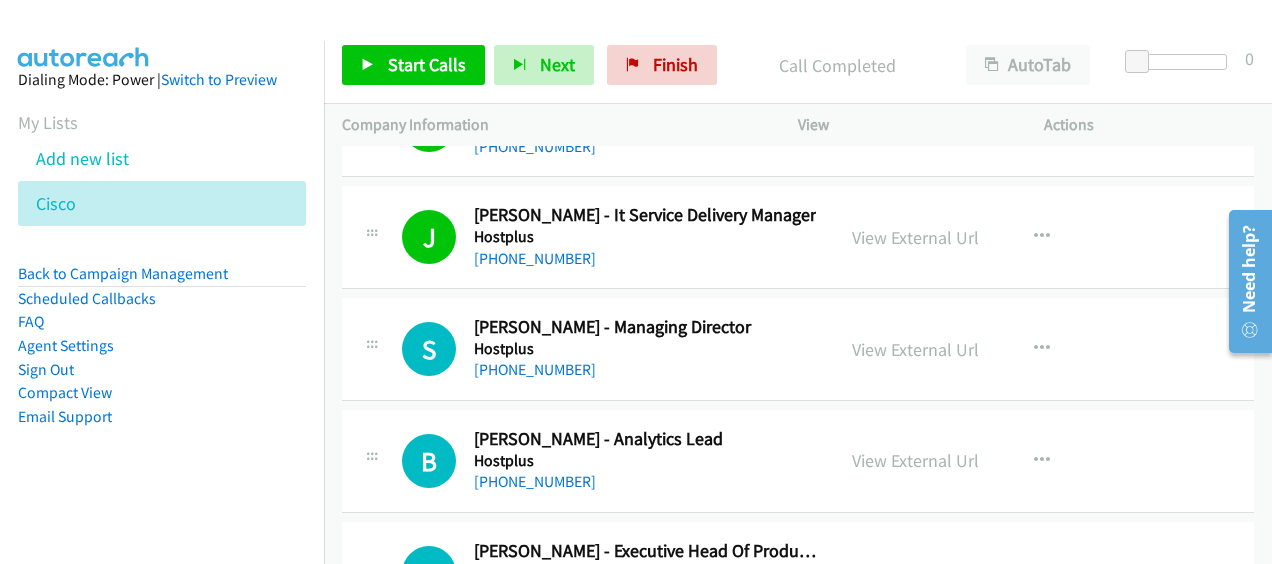 scroll, scrollTop: 20312, scrollLeft: 0, axis: vertical 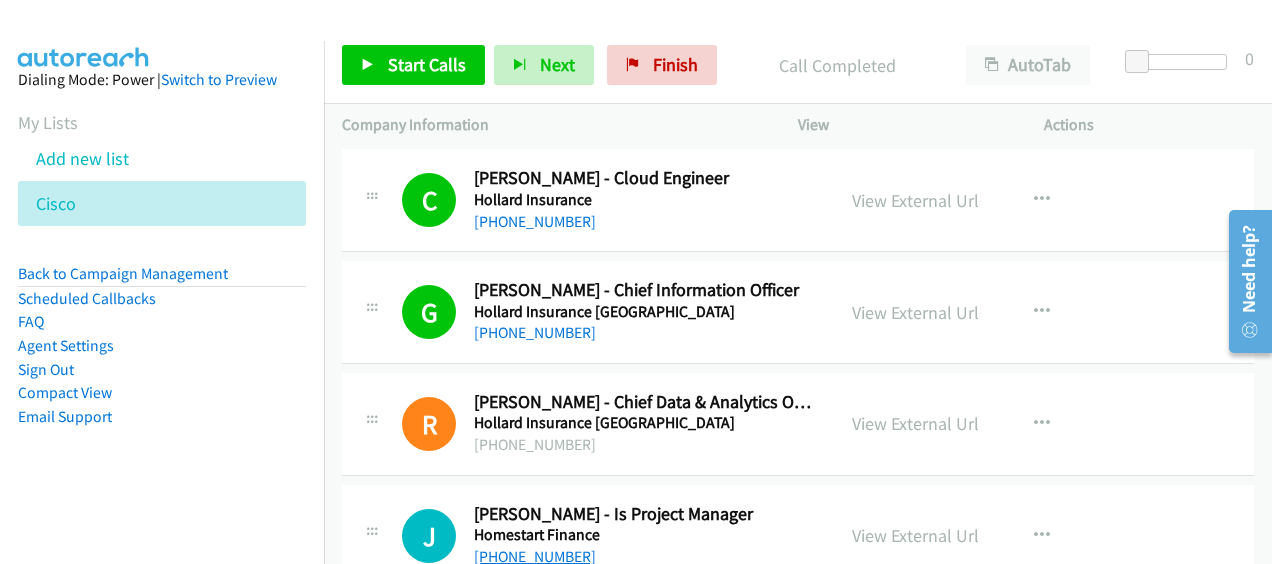 click on "[PHONE_NUMBER]" at bounding box center (535, 556) 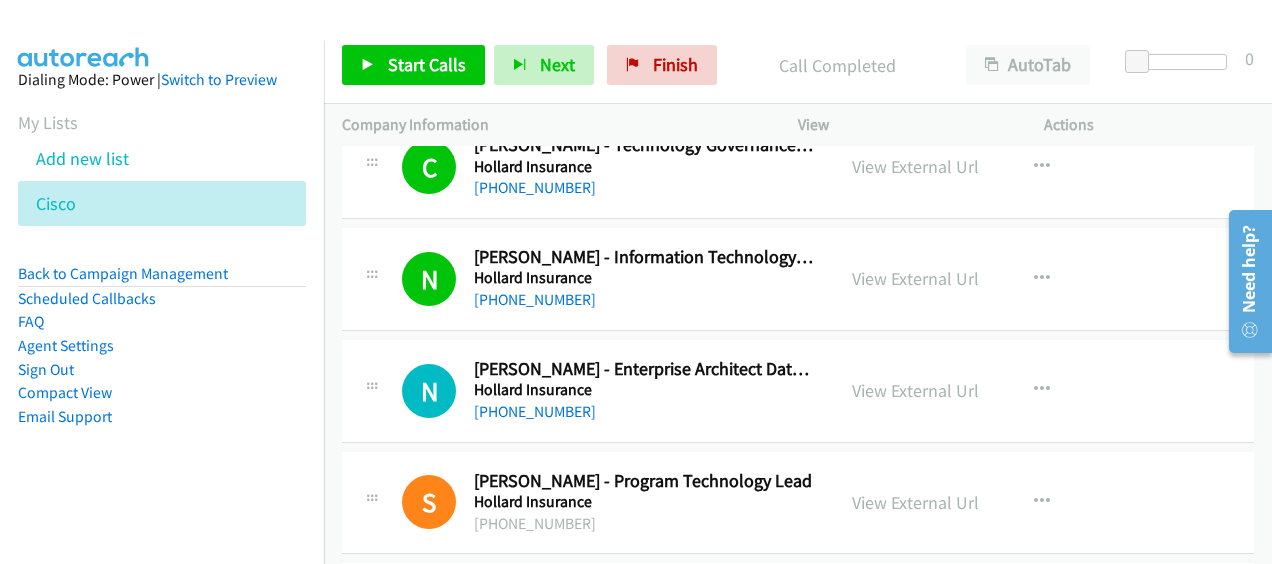 scroll, scrollTop: 19338, scrollLeft: 0, axis: vertical 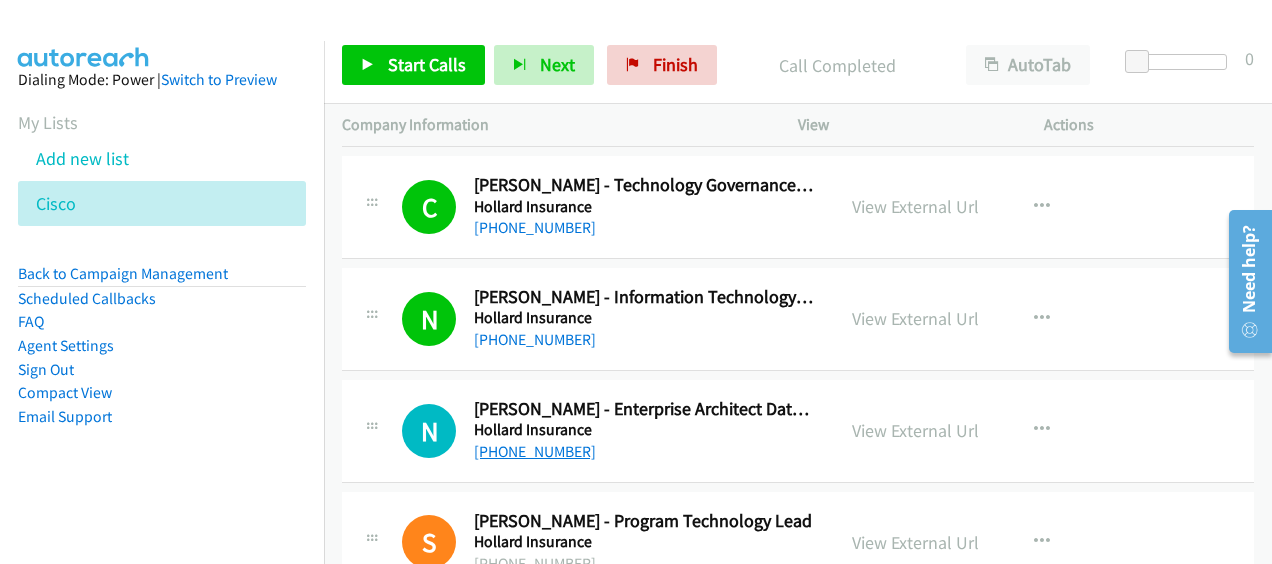 click on "+61 452 005 987" at bounding box center (535, 451) 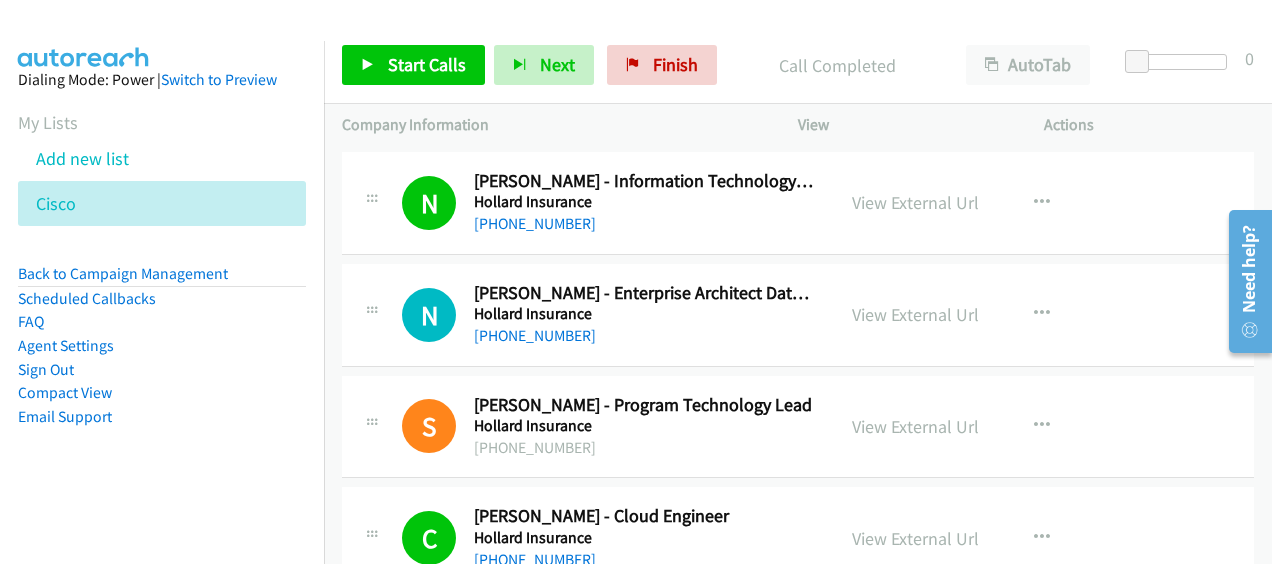 scroll, scrollTop: 19458, scrollLeft: 0, axis: vertical 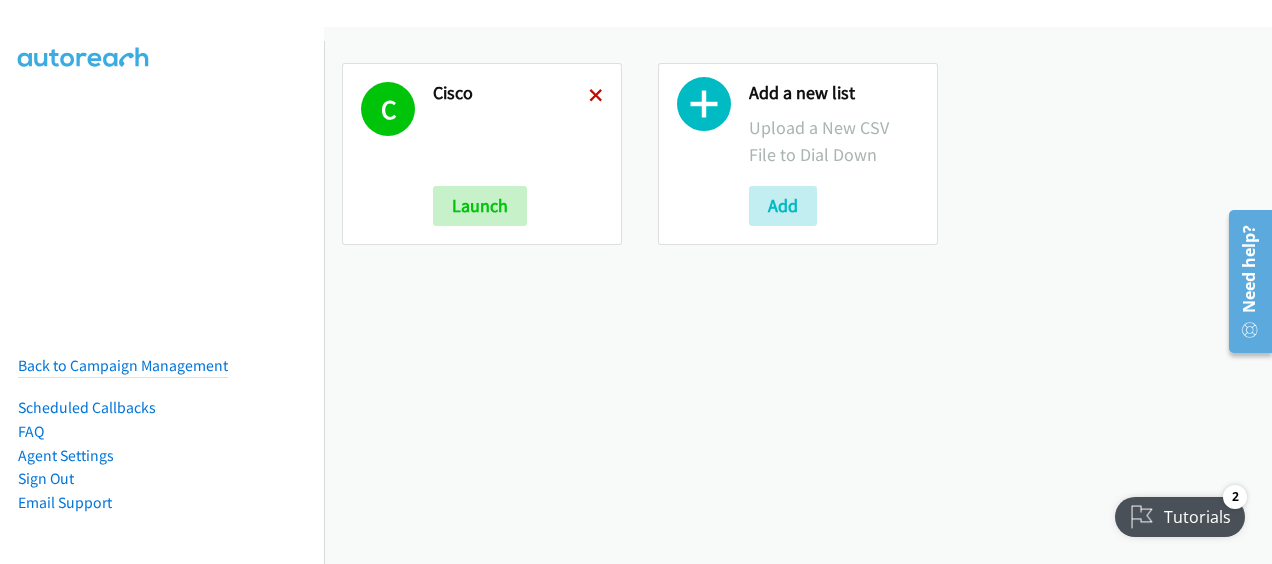 click at bounding box center (596, 97) 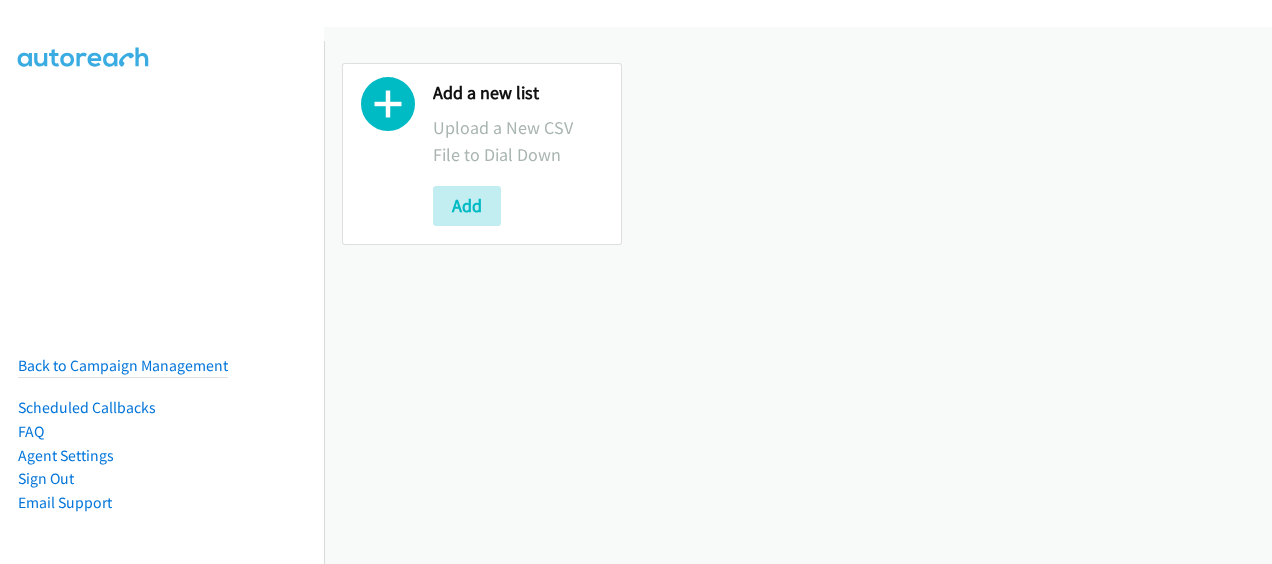 scroll, scrollTop: 0, scrollLeft: 0, axis: both 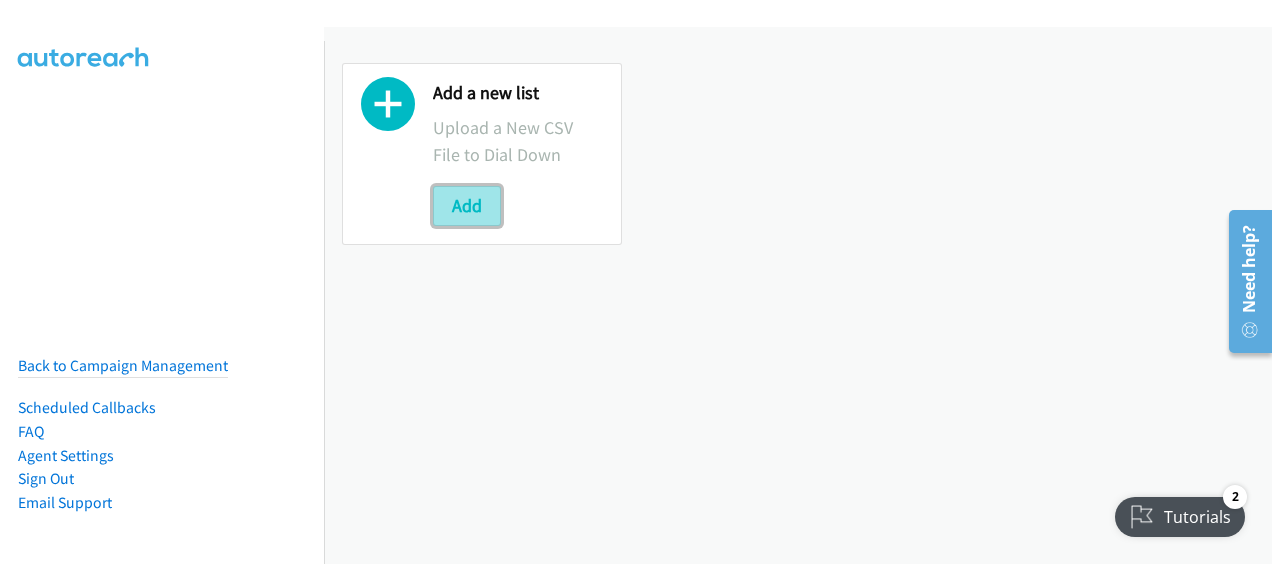 click on "Add" at bounding box center (467, 206) 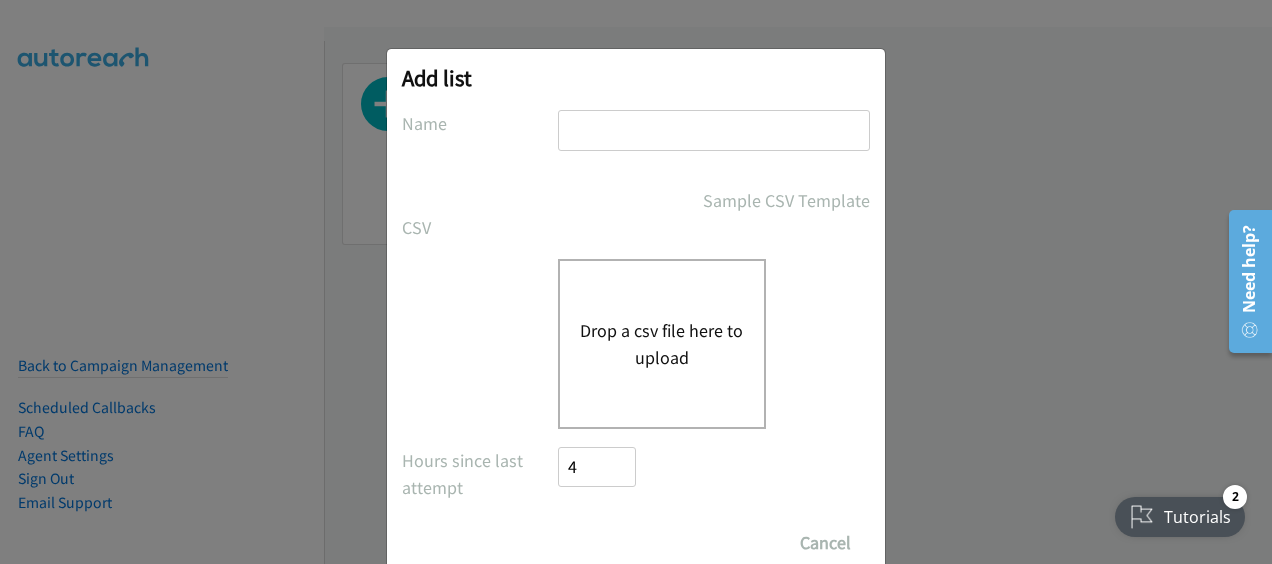 click on "Drop a csv file here to upload" at bounding box center [662, 344] 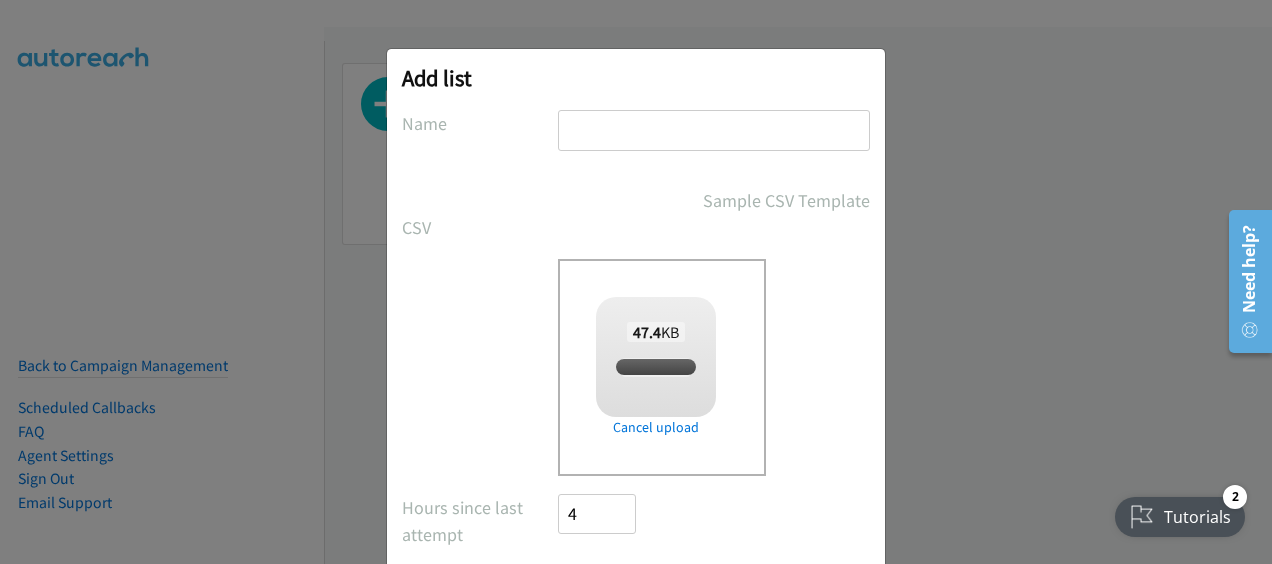 checkbox on "true" 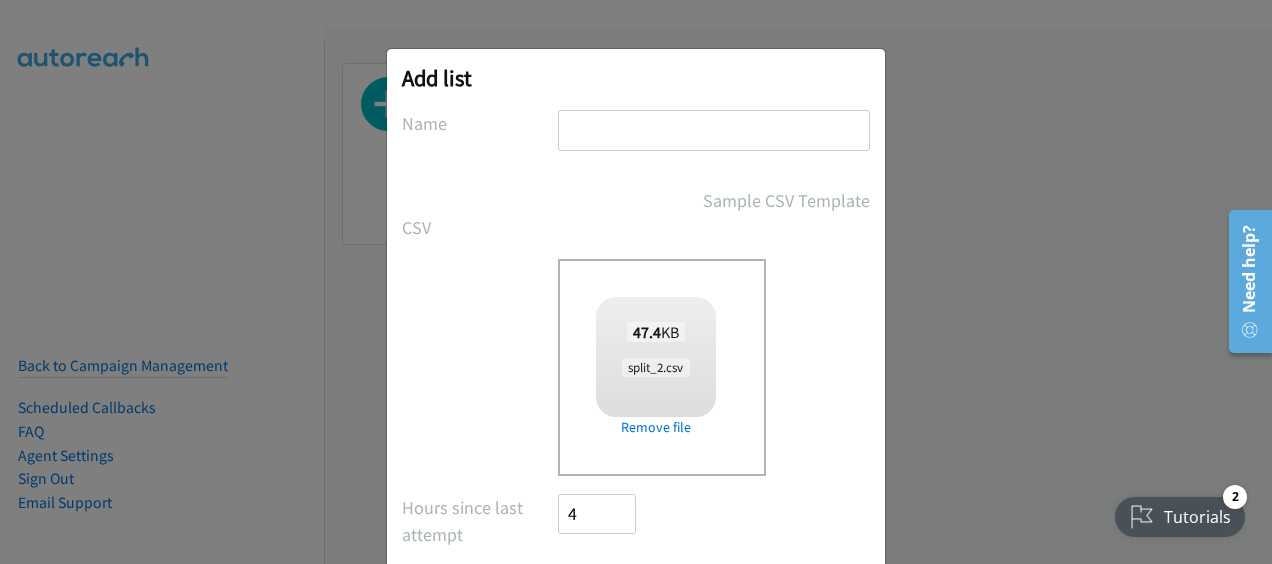 click at bounding box center [714, 130] 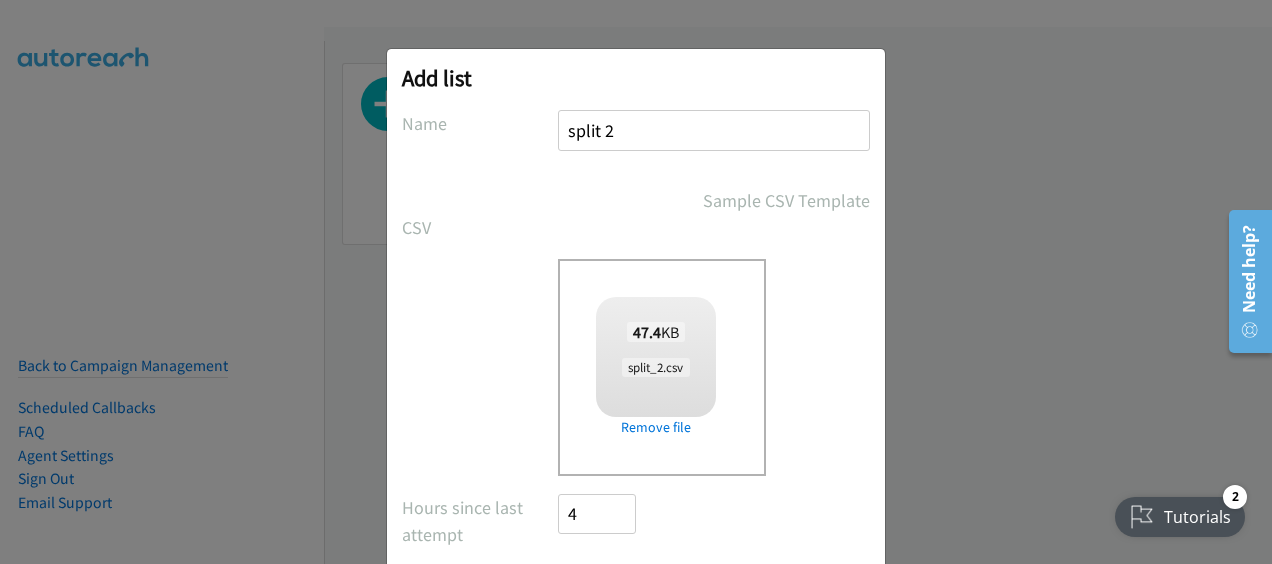 scroll, scrollTop: 89, scrollLeft: 0, axis: vertical 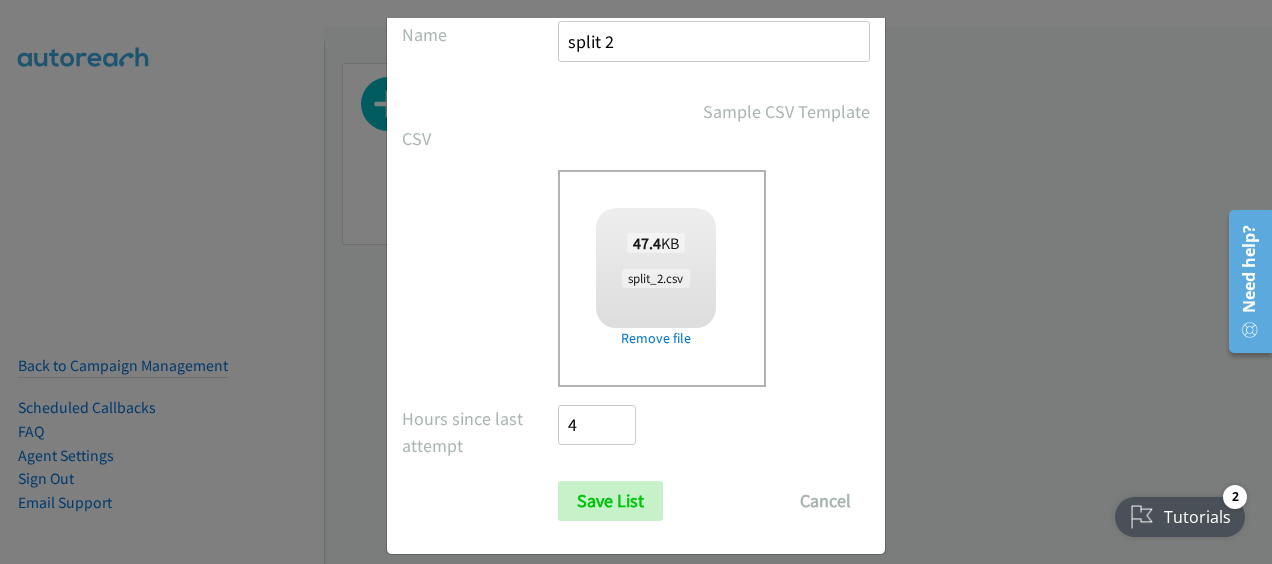 type on "split 2" 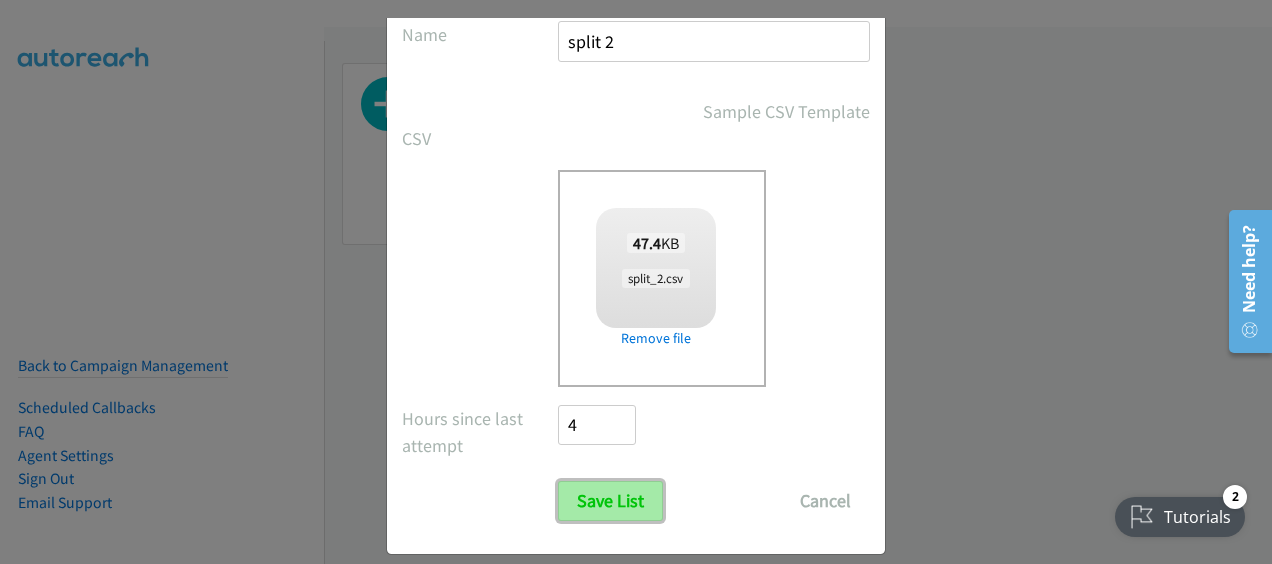 click on "Save List" at bounding box center [610, 501] 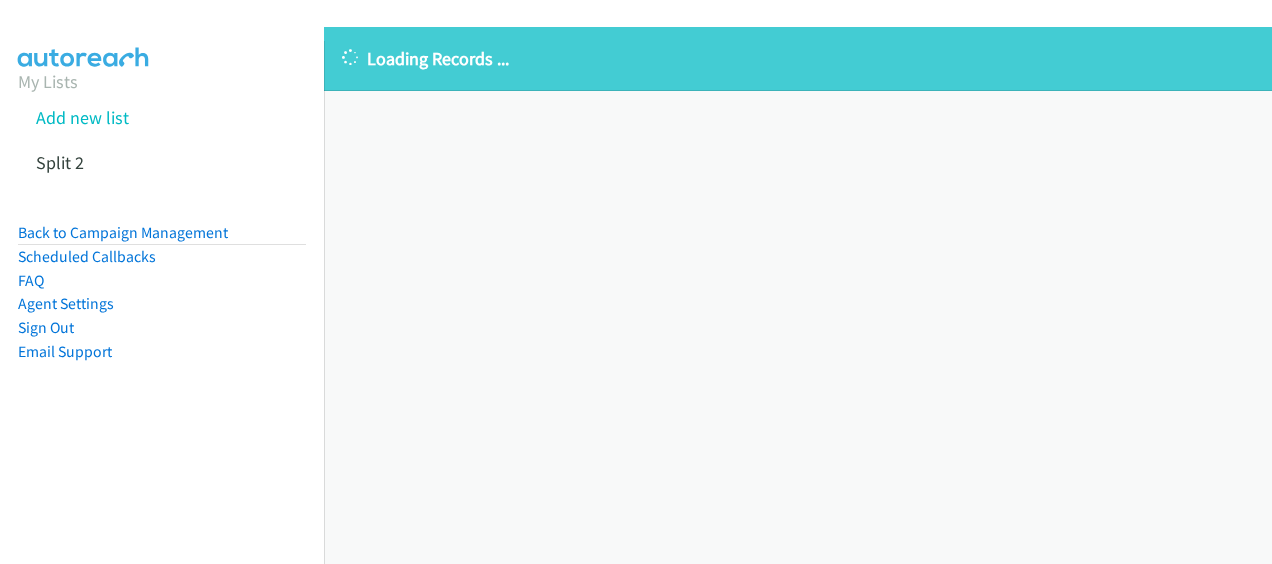 scroll, scrollTop: 0, scrollLeft: 0, axis: both 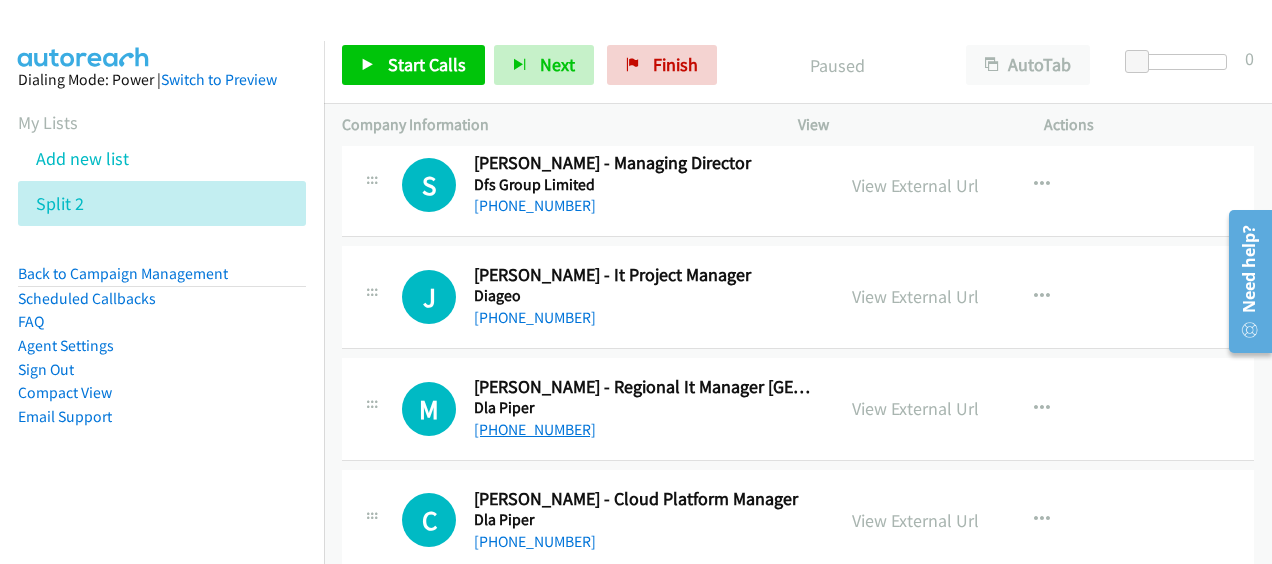 click on "[PHONE_NUMBER]" at bounding box center [535, 429] 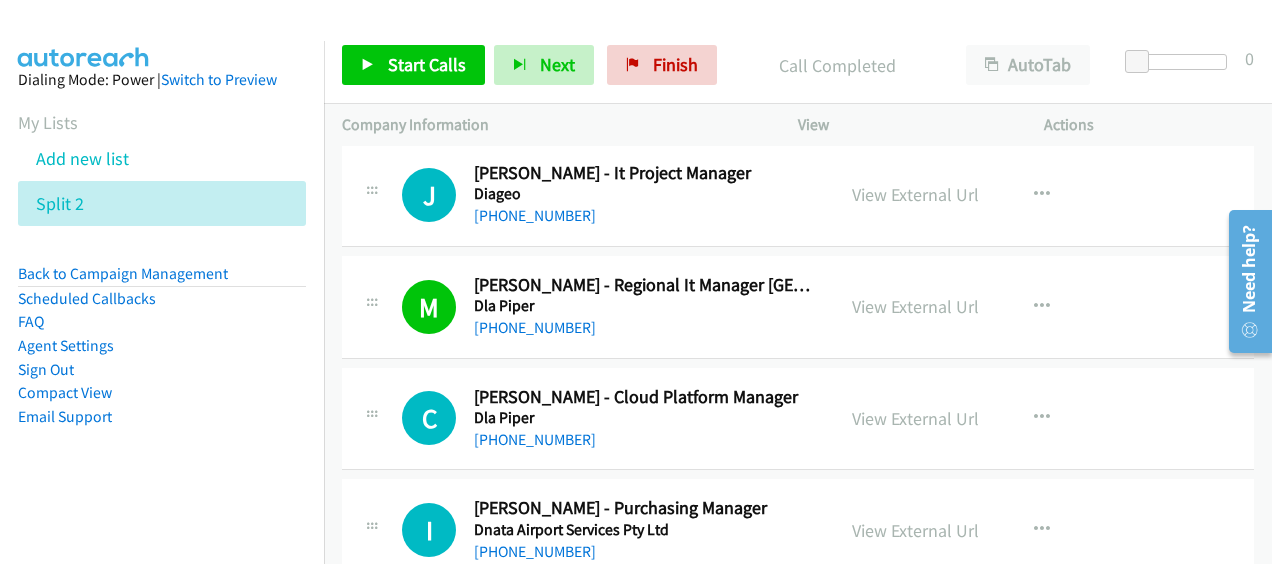 scroll, scrollTop: 360, scrollLeft: 0, axis: vertical 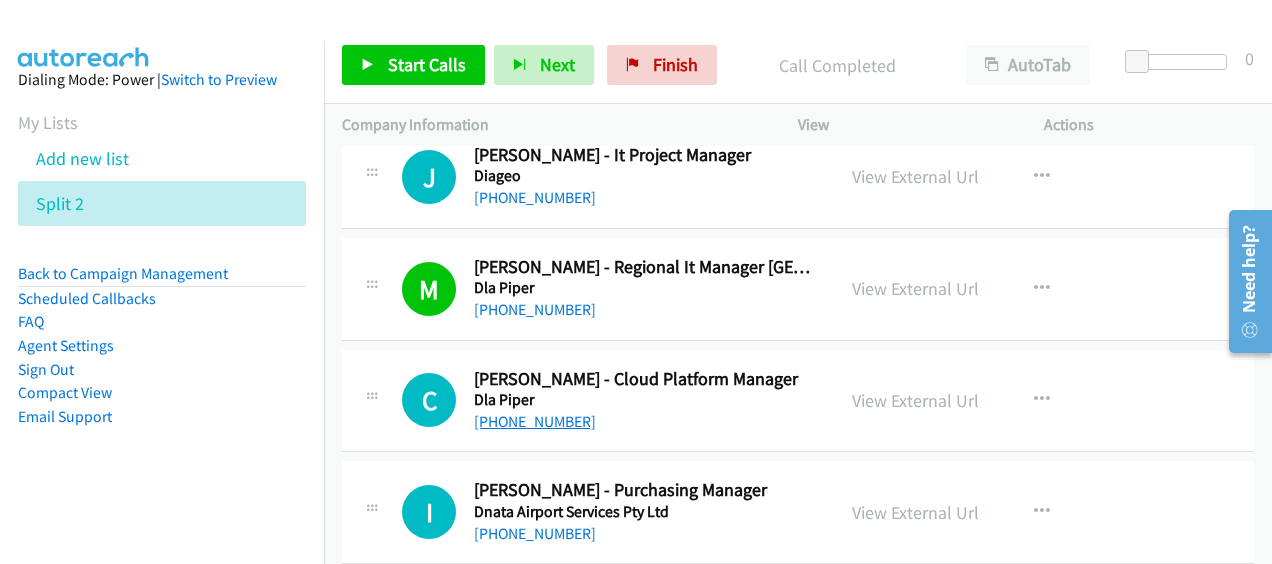 click on "[PHONE_NUMBER]" at bounding box center (535, 421) 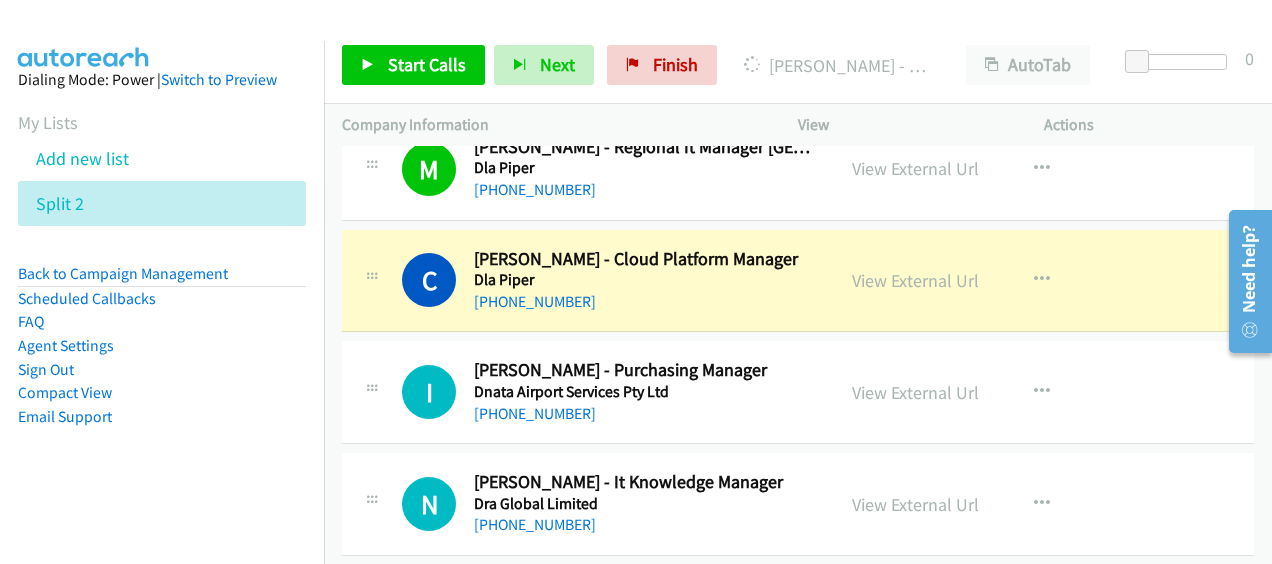 scroll, scrollTop: 520, scrollLeft: 0, axis: vertical 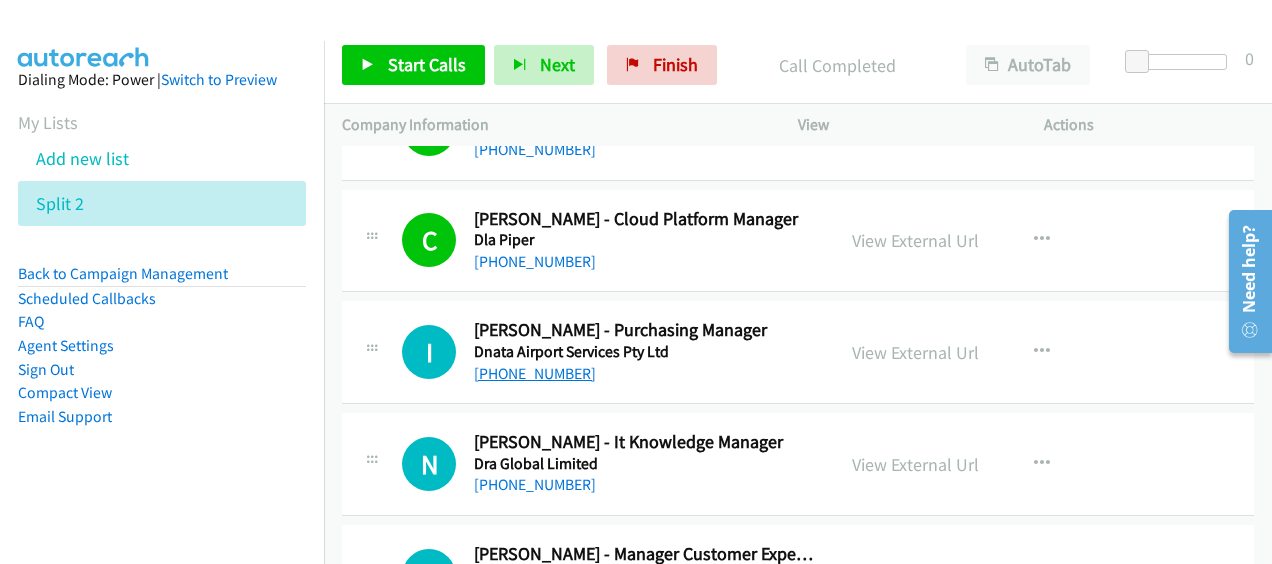 click on "[PHONE_NUMBER]" at bounding box center [535, 373] 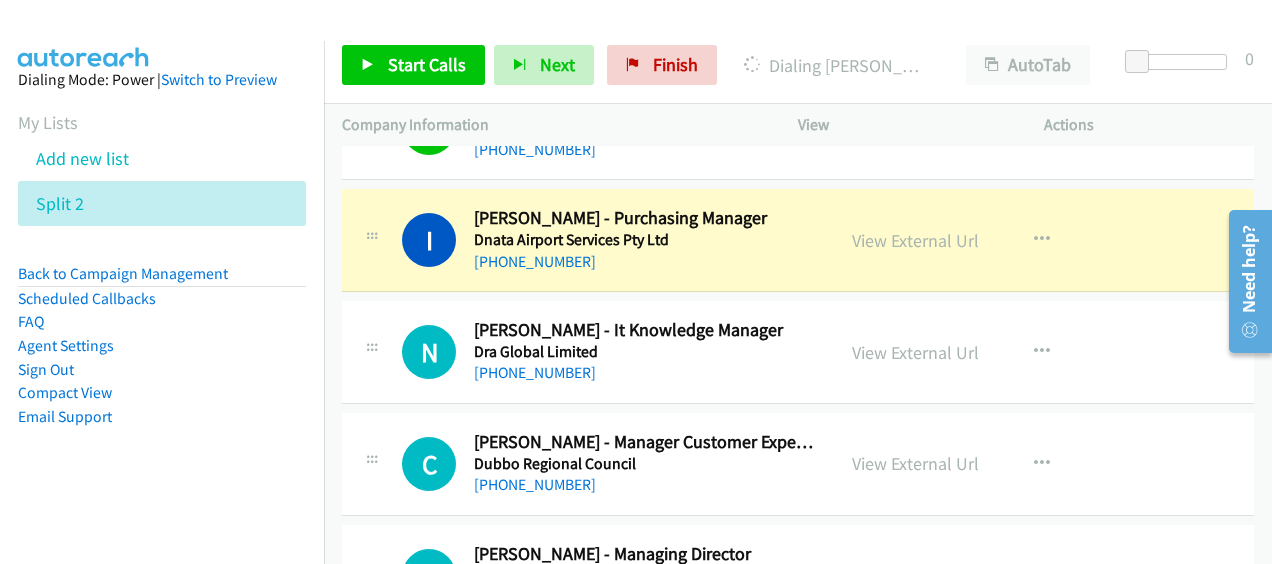scroll, scrollTop: 640, scrollLeft: 0, axis: vertical 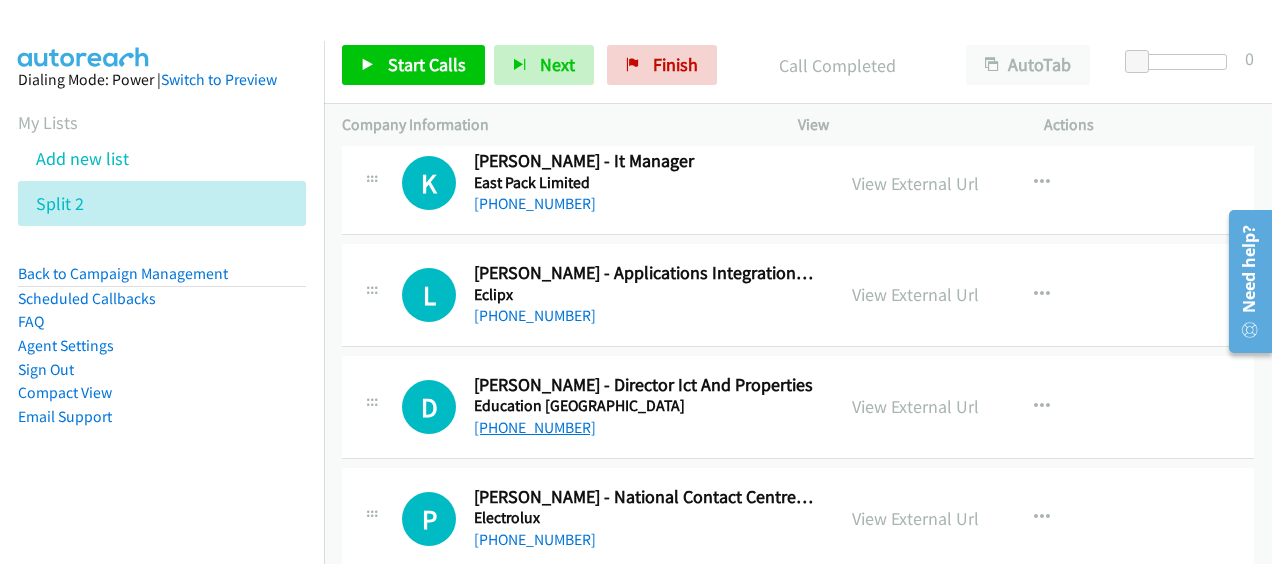 click on "[PHONE_NUMBER]" at bounding box center (535, 427) 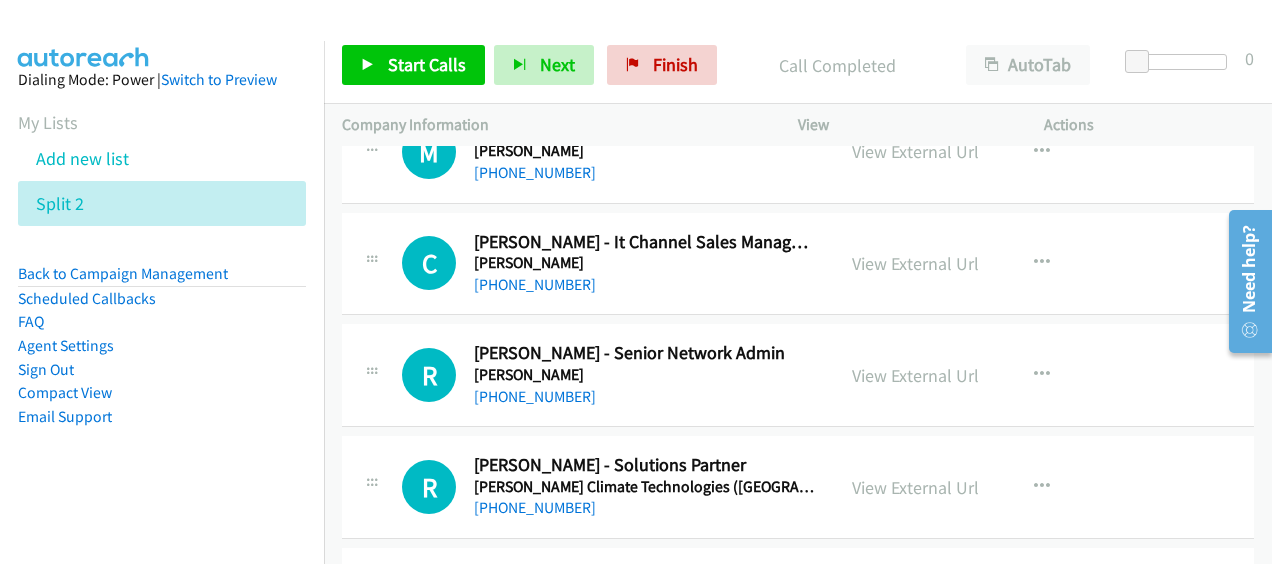 scroll, scrollTop: 2293, scrollLeft: 0, axis: vertical 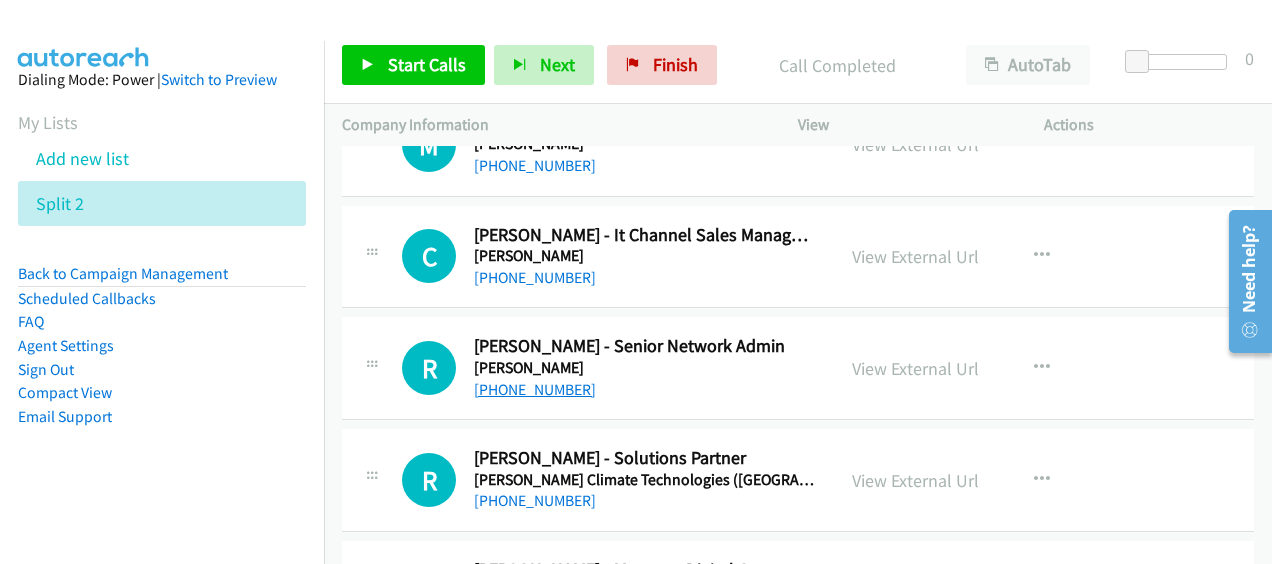 click on "[PHONE_NUMBER]" at bounding box center [535, 389] 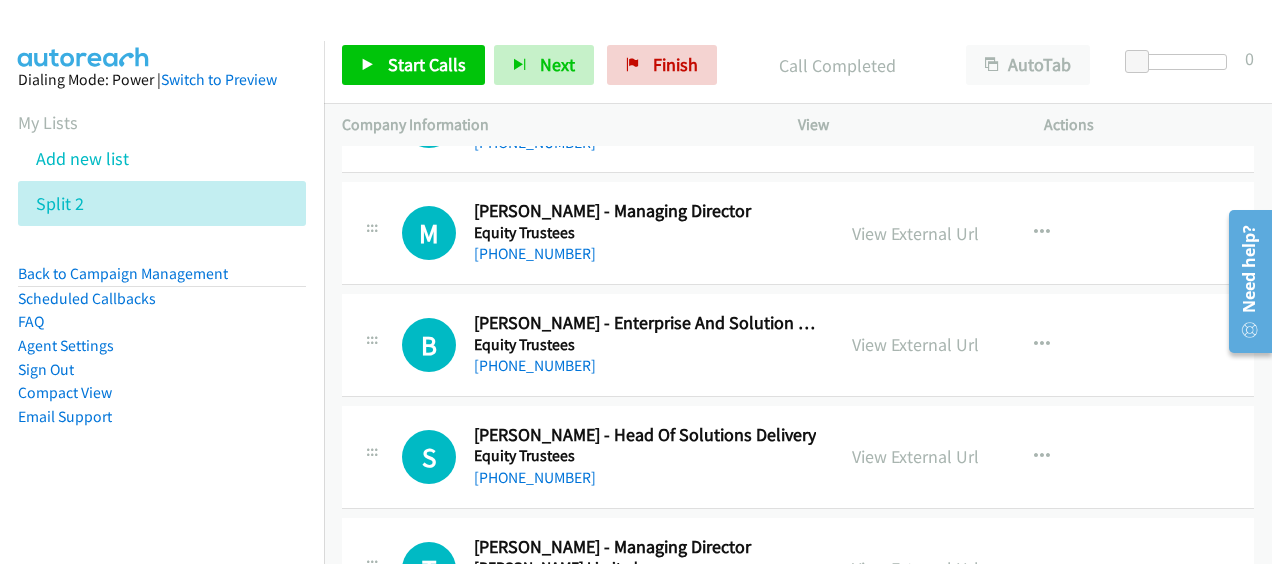 scroll, scrollTop: 4346, scrollLeft: 0, axis: vertical 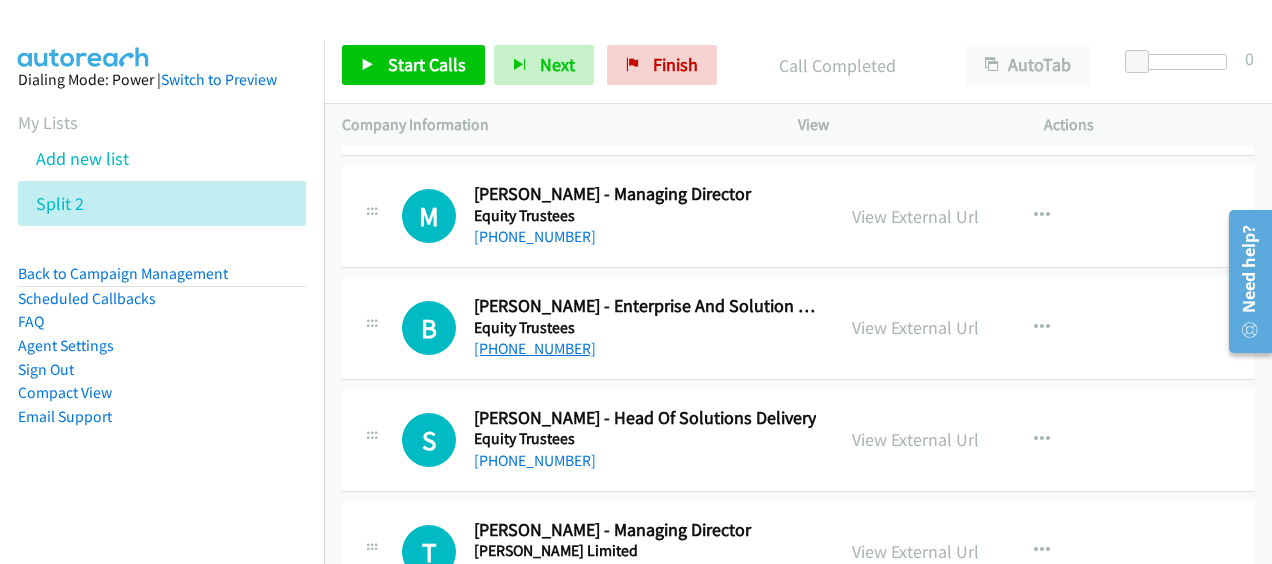 click on "[PHONE_NUMBER]" at bounding box center (535, 348) 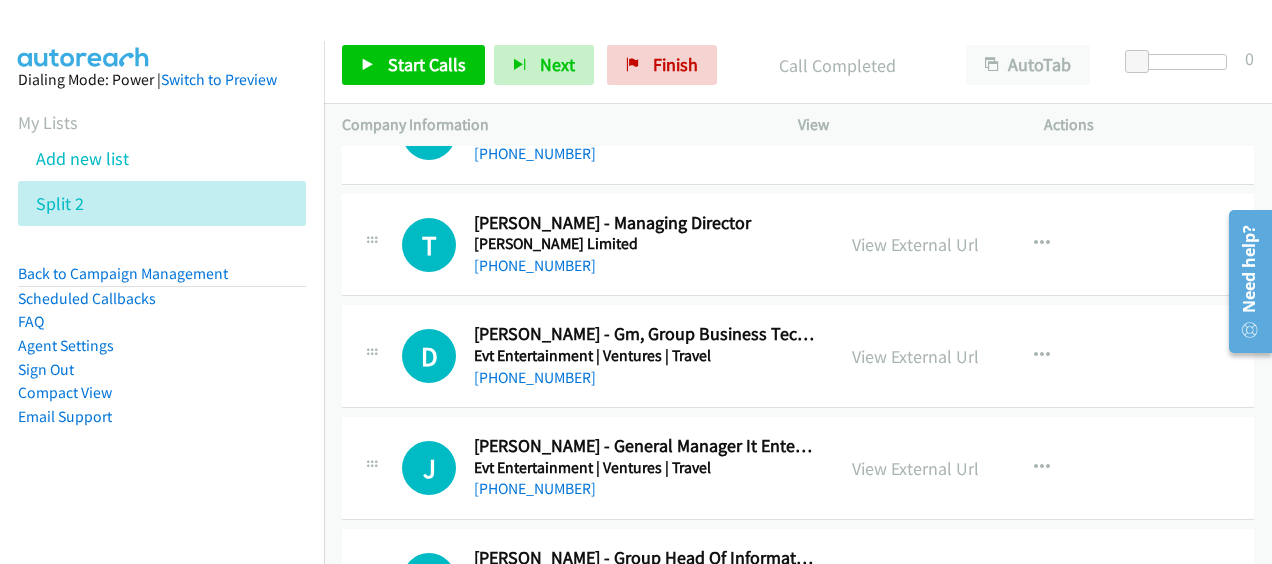 scroll, scrollTop: 4666, scrollLeft: 0, axis: vertical 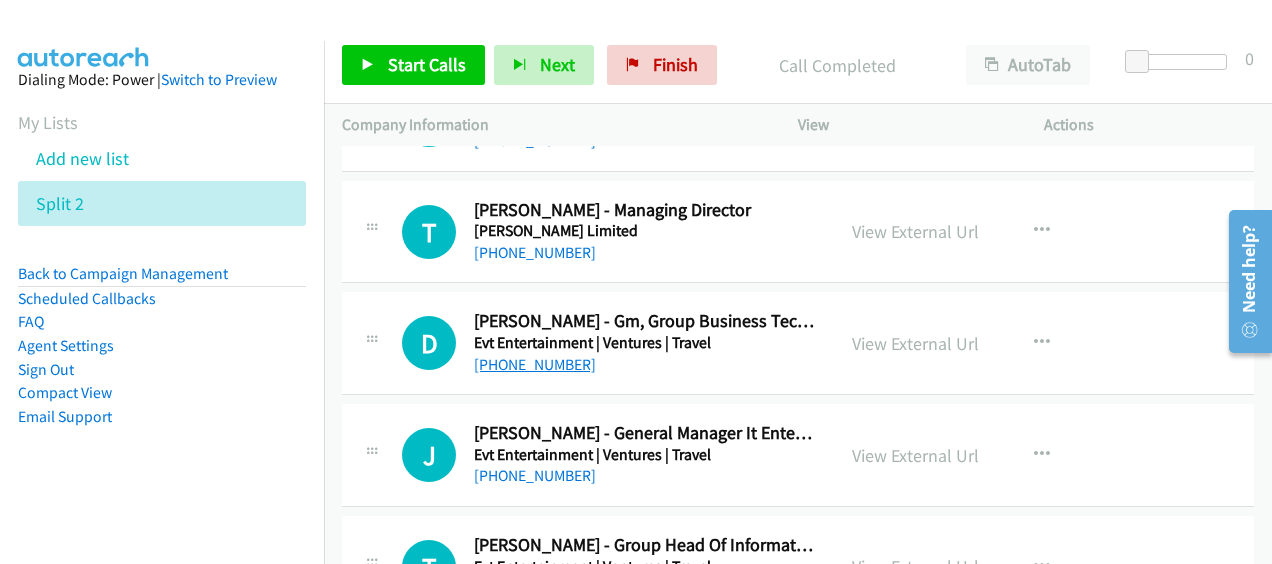 click on "[PHONE_NUMBER]" at bounding box center [535, 364] 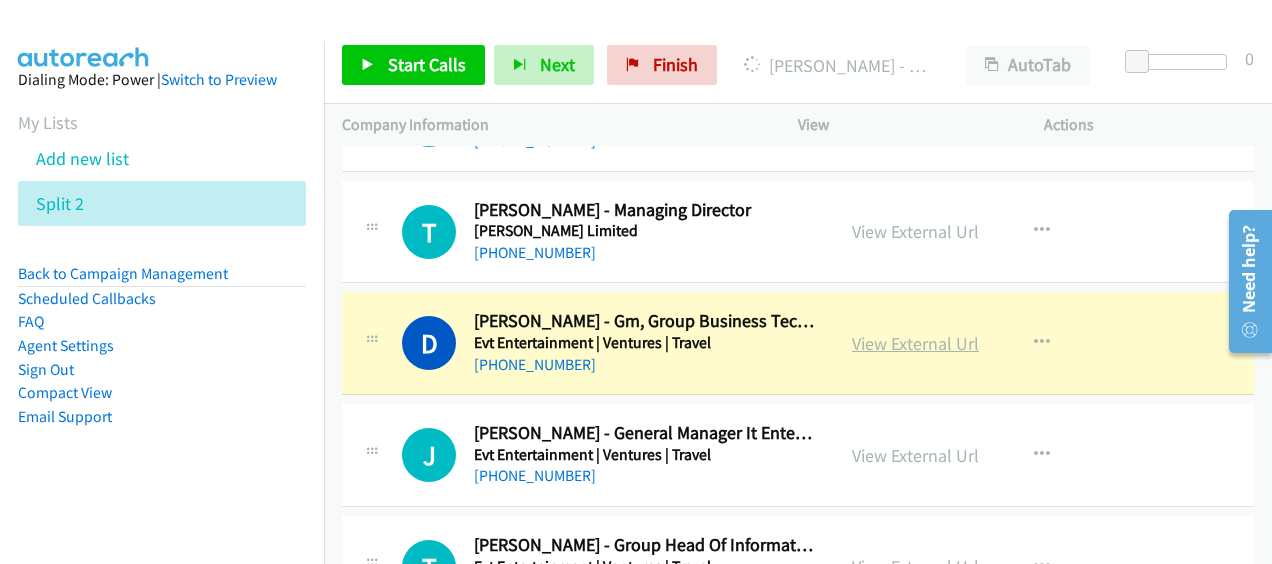 click on "View External Url" at bounding box center (915, 343) 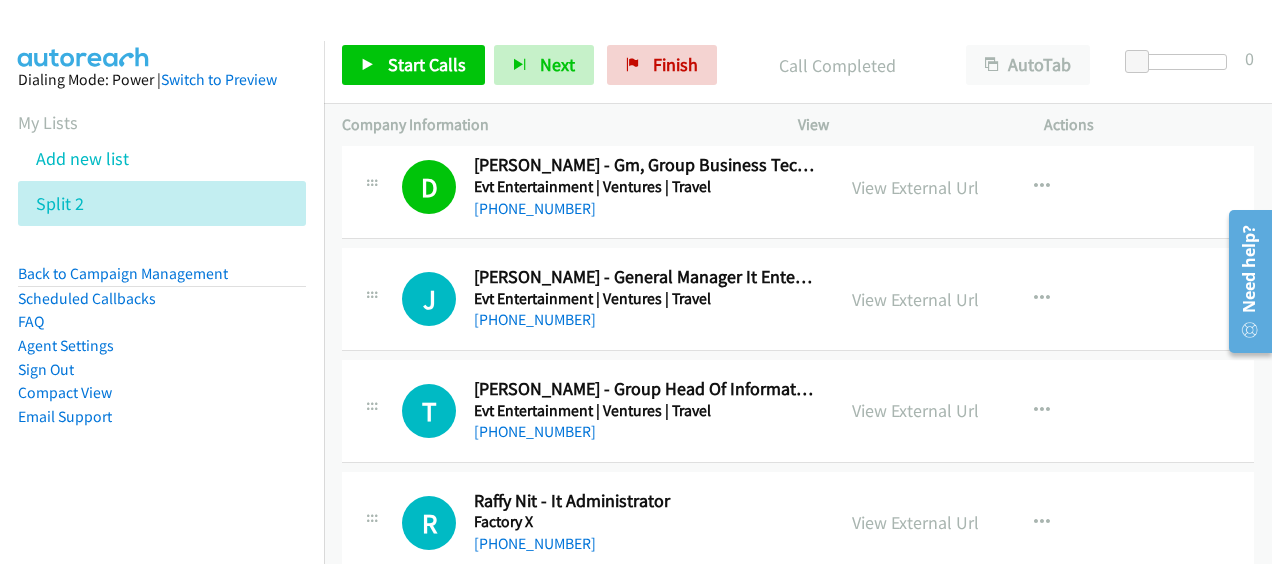 scroll, scrollTop: 4826, scrollLeft: 0, axis: vertical 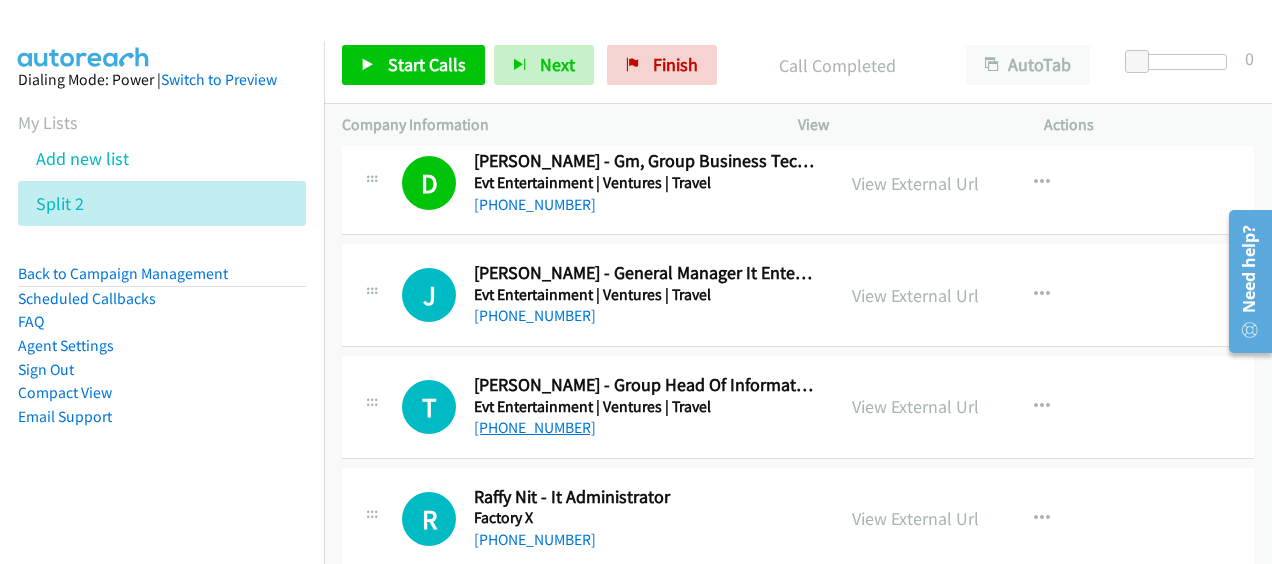 drag, startPoint x: 582, startPoint y: 414, endPoint x: 554, endPoint y: 415, distance: 28.01785 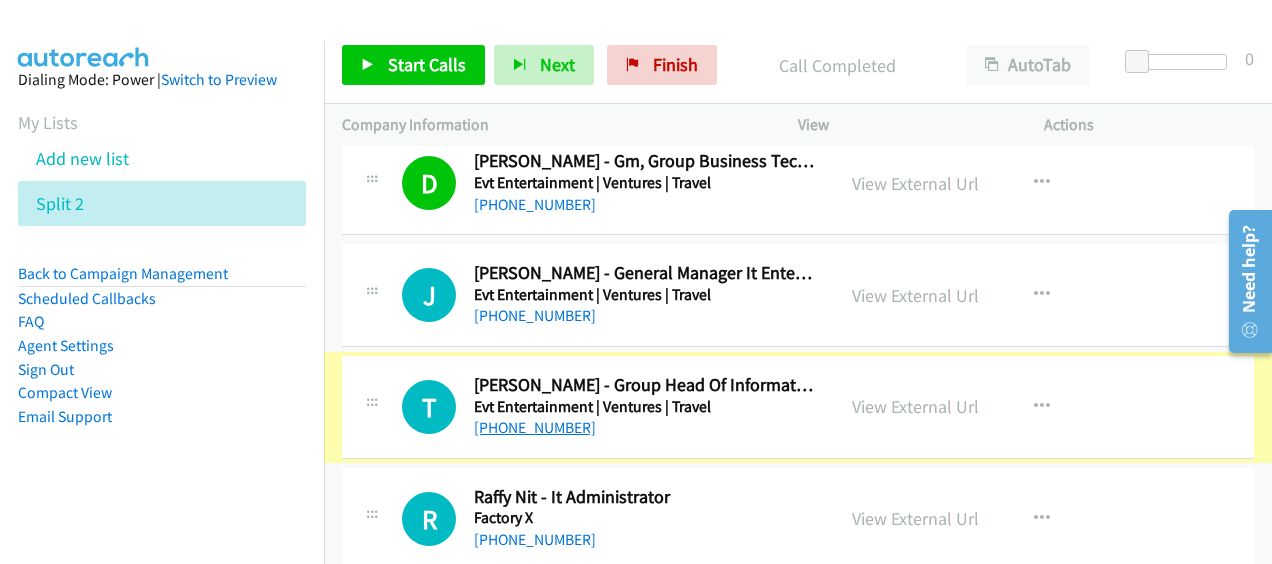 click on "[PHONE_NUMBER]" at bounding box center (535, 427) 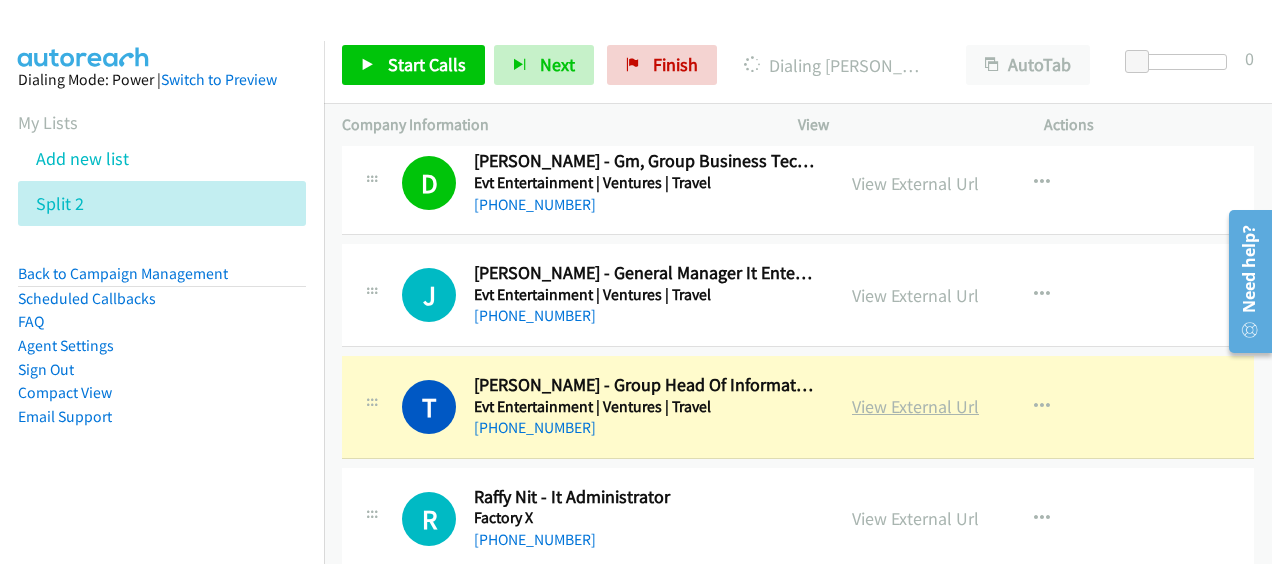 click on "View External Url" at bounding box center (915, 406) 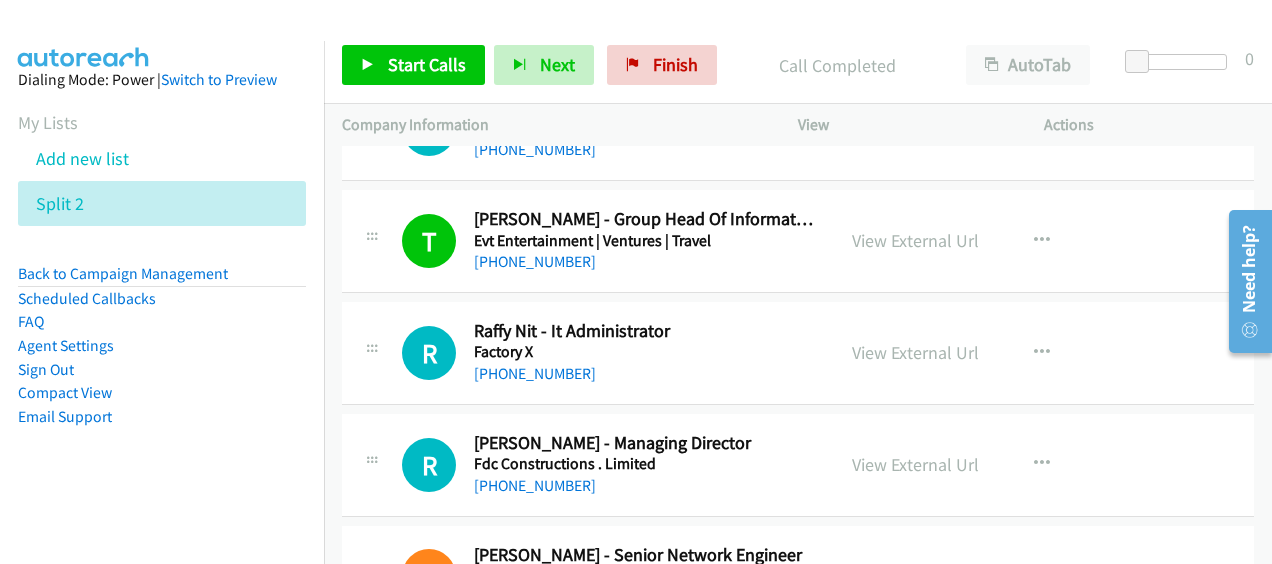 scroll, scrollTop: 5026, scrollLeft: 0, axis: vertical 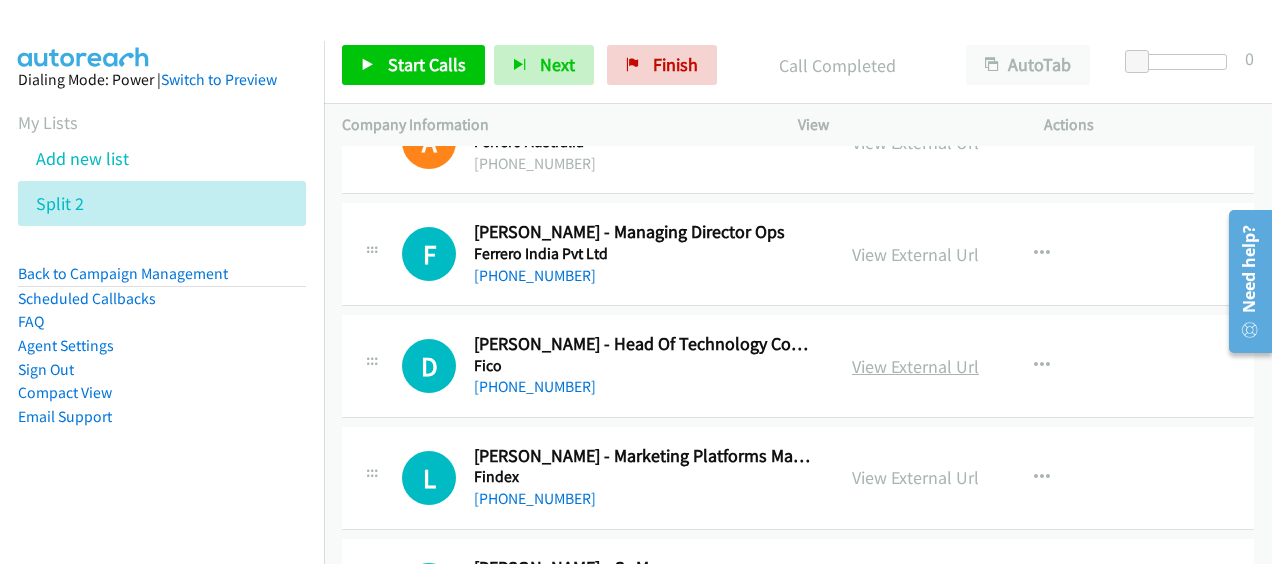 click on "View External Url" at bounding box center [915, 366] 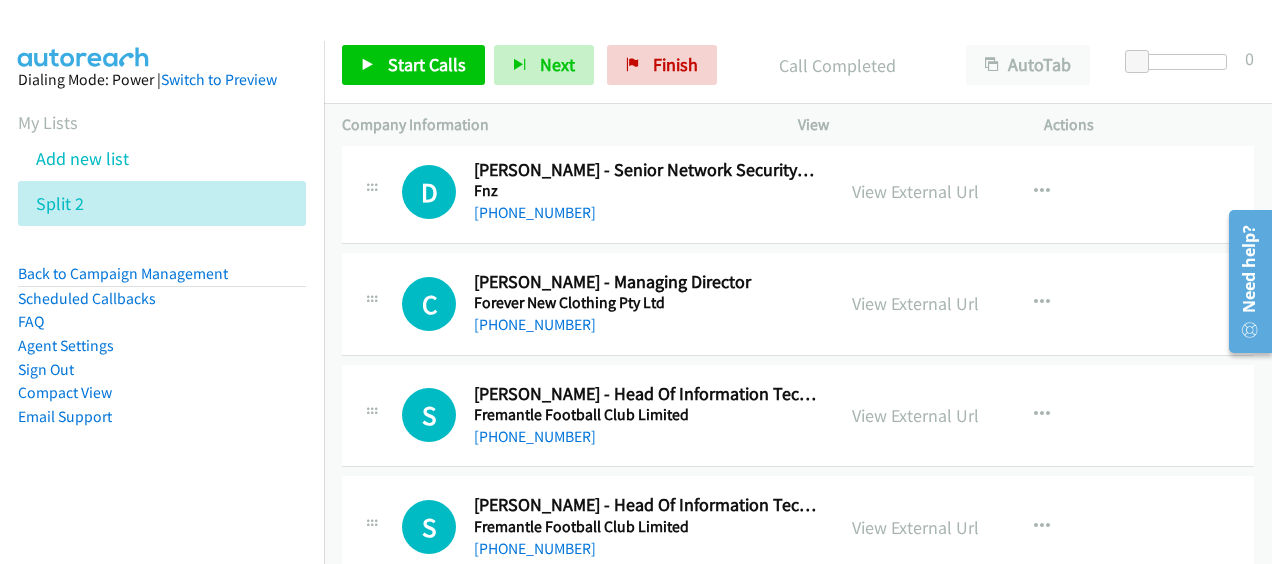 scroll, scrollTop: 6973, scrollLeft: 0, axis: vertical 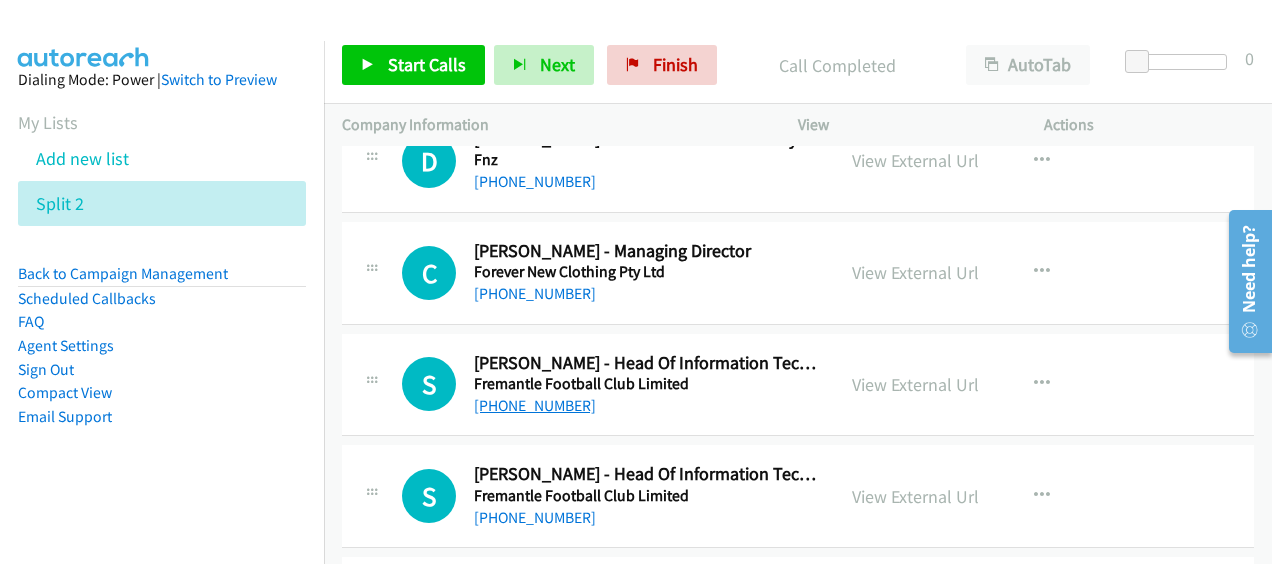 click on "[PHONE_NUMBER]" at bounding box center [535, 405] 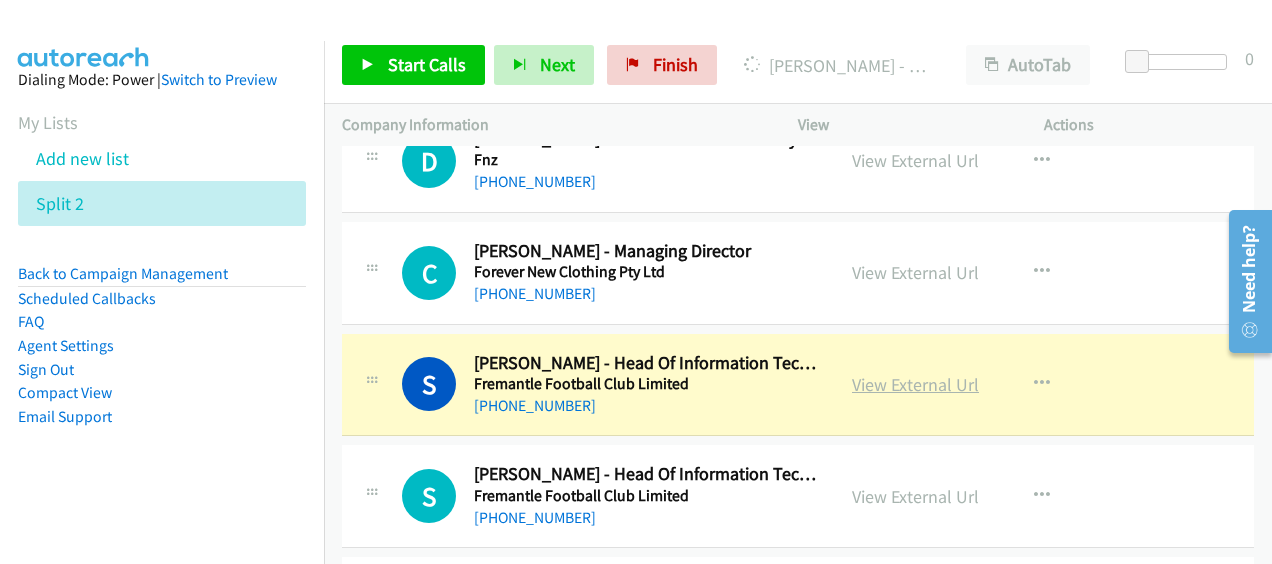 click on "View External Url" at bounding box center (915, 384) 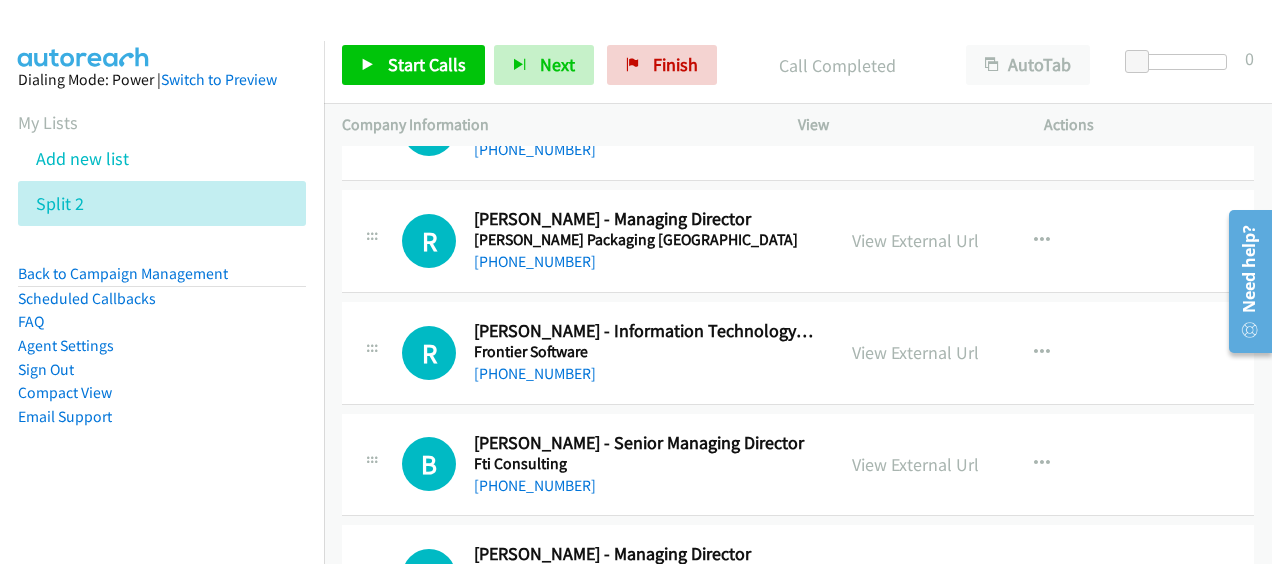 scroll, scrollTop: 7453, scrollLeft: 0, axis: vertical 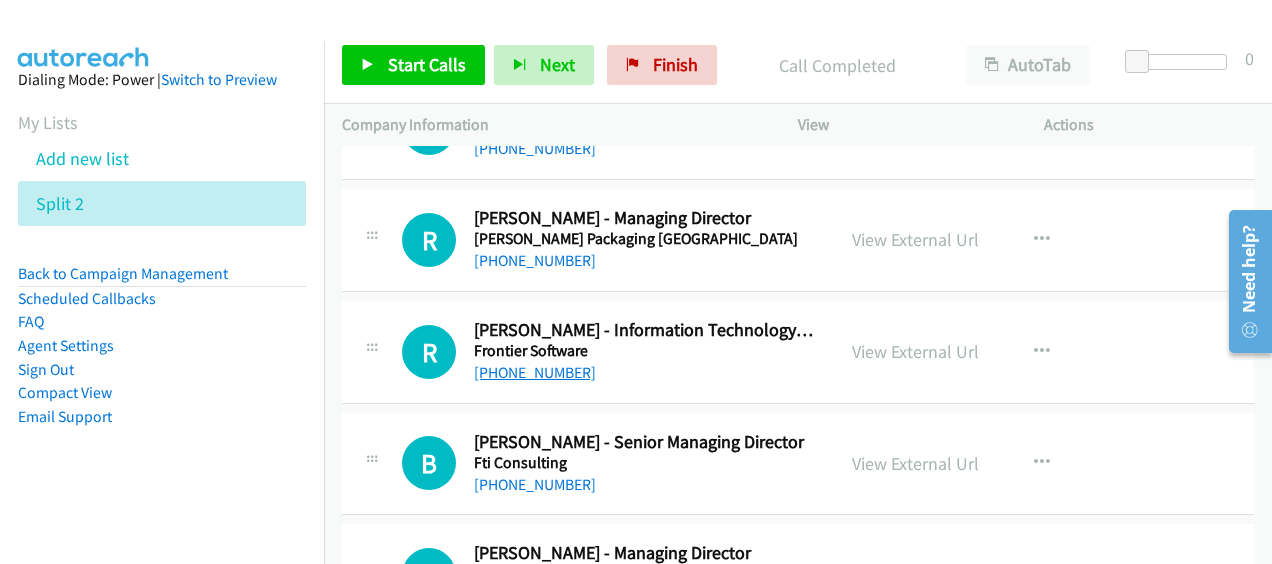 click on "[PHONE_NUMBER]" at bounding box center [535, 372] 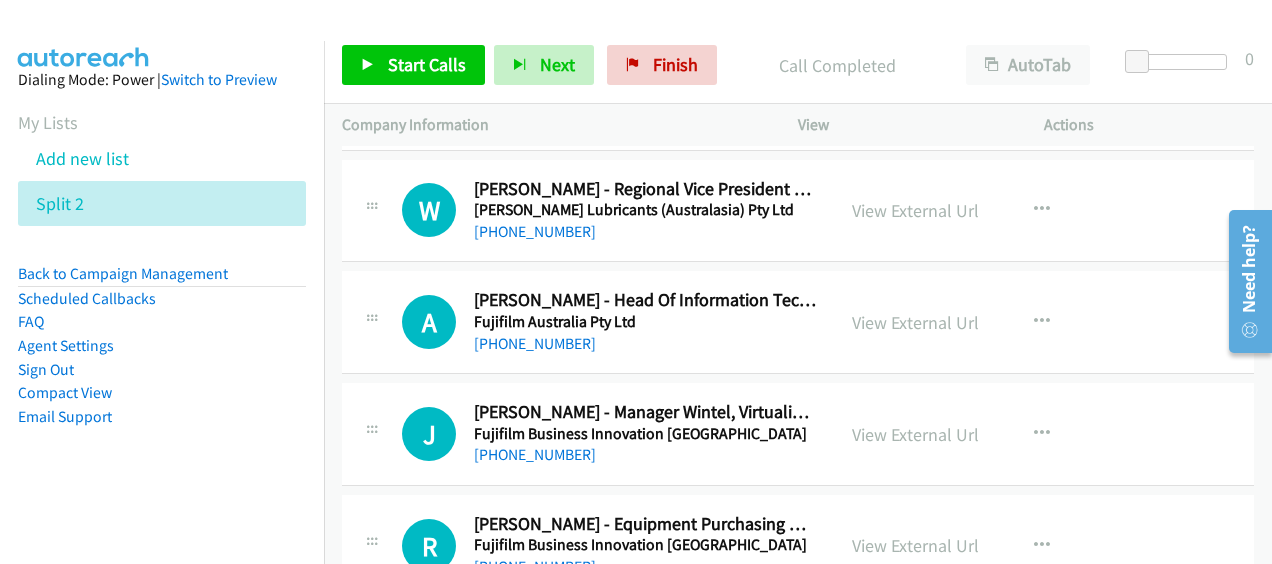 scroll, scrollTop: 12532, scrollLeft: 0, axis: vertical 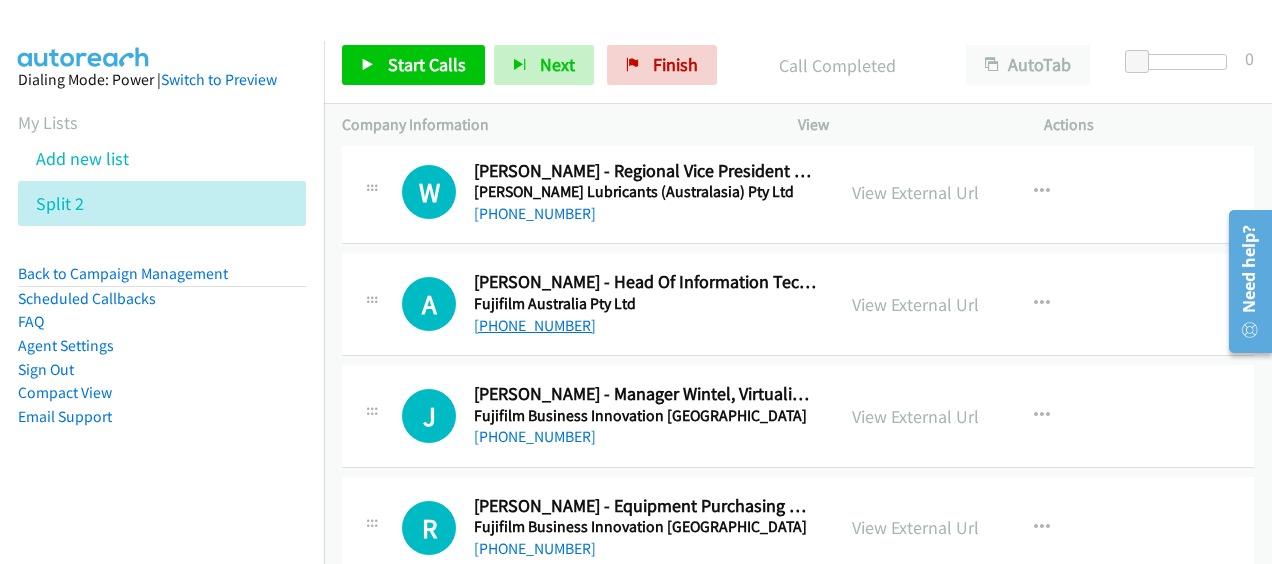 click on "[PHONE_NUMBER]" at bounding box center (535, 325) 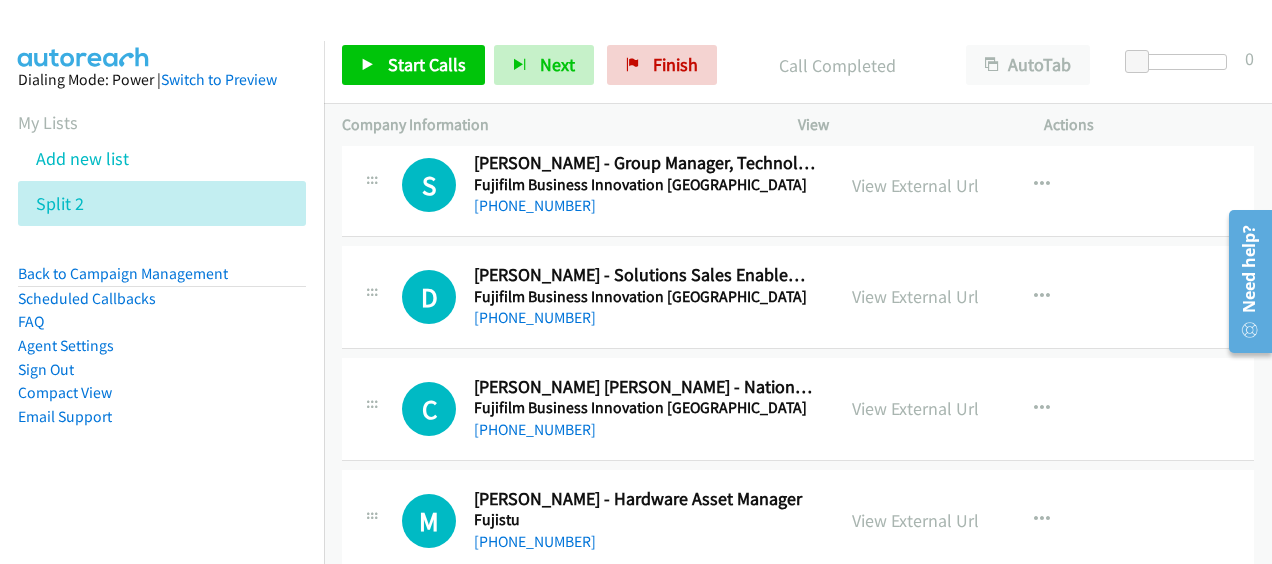 scroll, scrollTop: 13332, scrollLeft: 0, axis: vertical 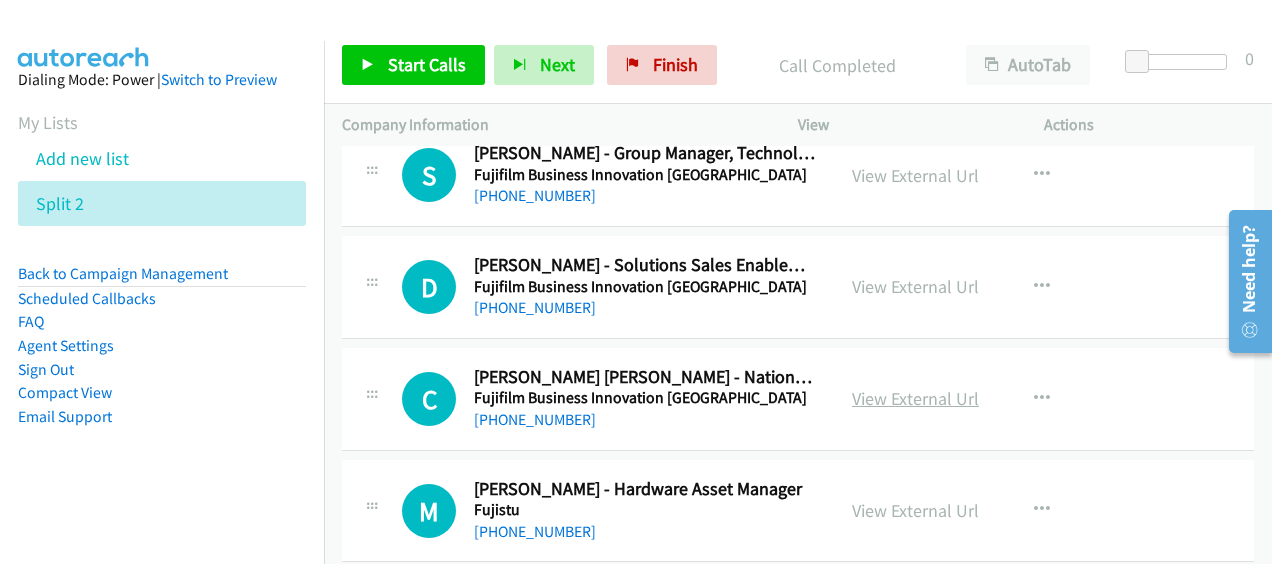 click on "View External Url" at bounding box center [915, 398] 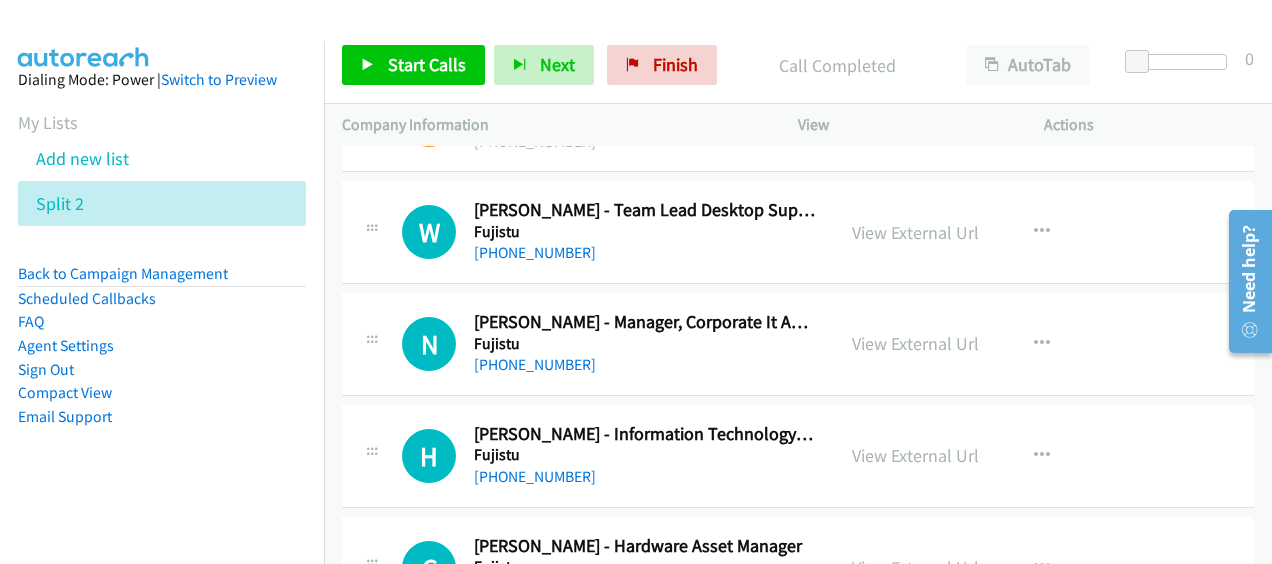 scroll, scrollTop: 13852, scrollLeft: 0, axis: vertical 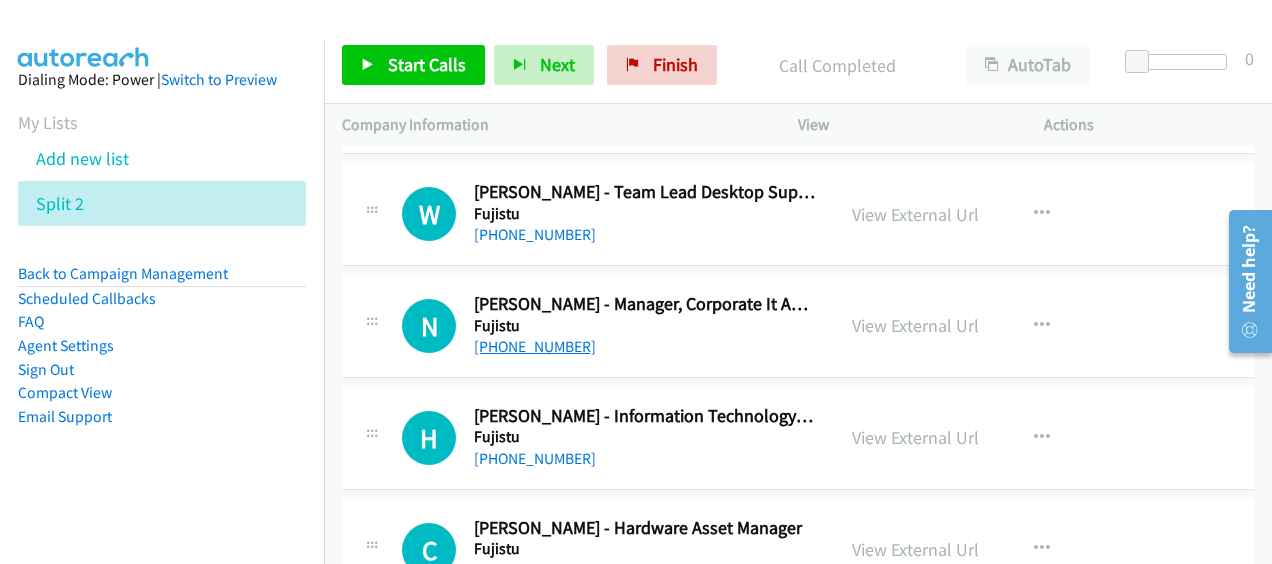 click on "[PHONE_NUMBER]" at bounding box center (535, 346) 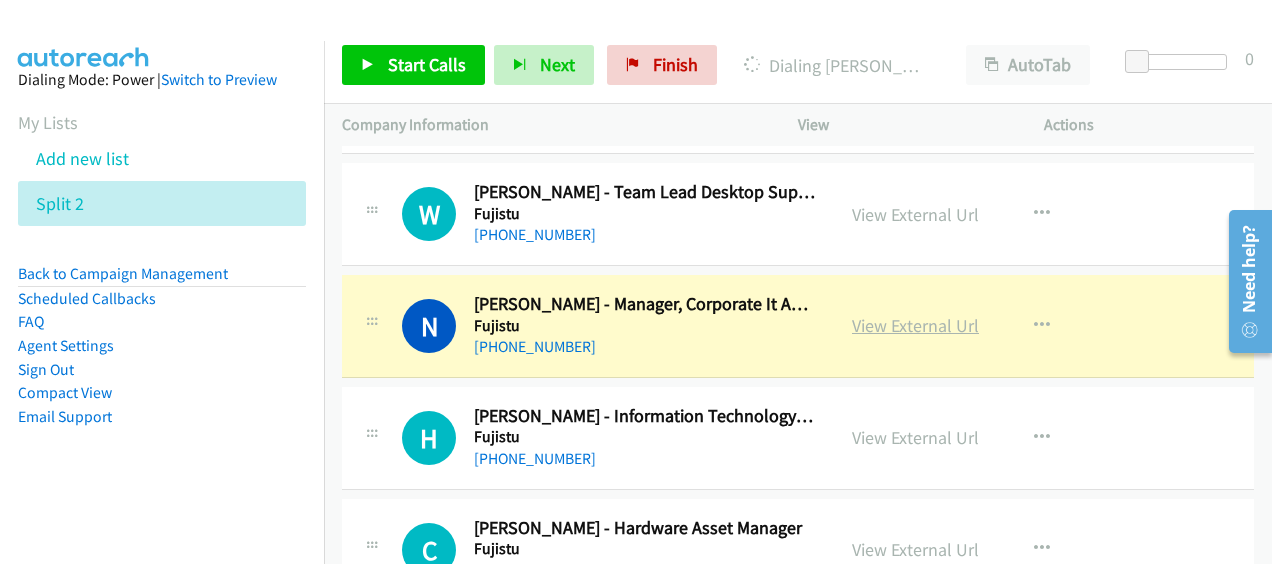 click on "View External Url" at bounding box center (915, 325) 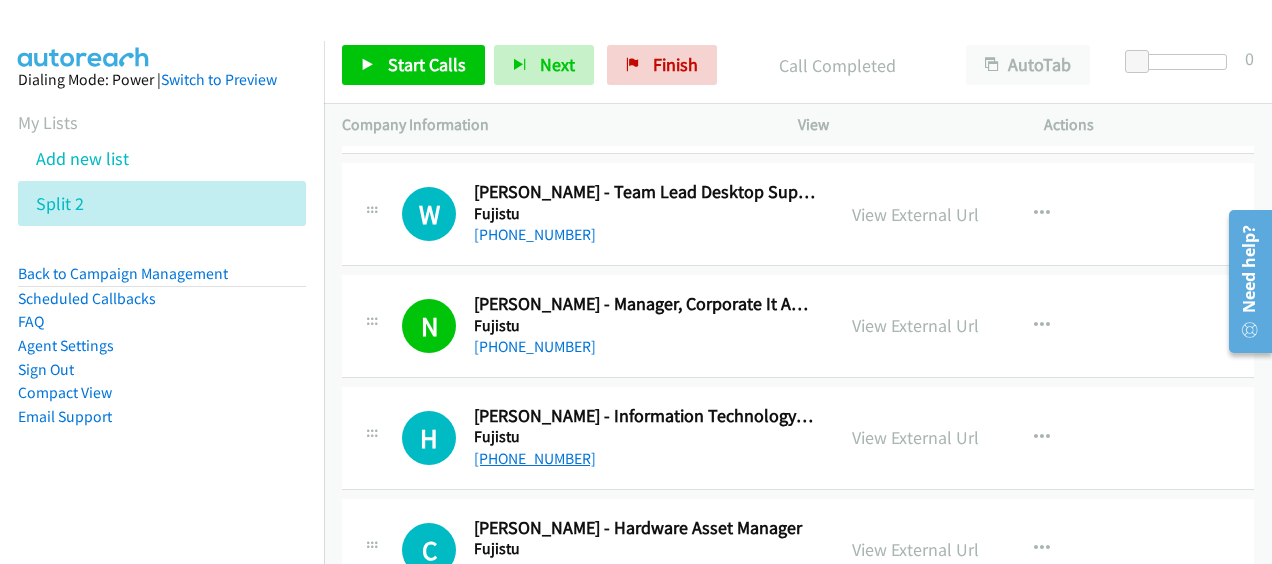 click on "[PHONE_NUMBER]" at bounding box center [535, 458] 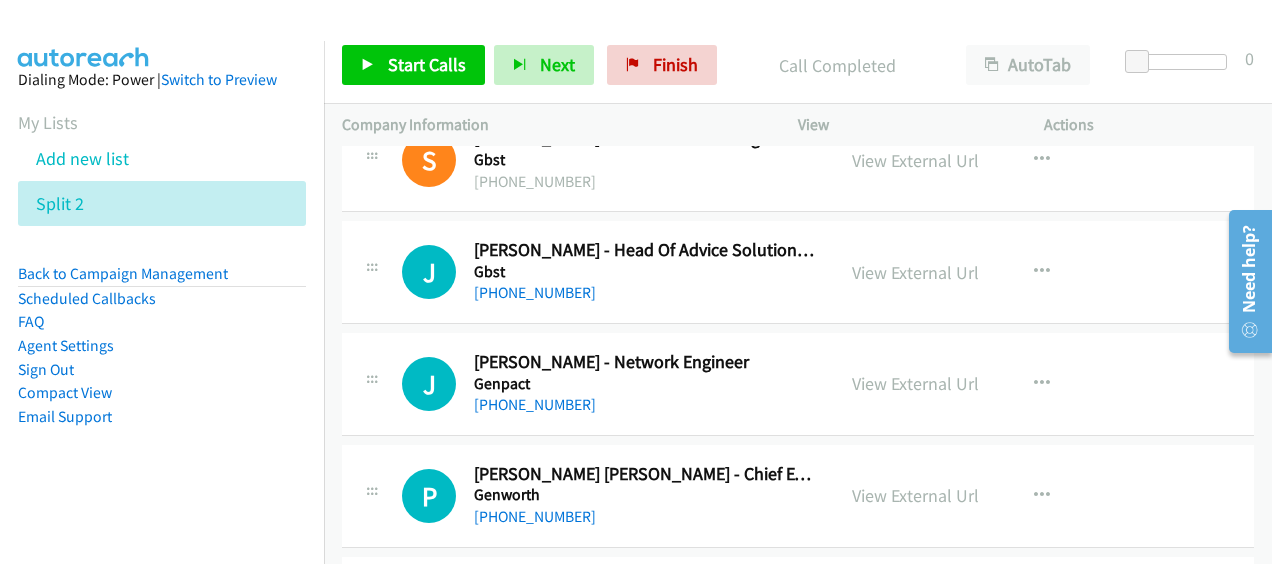 scroll, scrollTop: 15026, scrollLeft: 0, axis: vertical 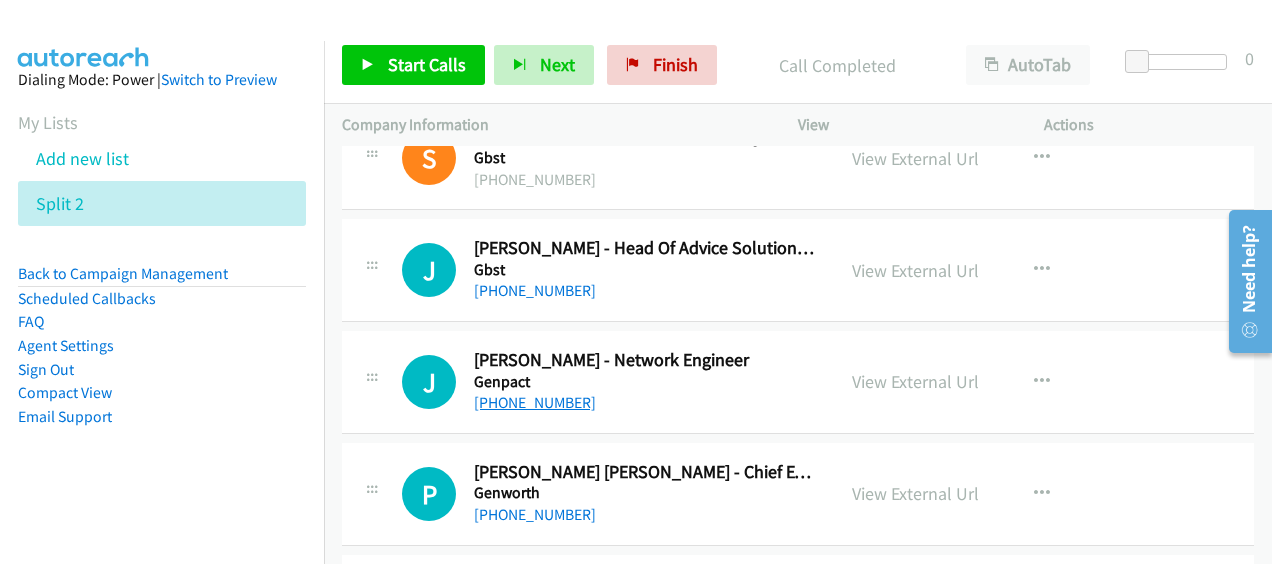 click on "[PHONE_NUMBER]" at bounding box center (535, 402) 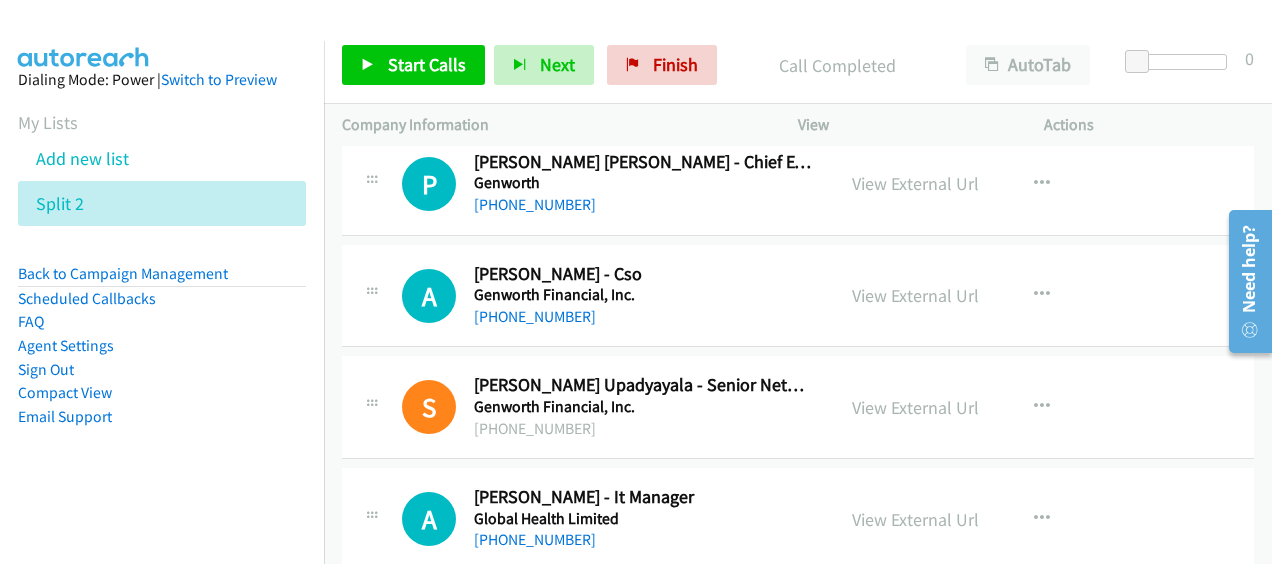 scroll, scrollTop: 15346, scrollLeft: 0, axis: vertical 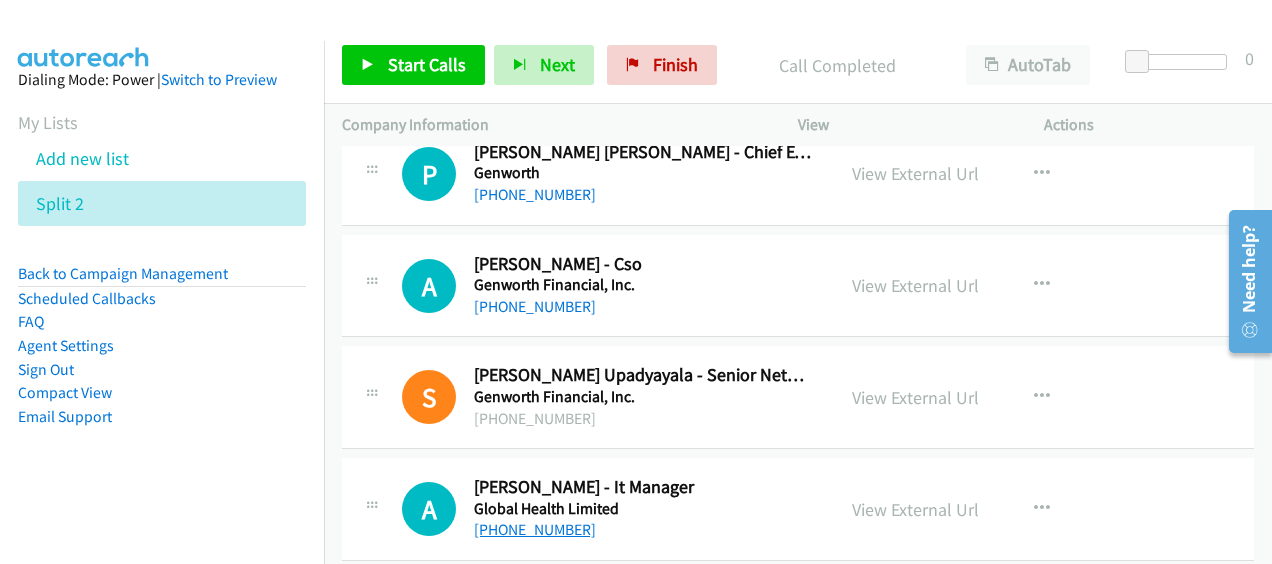 click on "[PHONE_NUMBER]" at bounding box center (535, 529) 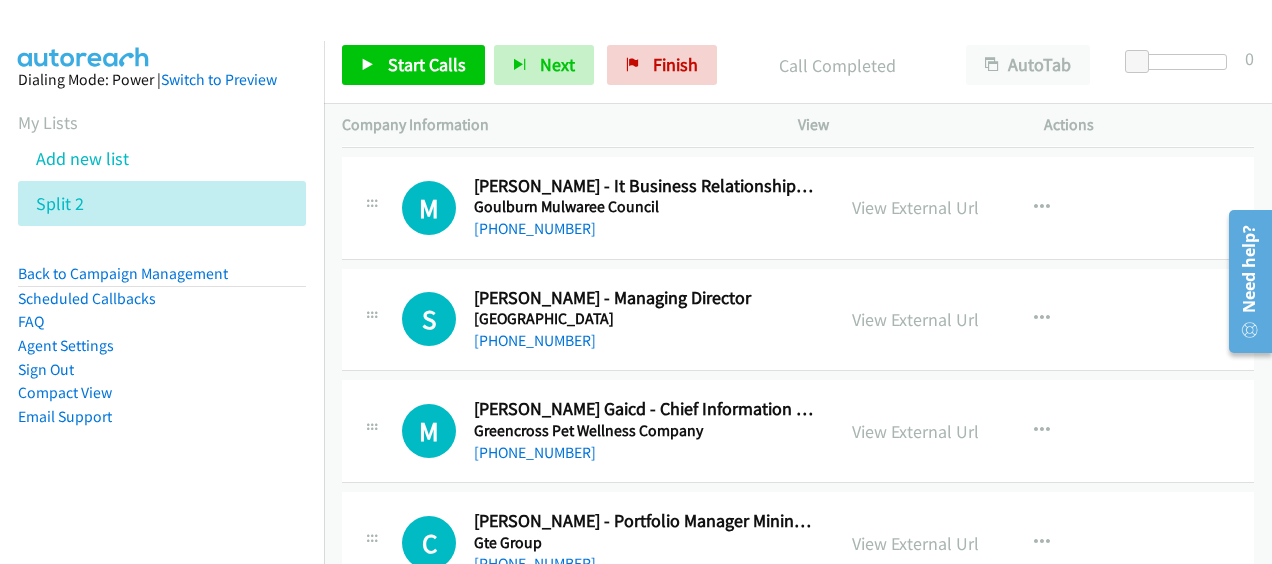 scroll, scrollTop: 16546, scrollLeft: 0, axis: vertical 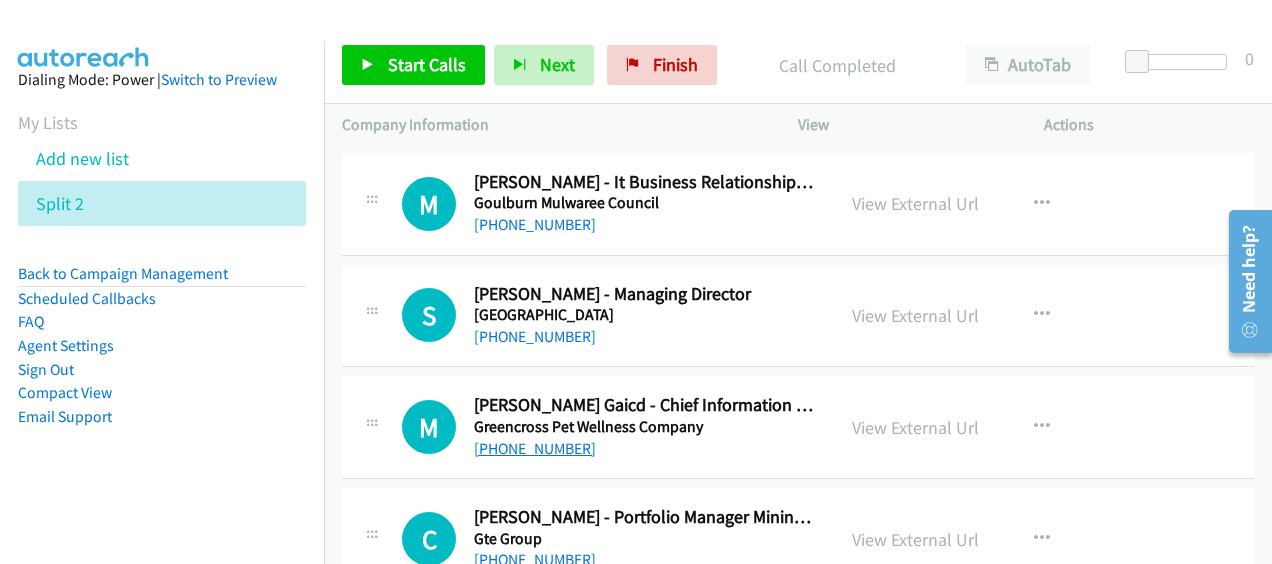 click on "[PHONE_NUMBER]" at bounding box center (535, 448) 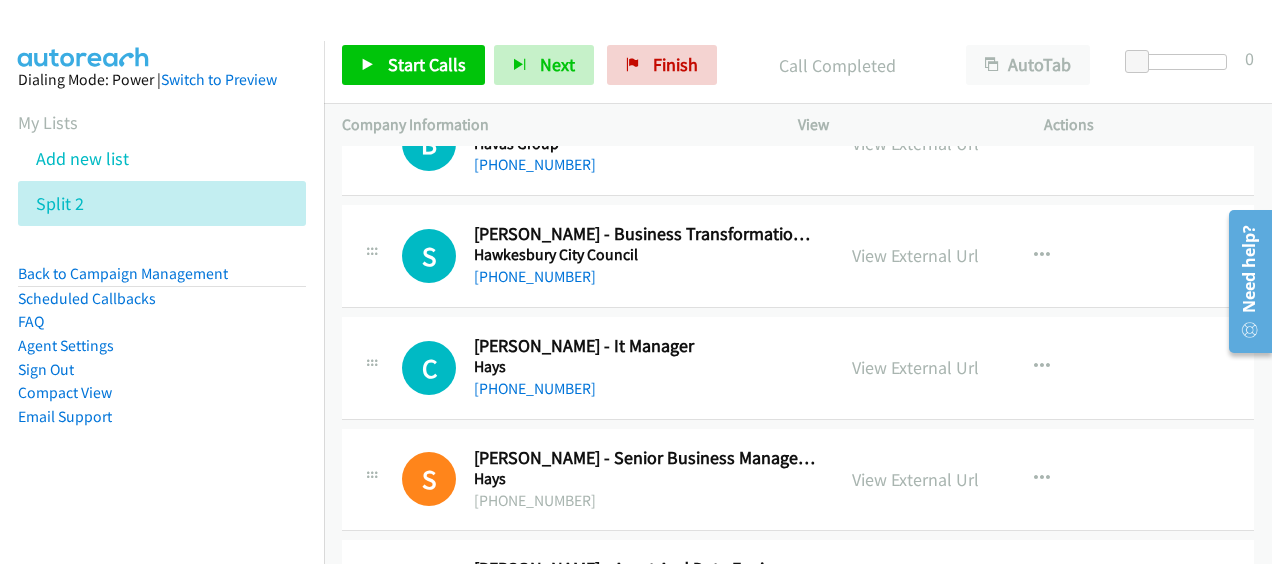 scroll, scrollTop: 17626, scrollLeft: 0, axis: vertical 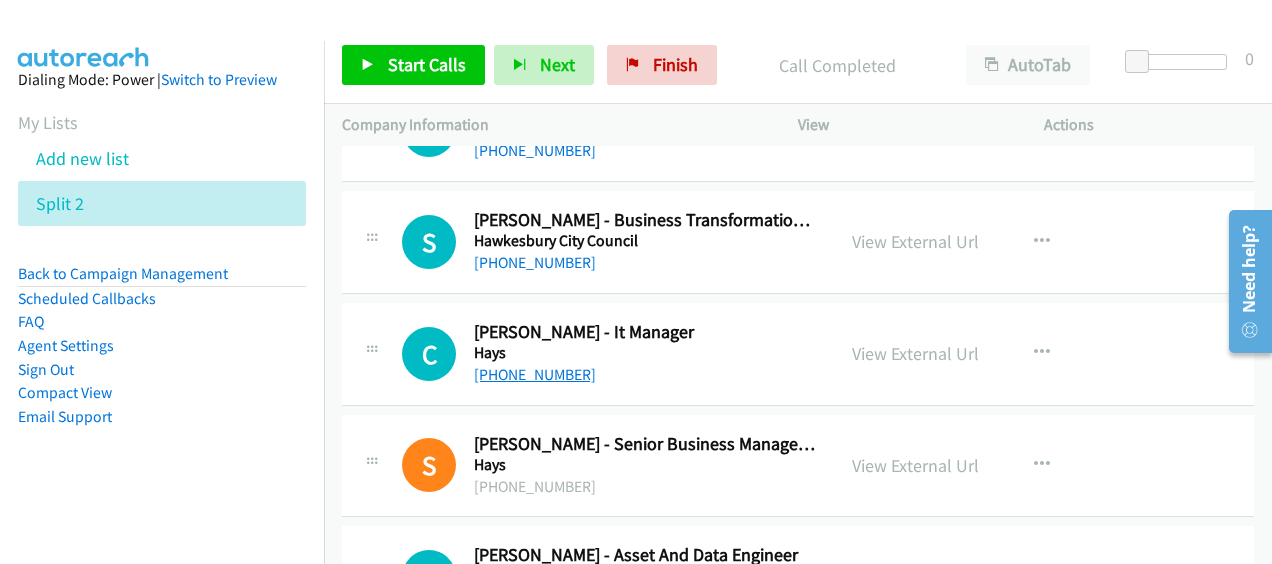 click on "[PHONE_NUMBER]" at bounding box center (535, 374) 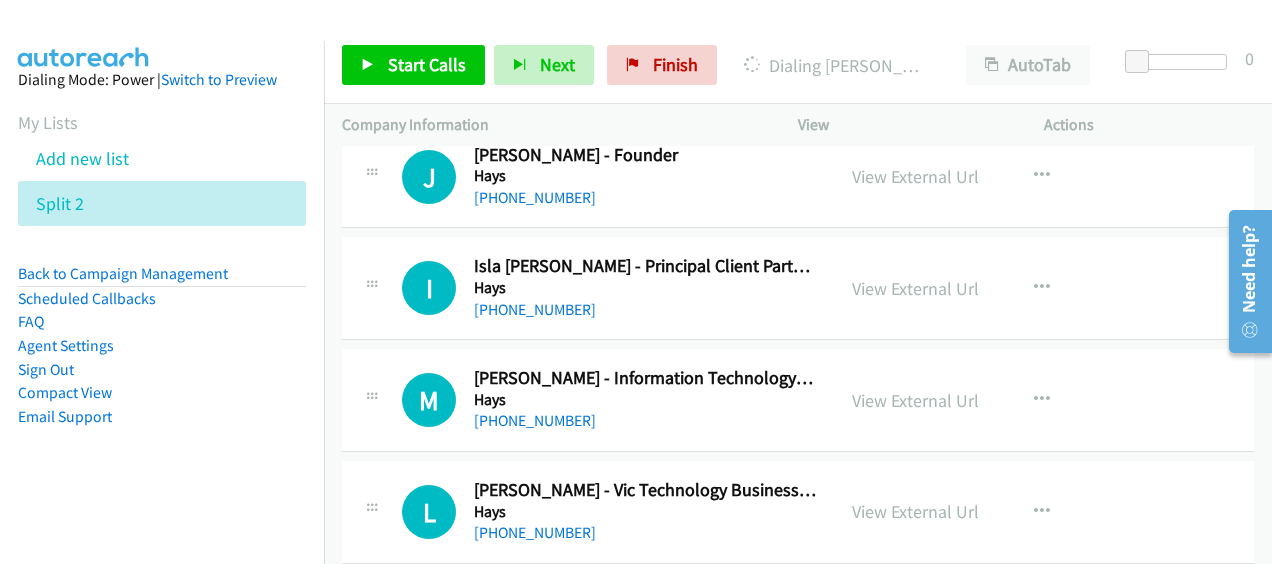 scroll, scrollTop: 19052, scrollLeft: 0, axis: vertical 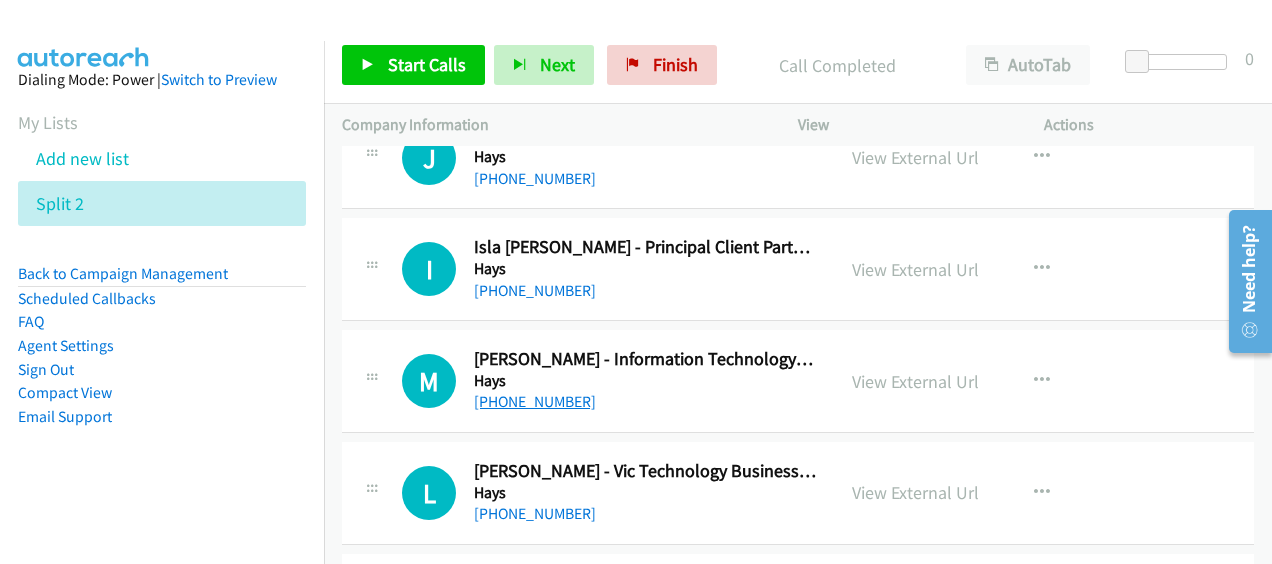 click on "[PHONE_NUMBER]" at bounding box center [535, 401] 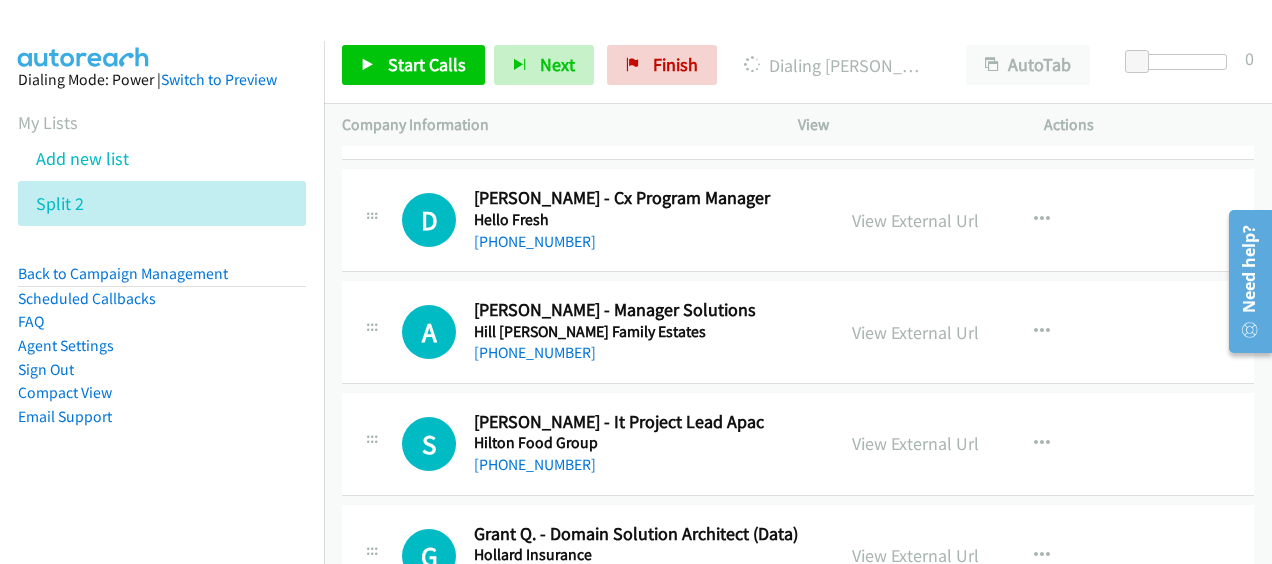 scroll, scrollTop: 19812, scrollLeft: 0, axis: vertical 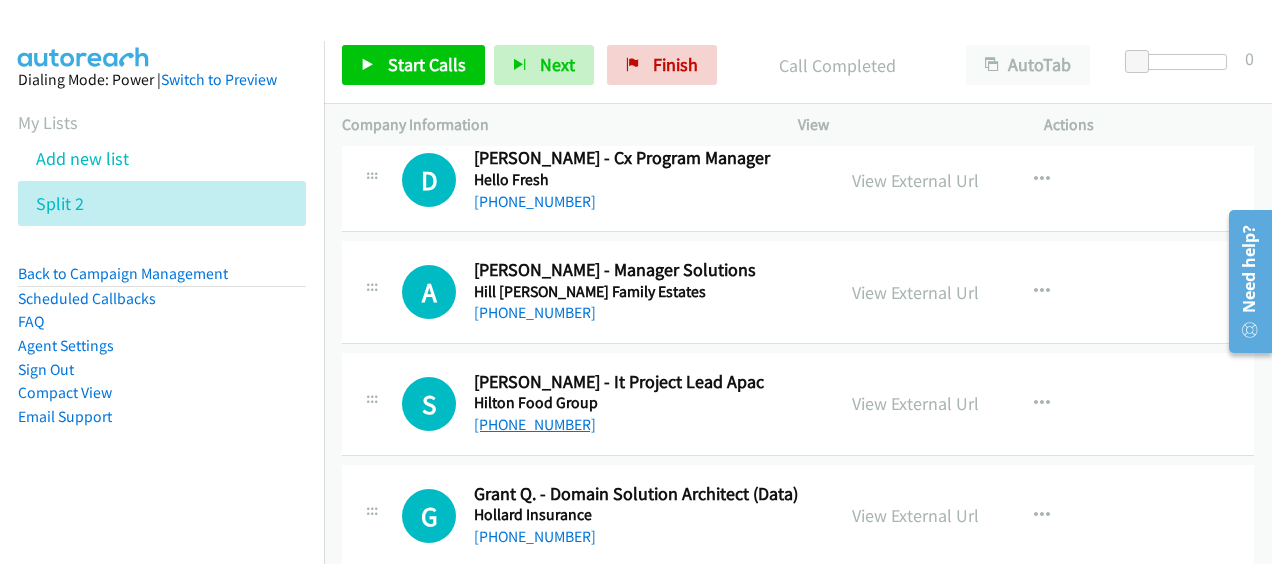click on "[PHONE_NUMBER]" at bounding box center [535, 424] 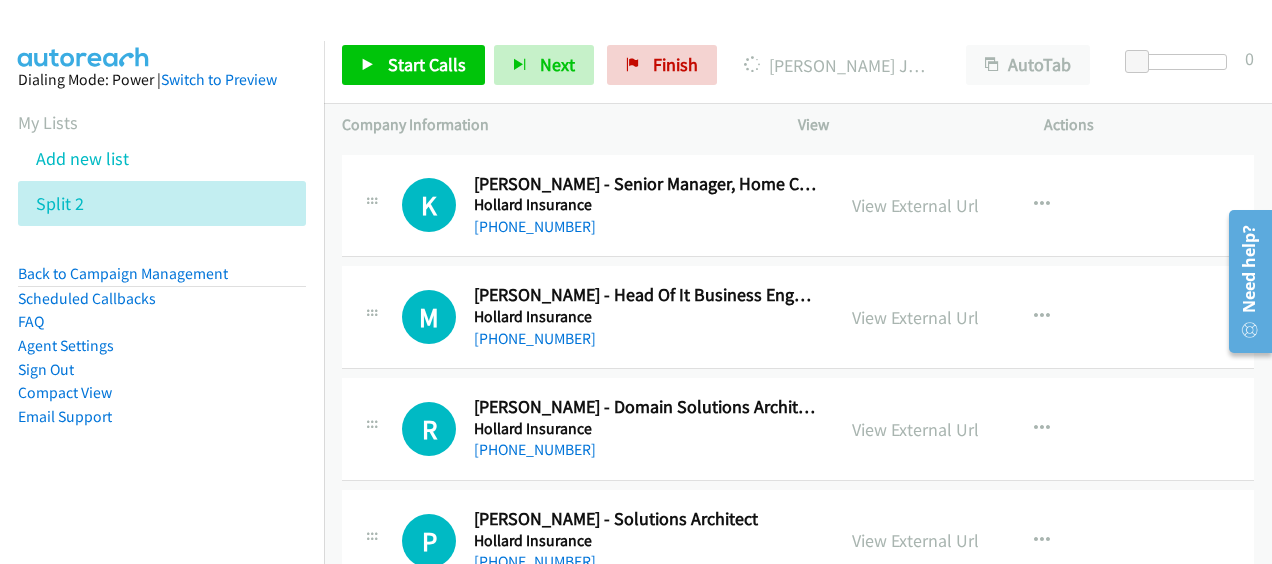 scroll, scrollTop: 20252, scrollLeft: 0, axis: vertical 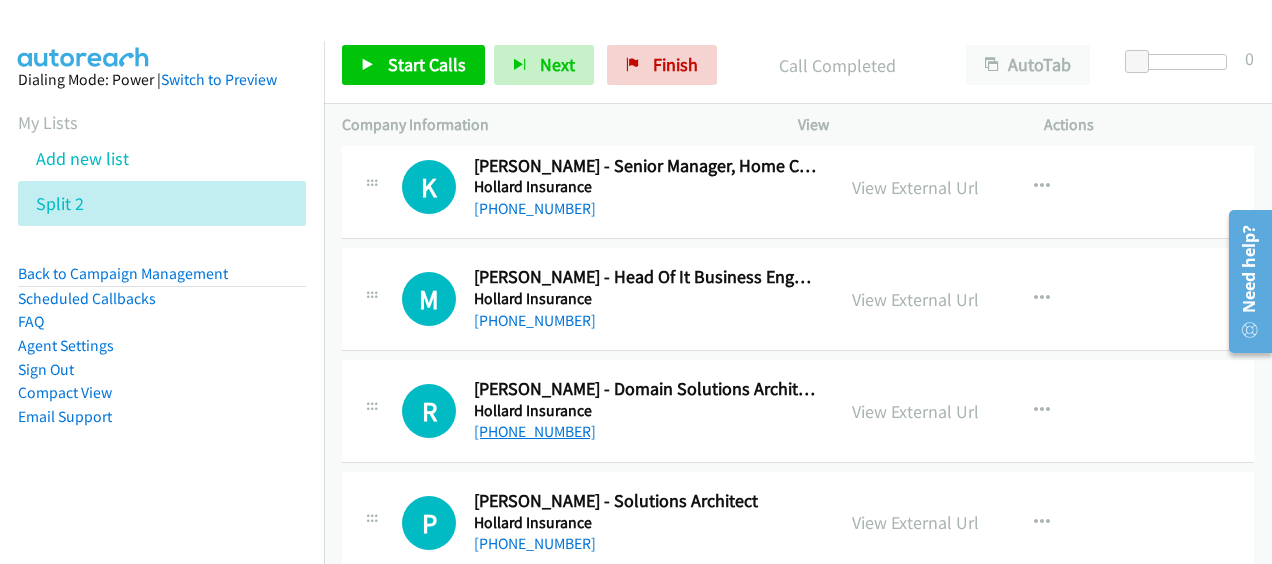 click on "[PHONE_NUMBER]" at bounding box center (535, 431) 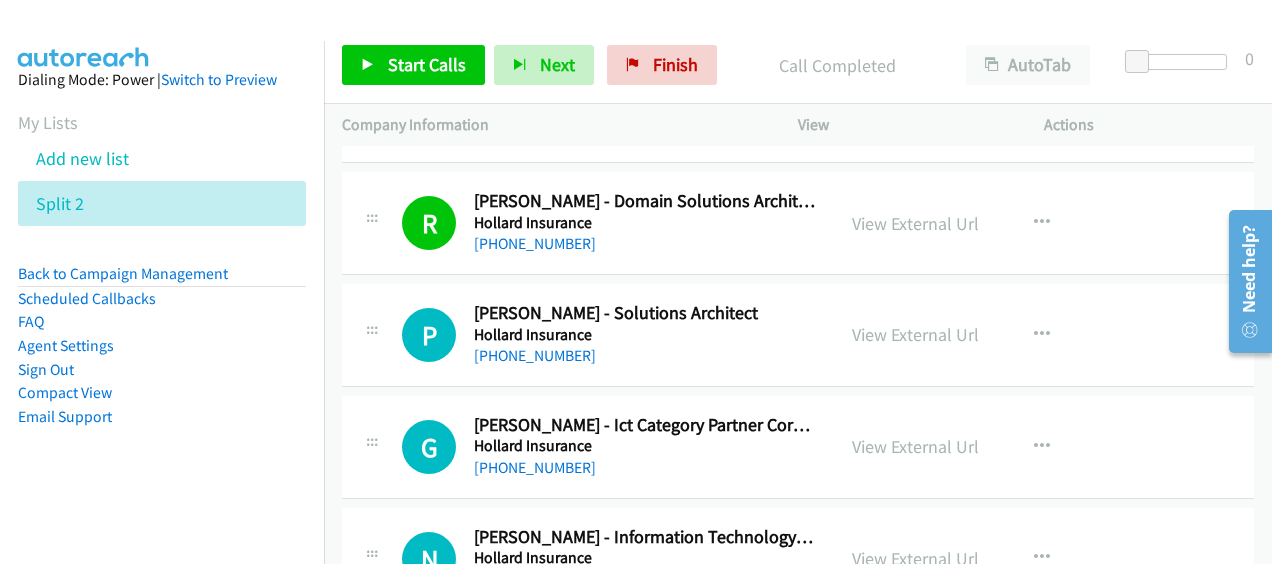 scroll, scrollTop: 20452, scrollLeft: 0, axis: vertical 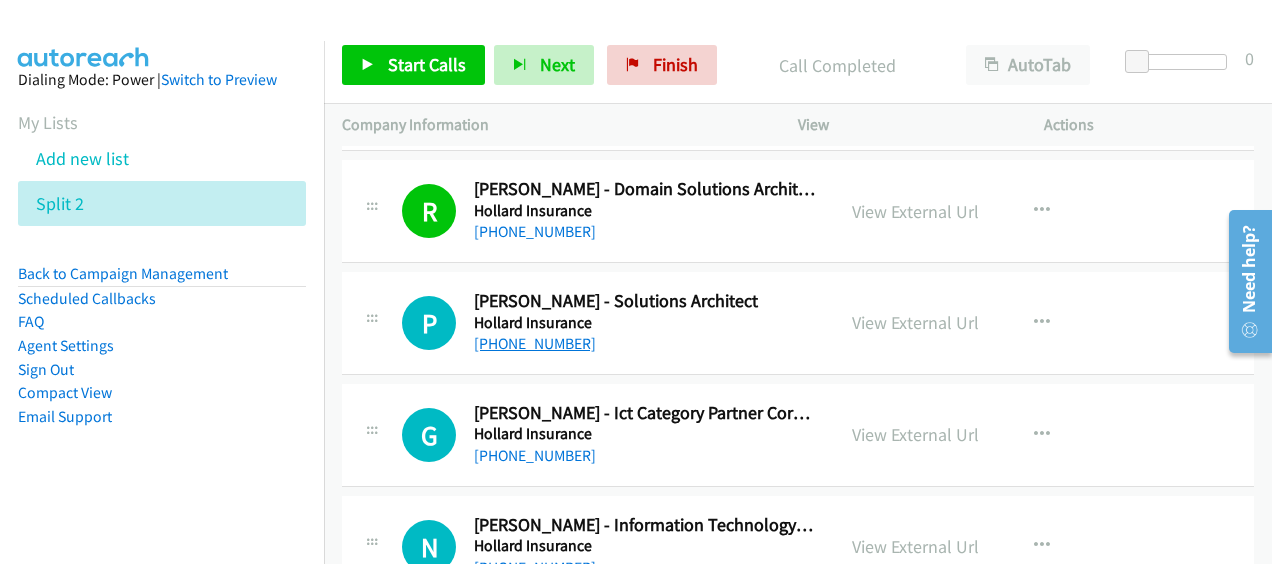 click on "[PHONE_NUMBER]" at bounding box center (535, 343) 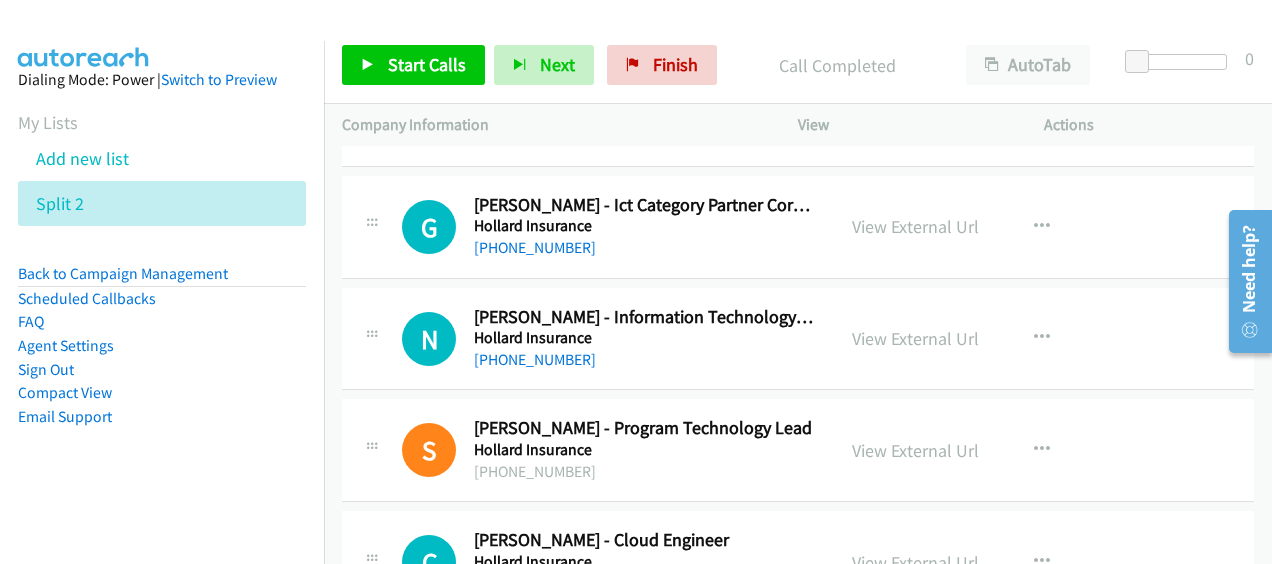 scroll, scrollTop: 20678, scrollLeft: 0, axis: vertical 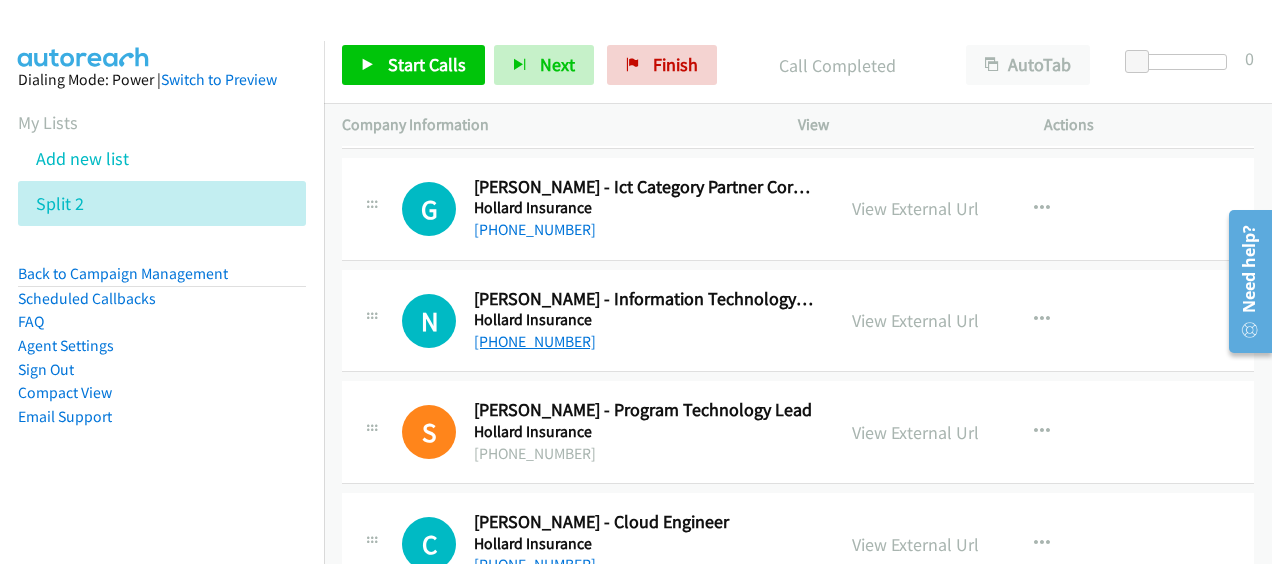 click on "[PHONE_NUMBER]" at bounding box center [535, 341] 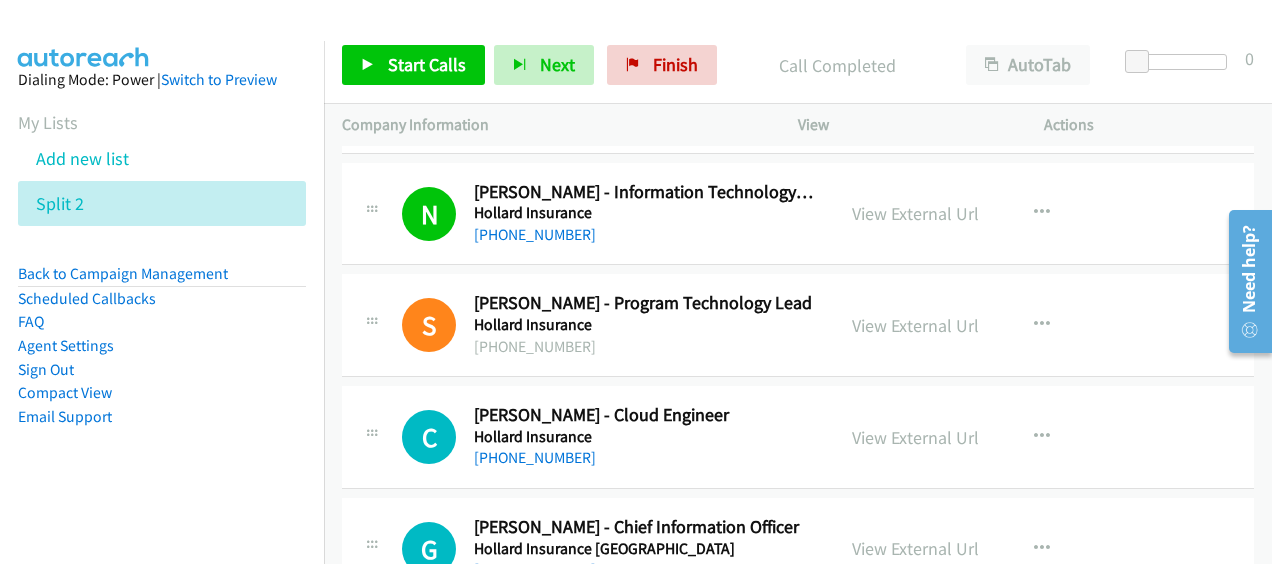 scroll, scrollTop: 20838, scrollLeft: 0, axis: vertical 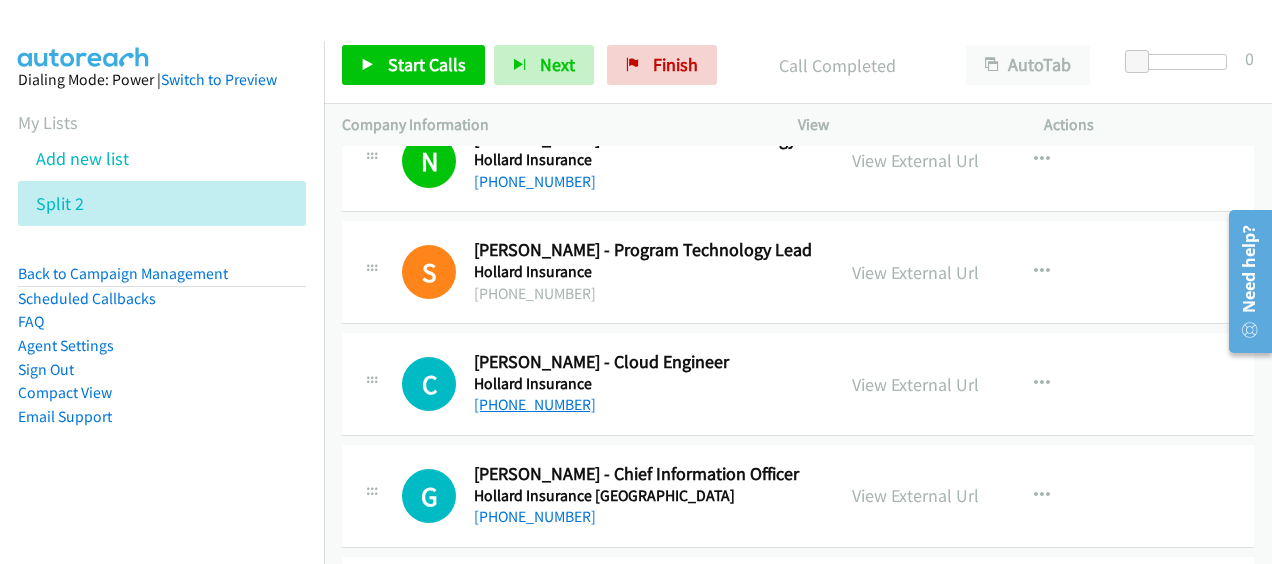 click on "[PHONE_NUMBER]" at bounding box center (535, 404) 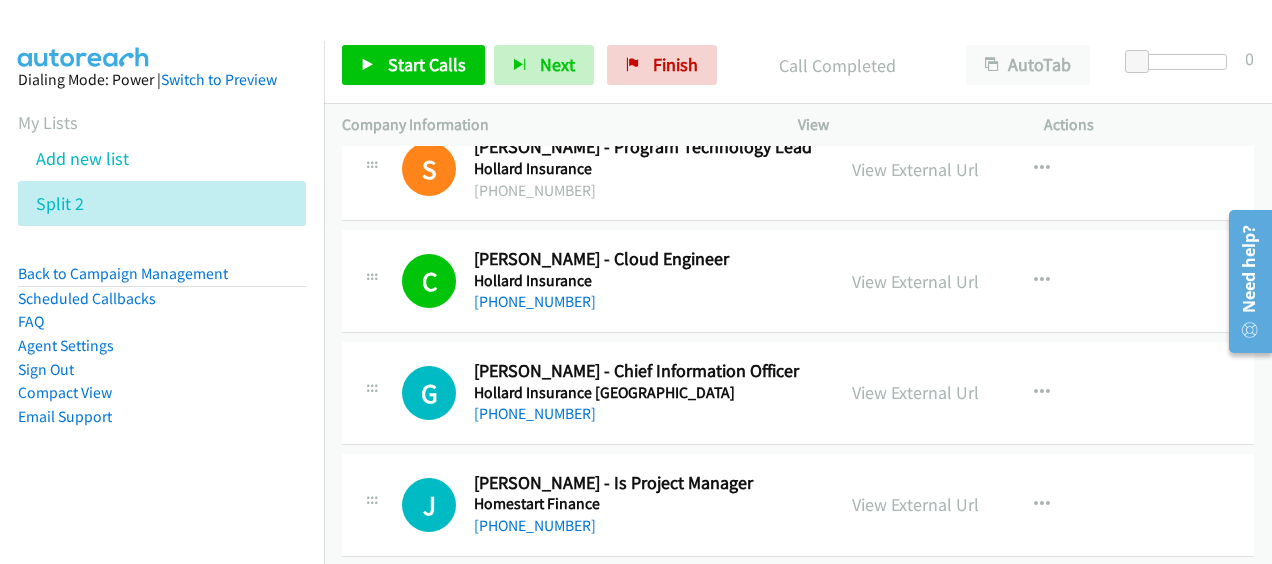 scroll, scrollTop: 20958, scrollLeft: 0, axis: vertical 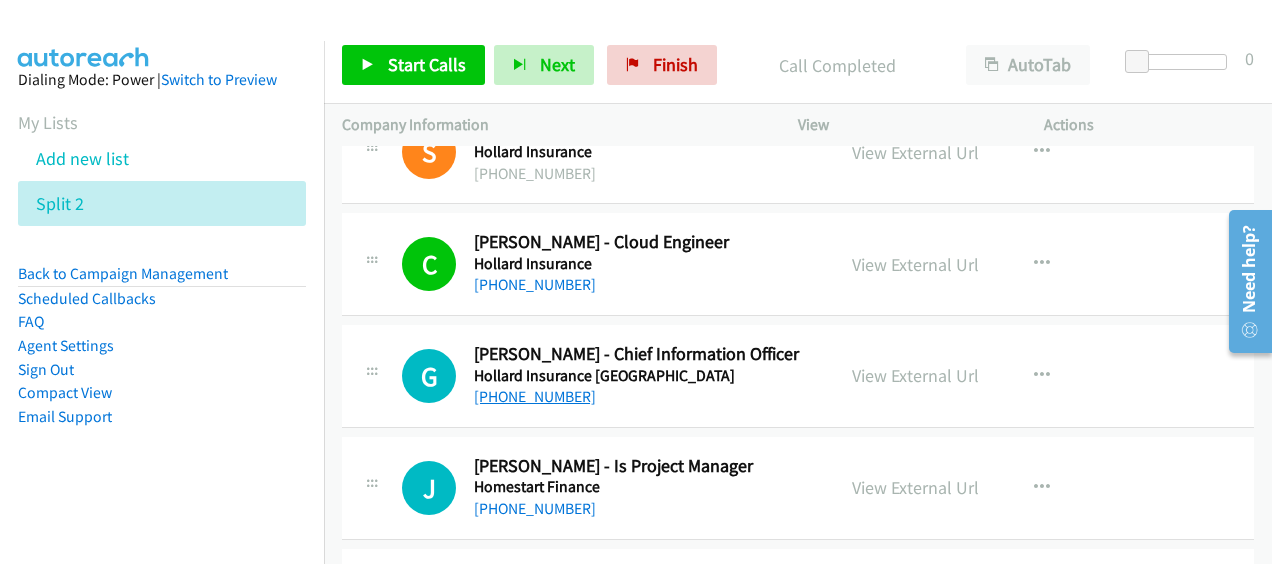 drag, startPoint x: 544, startPoint y: 344, endPoint x: 534, endPoint y: 334, distance: 14.142136 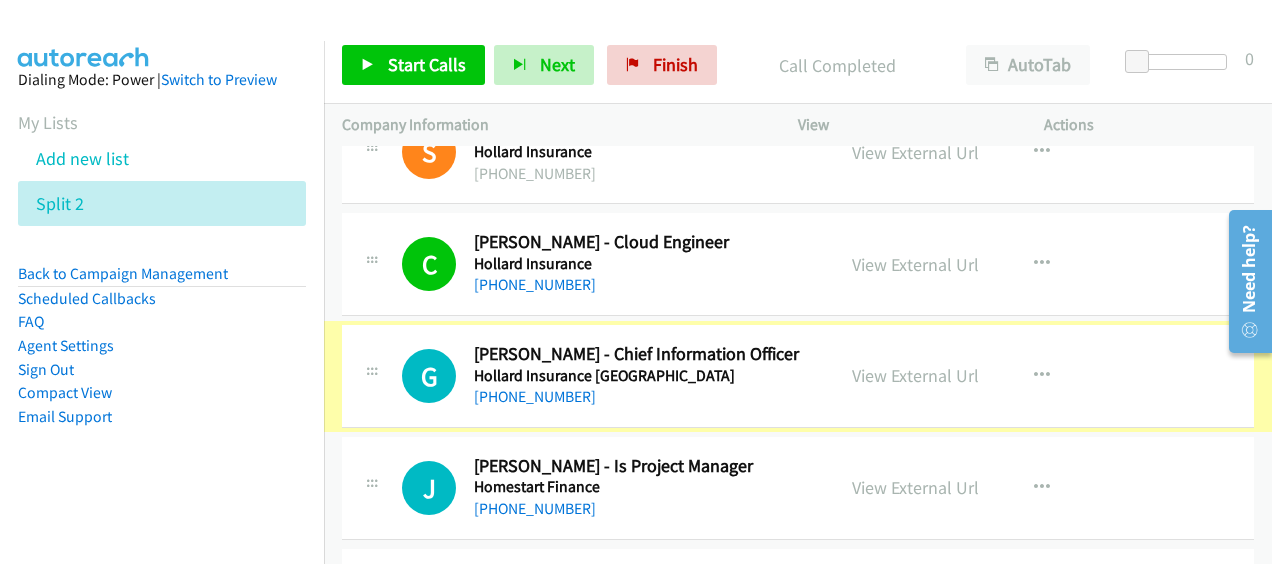 click on "[PHONE_NUMBER]" at bounding box center (535, 396) 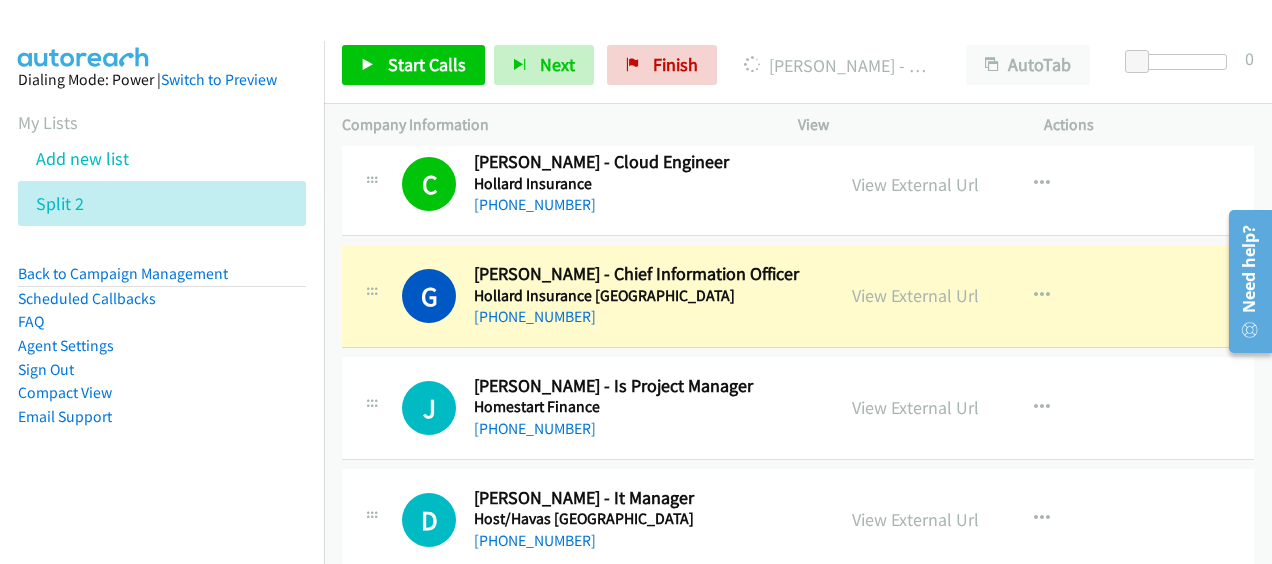 scroll, scrollTop: 21078, scrollLeft: 0, axis: vertical 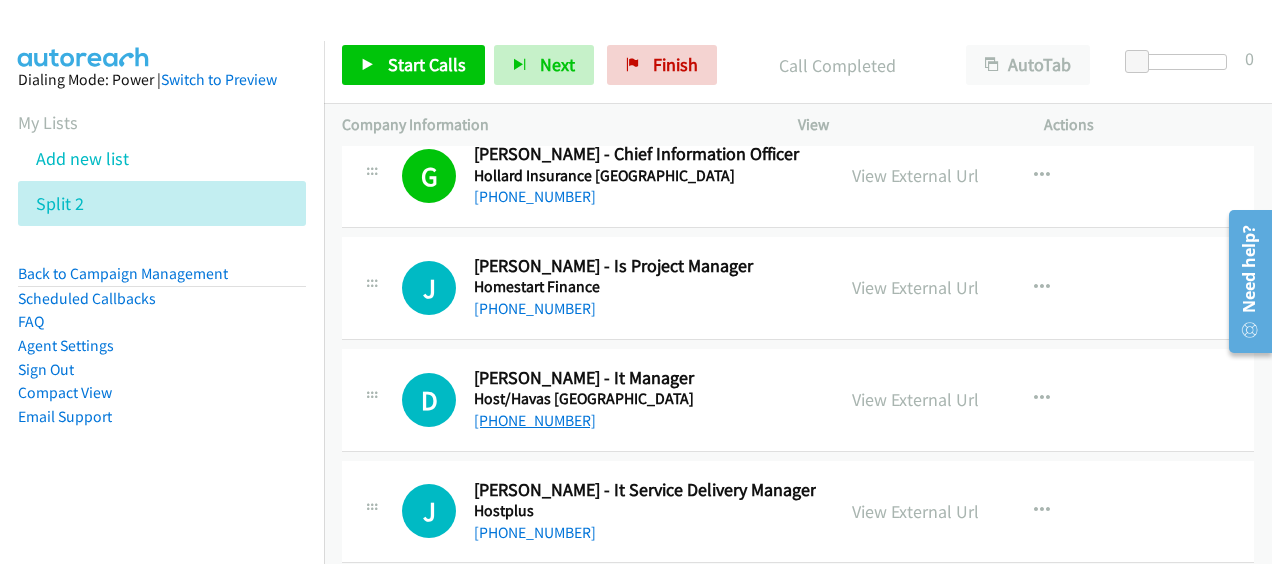 click on "[PHONE_NUMBER]" at bounding box center (535, 420) 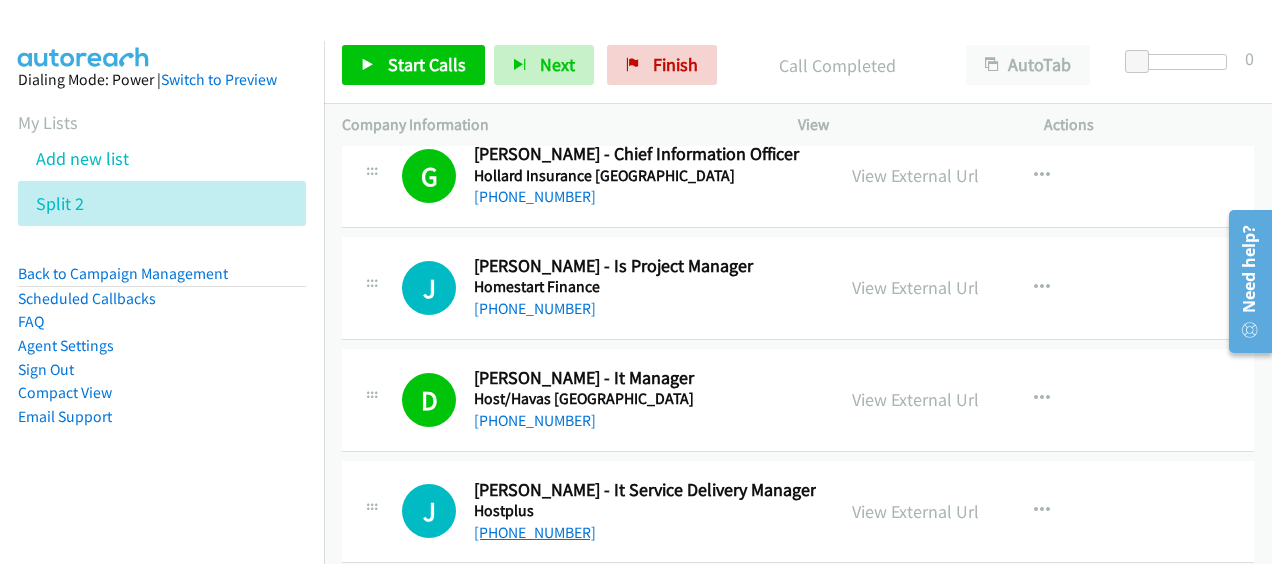 click on "[PHONE_NUMBER]" at bounding box center (535, 532) 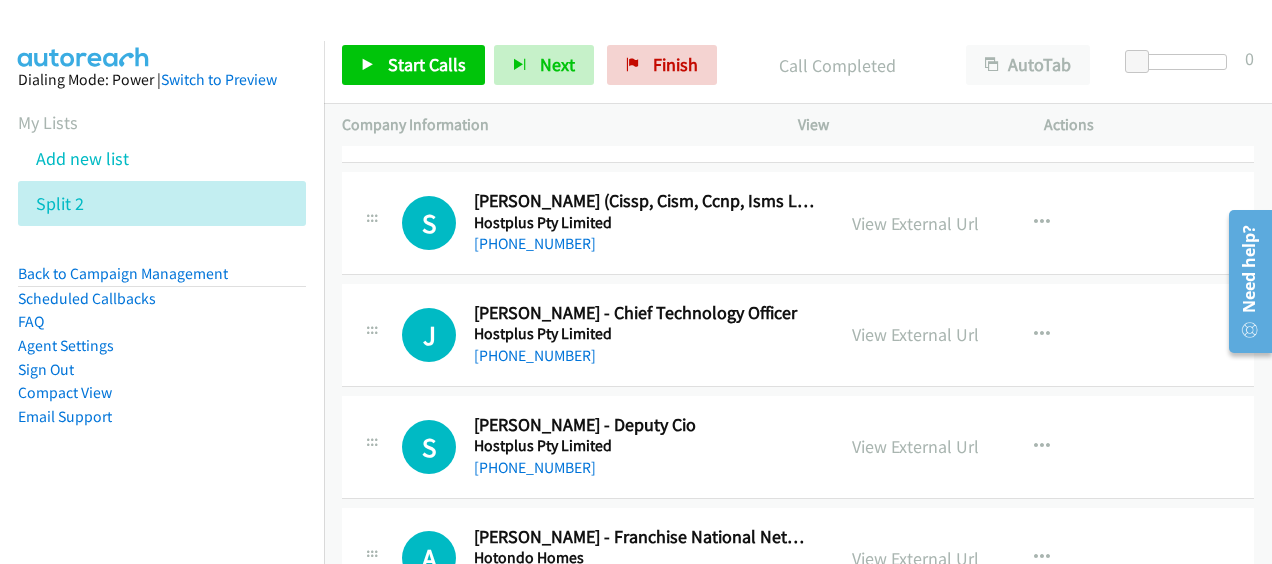 scroll, scrollTop: 21678, scrollLeft: 0, axis: vertical 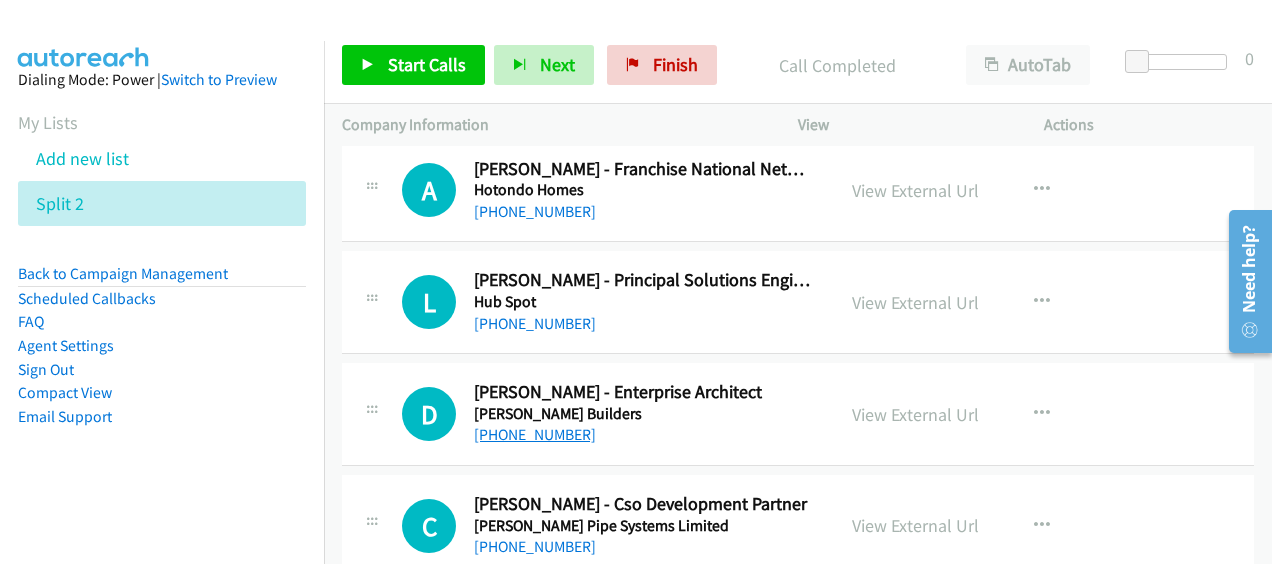 click on "[PHONE_NUMBER]" at bounding box center (535, 434) 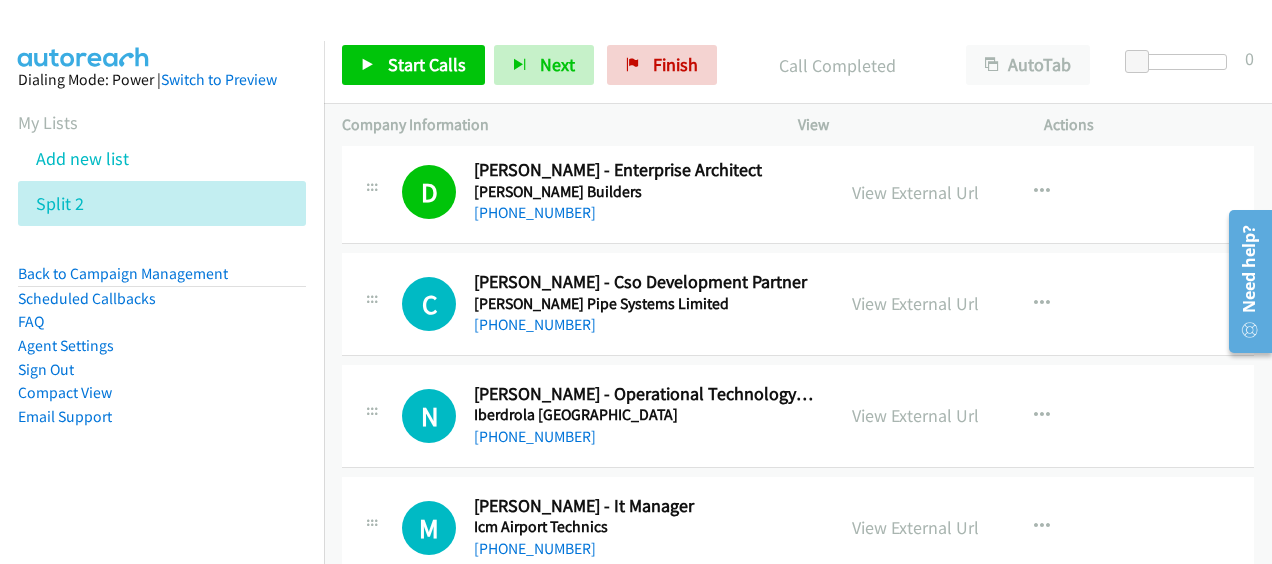 scroll, scrollTop: 22278, scrollLeft: 0, axis: vertical 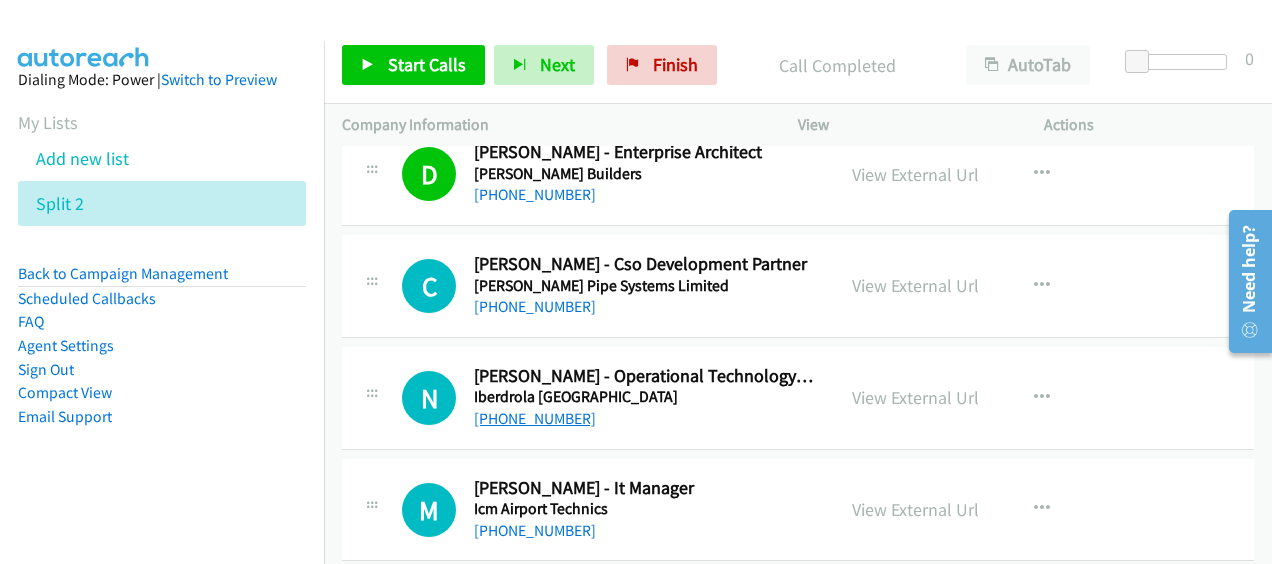 click on "[PHONE_NUMBER]" at bounding box center [535, 418] 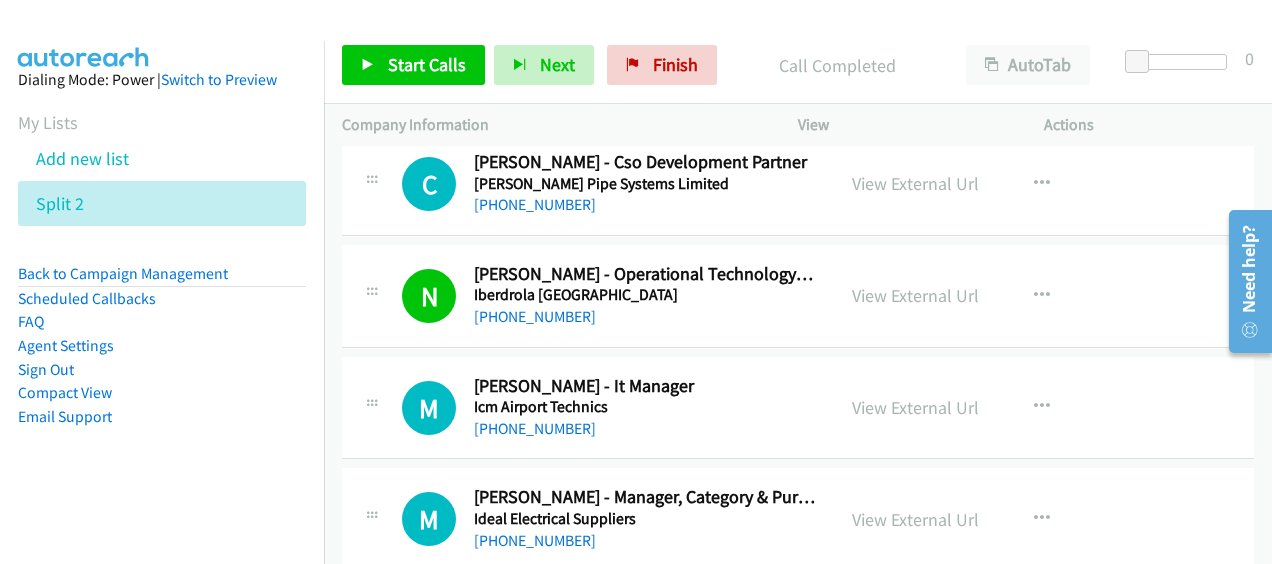 scroll, scrollTop: 22398, scrollLeft: 0, axis: vertical 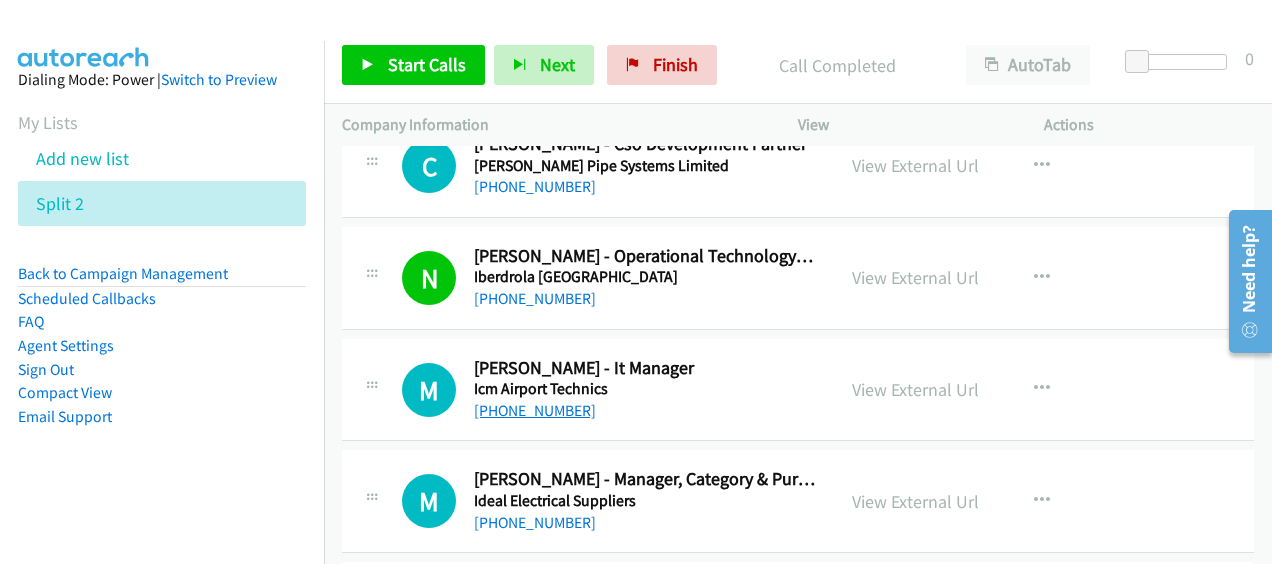 click on "[PHONE_NUMBER]" at bounding box center (535, 410) 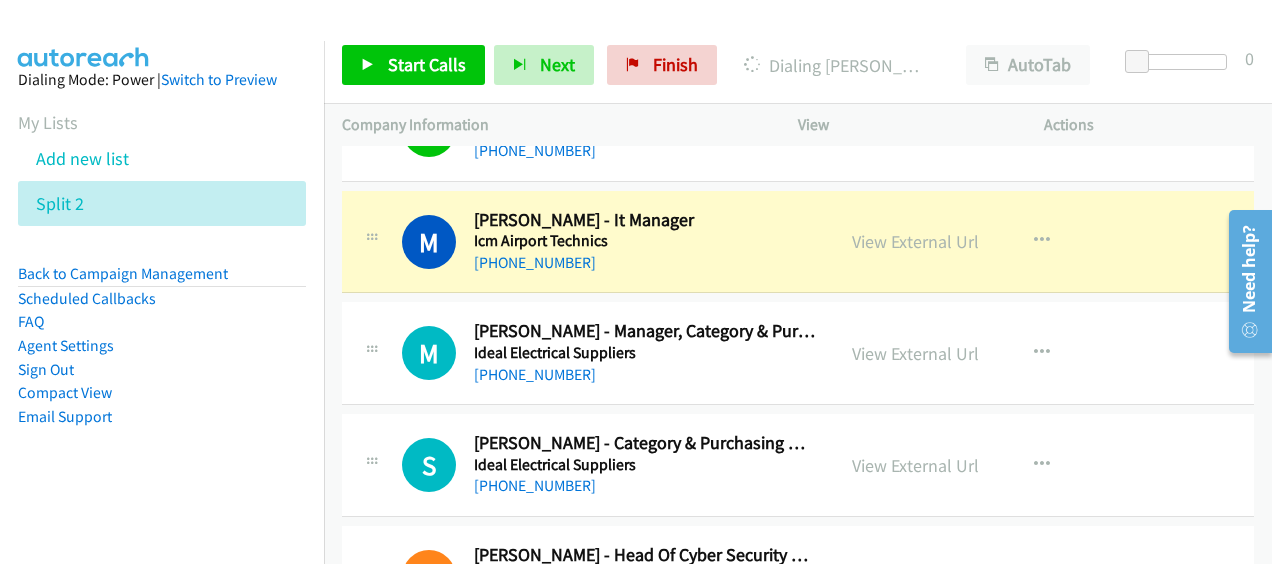 scroll, scrollTop: 22558, scrollLeft: 0, axis: vertical 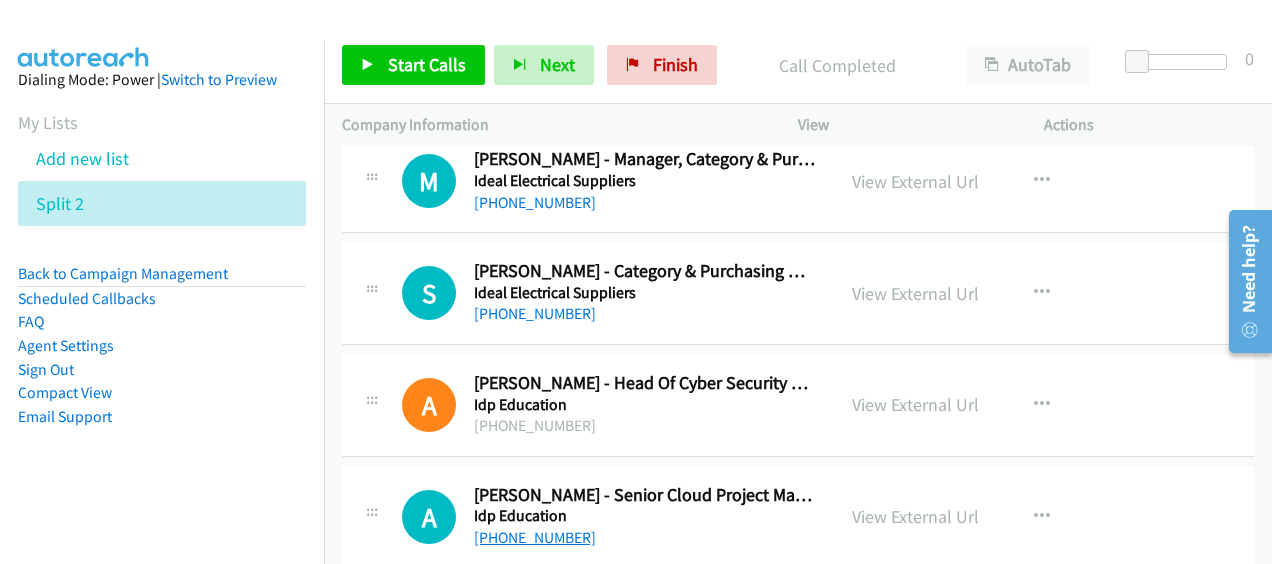 click on "[PHONE_NUMBER]" at bounding box center [535, 537] 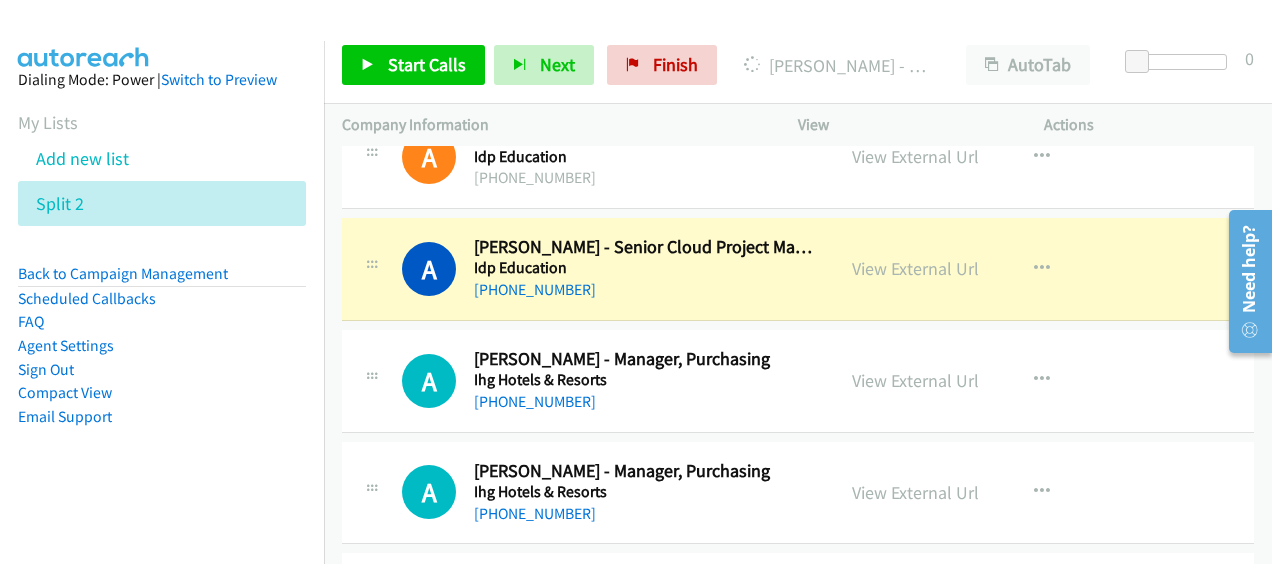 scroll, scrollTop: 22985, scrollLeft: 0, axis: vertical 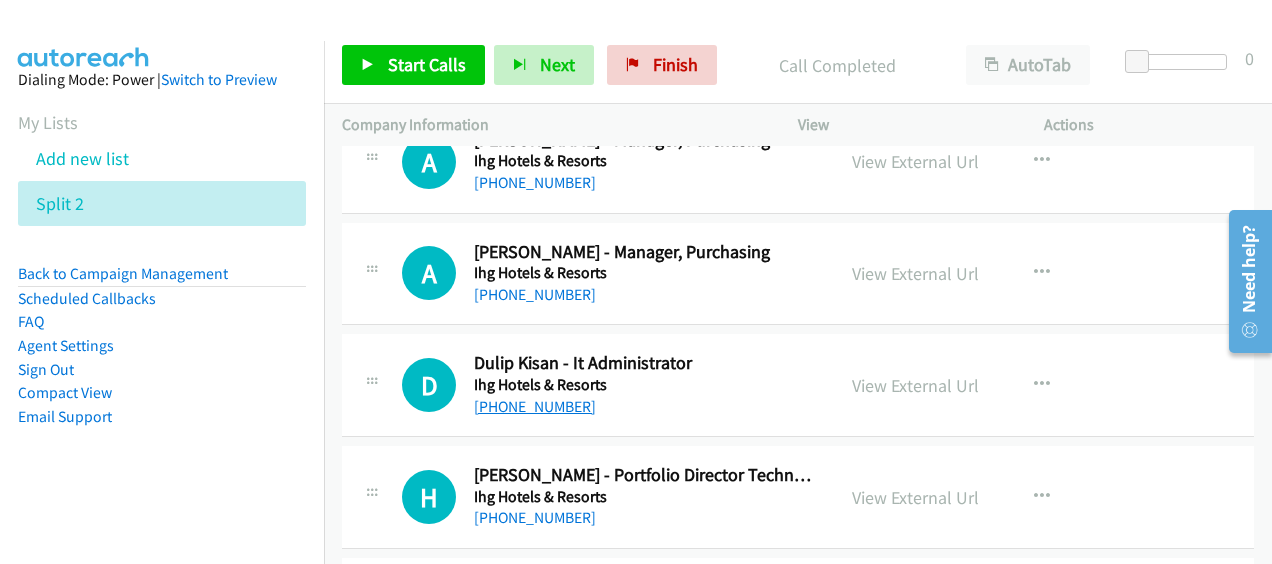 click on "[PHONE_NUMBER]" at bounding box center (535, 406) 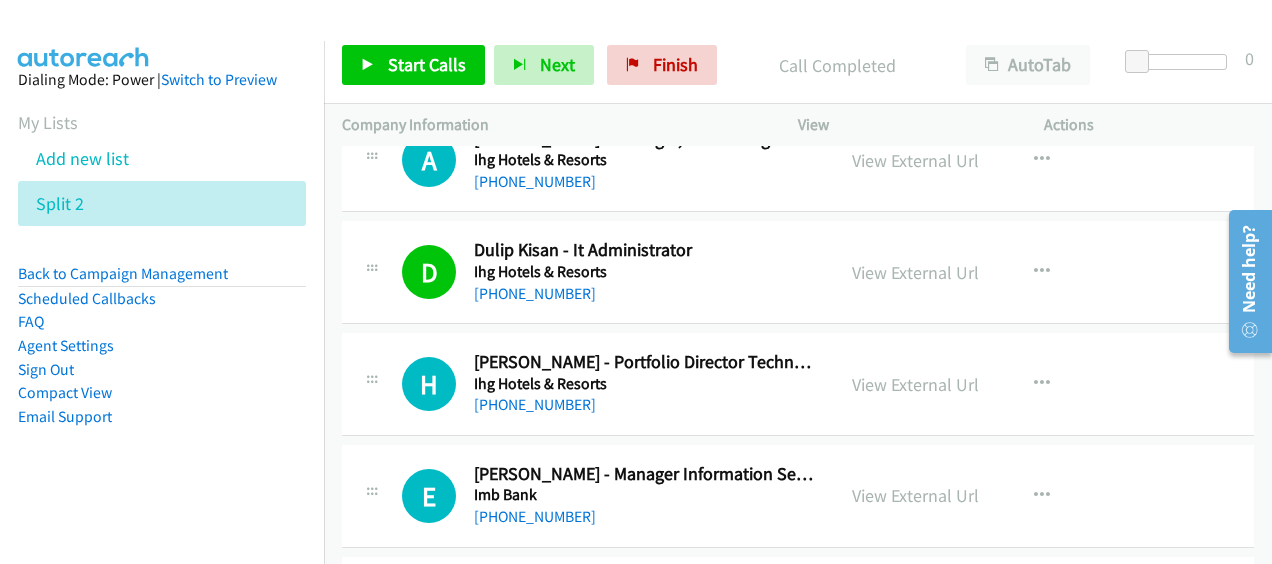 scroll, scrollTop: 23305, scrollLeft: 0, axis: vertical 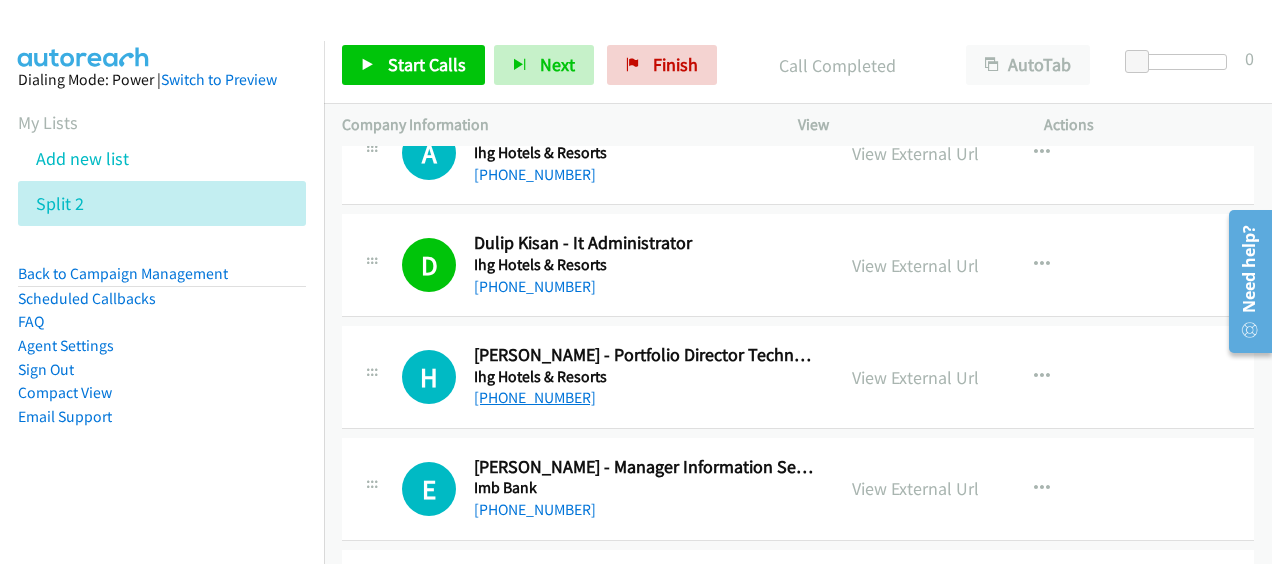 click on "[PHONE_NUMBER]" at bounding box center [535, 397] 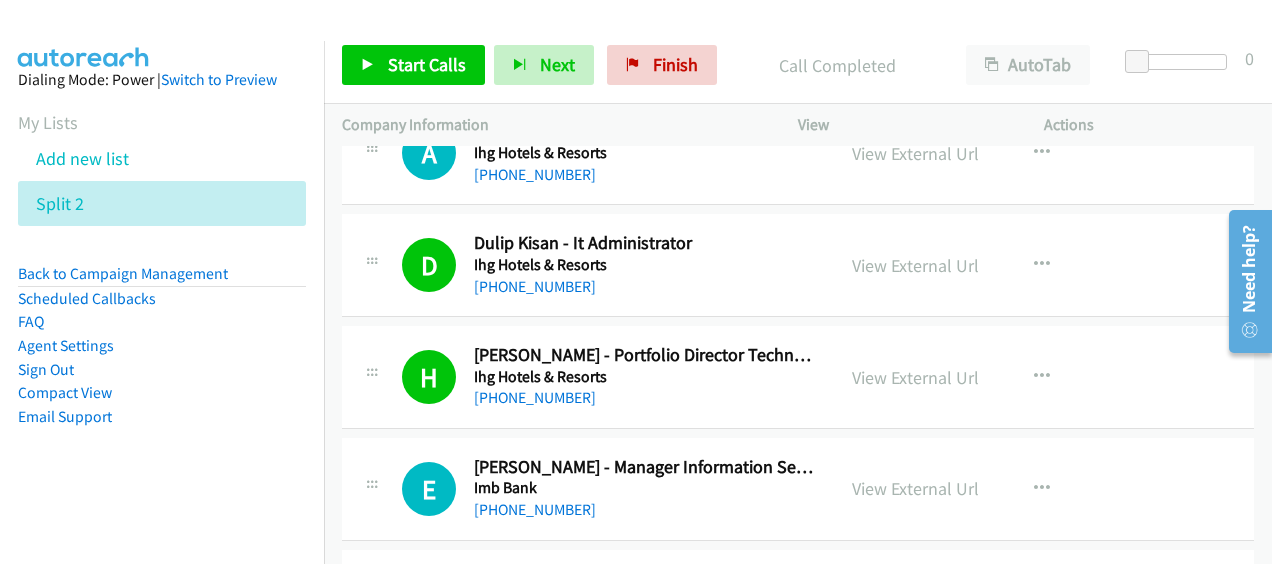 click on "R
Callback Scheduled
[PERSON_NAME] - Senior Security Engineer
Imdex
[GEOGRAPHIC_DATA]/[GEOGRAPHIC_DATA]
[PHONE_NUMBER]
View External Url
View External Url
Schedule/Manage Callback
Start Calls Here
Remove from list
Add to do not call list
Reset Call Status" at bounding box center (798, 601) 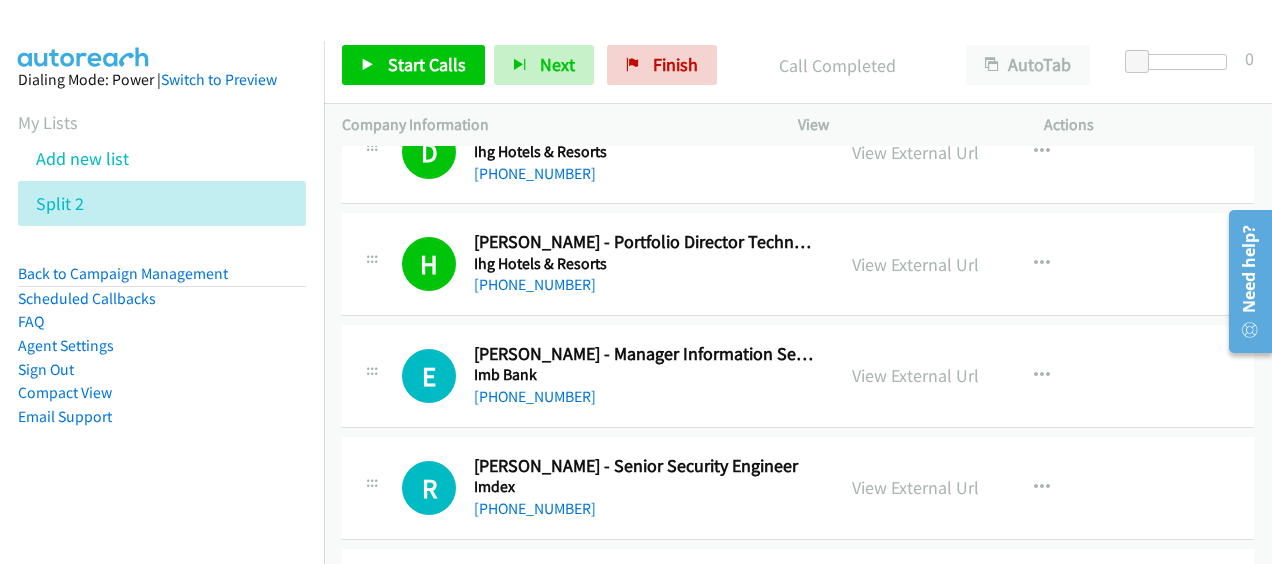 scroll, scrollTop: 23425, scrollLeft: 0, axis: vertical 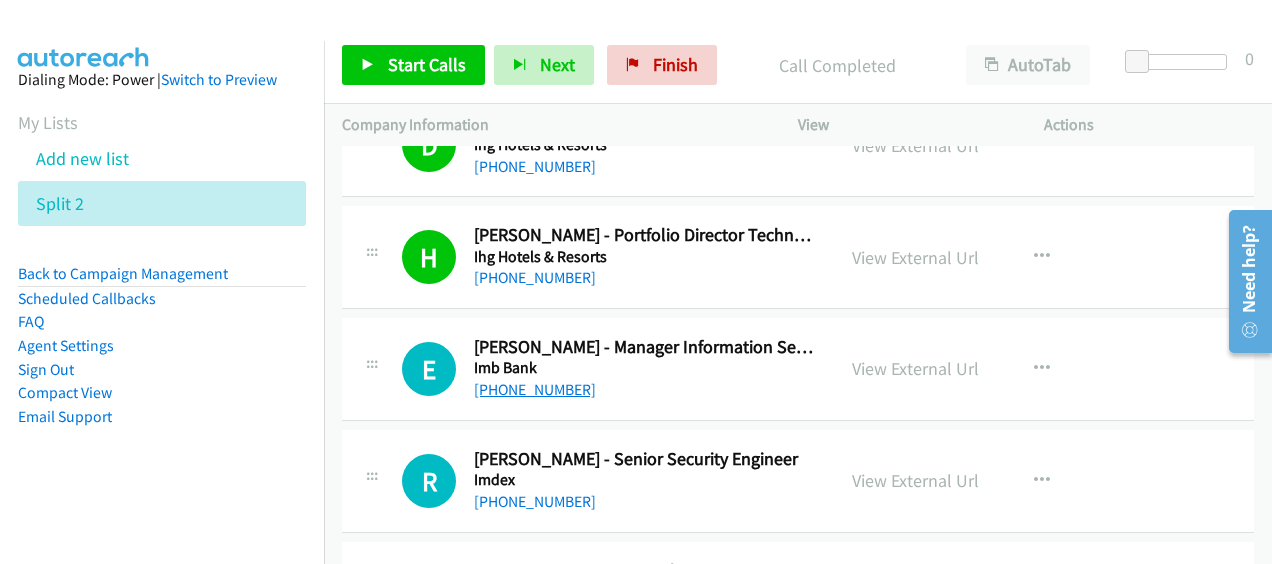 click on "[PHONE_NUMBER]" at bounding box center [535, 389] 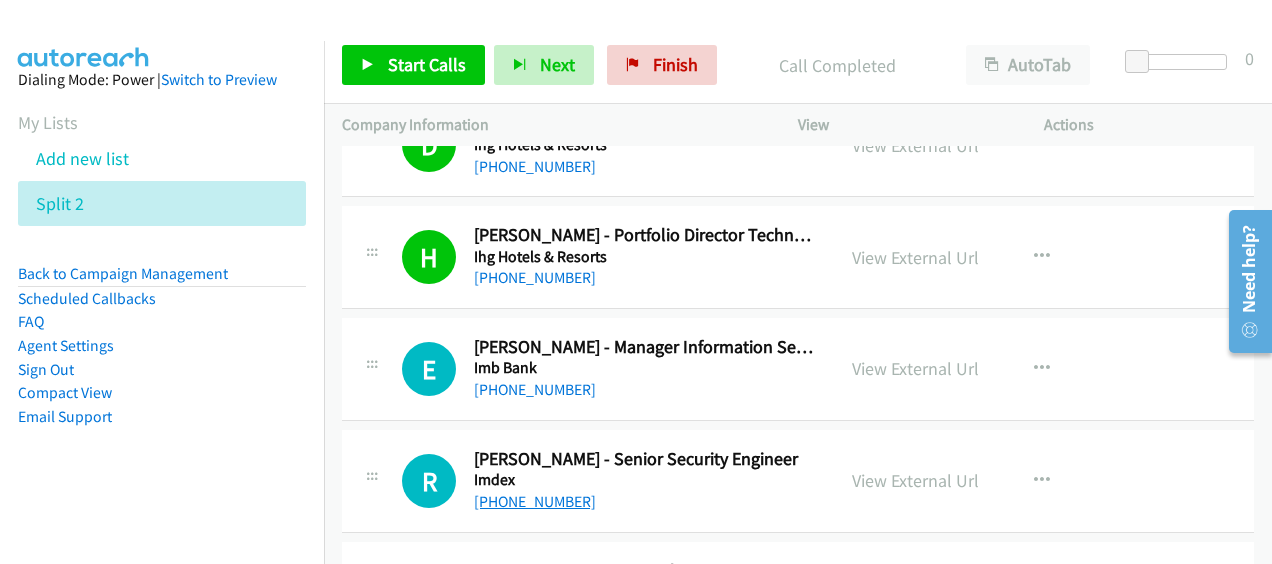 click on "[PHONE_NUMBER]" at bounding box center [535, 501] 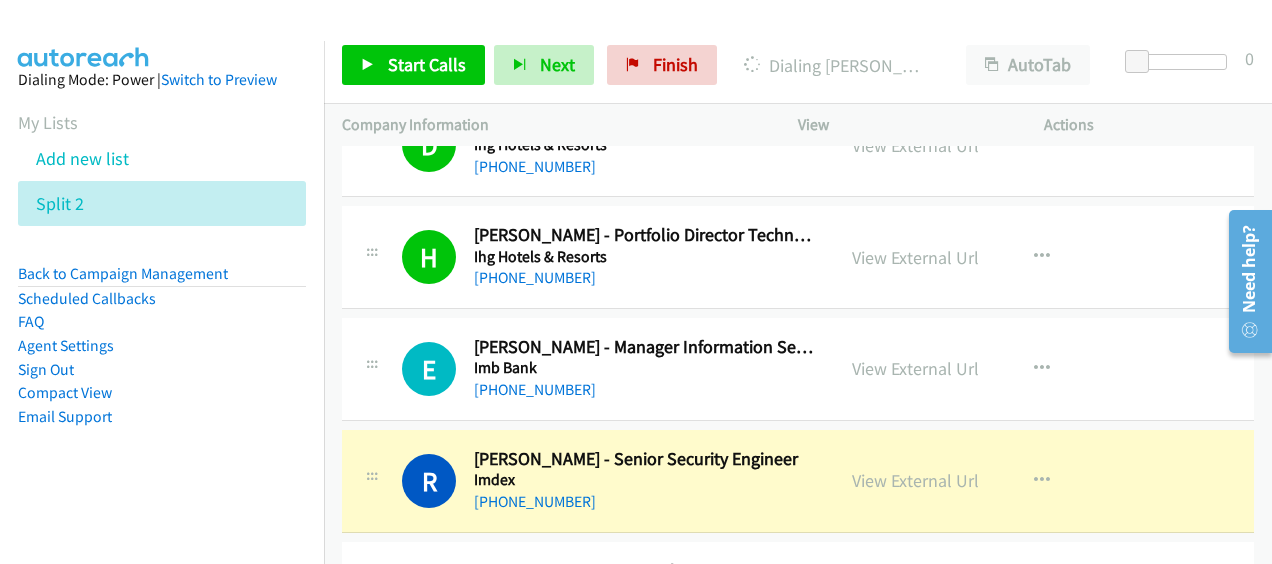 scroll, scrollTop: 23465, scrollLeft: 0, axis: vertical 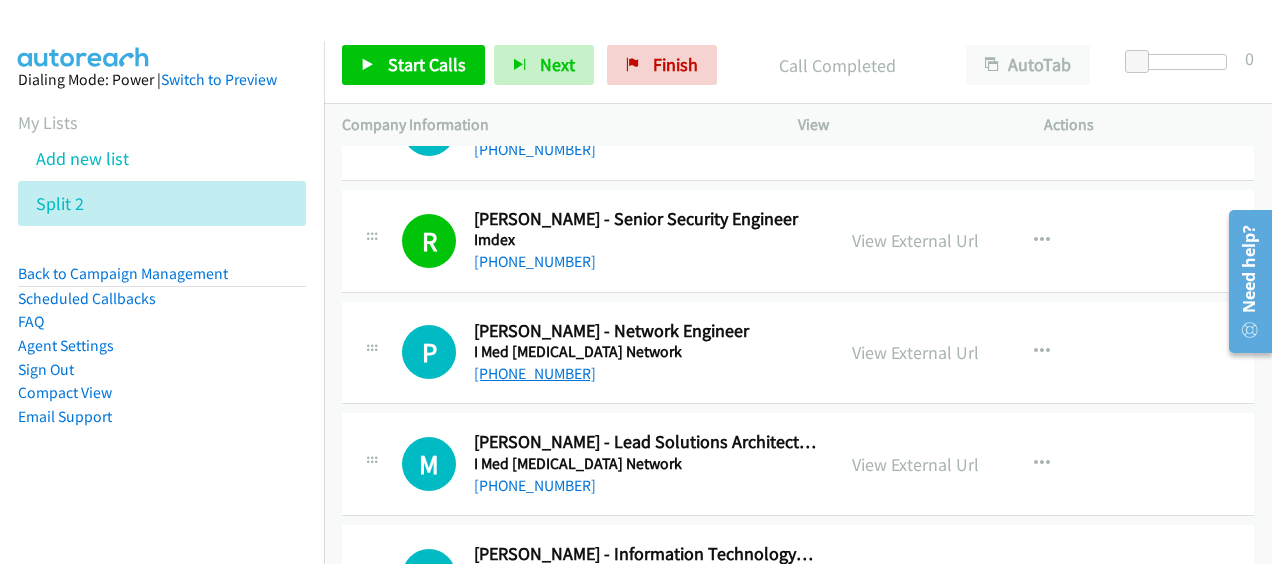 click on "[PHONE_NUMBER]" at bounding box center [535, 373] 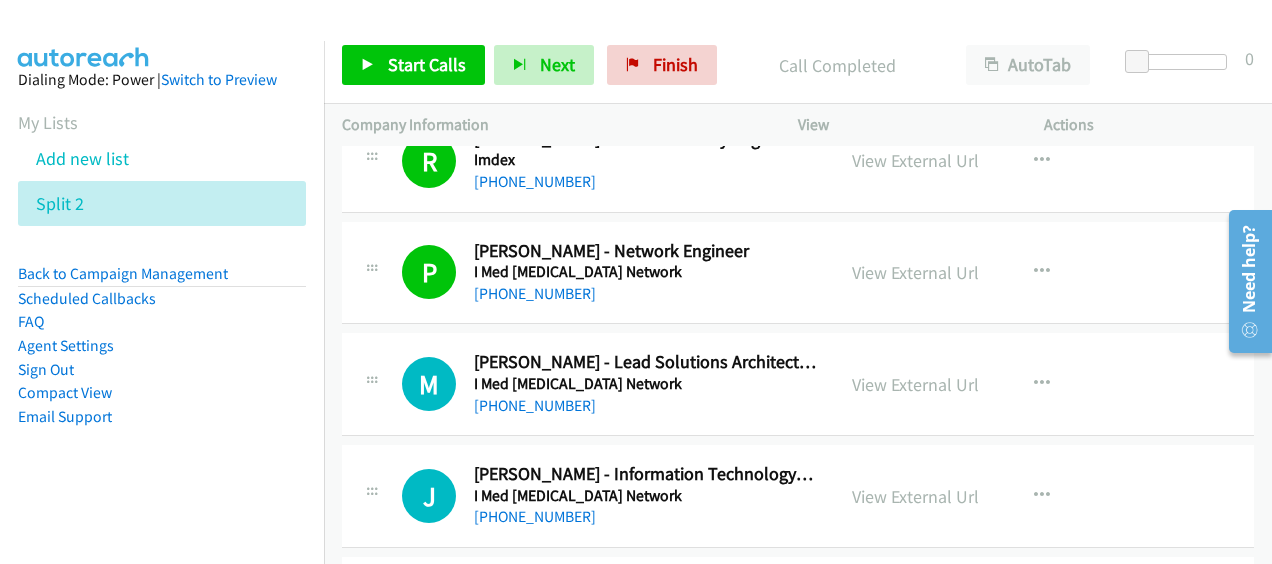 scroll, scrollTop: 23785, scrollLeft: 0, axis: vertical 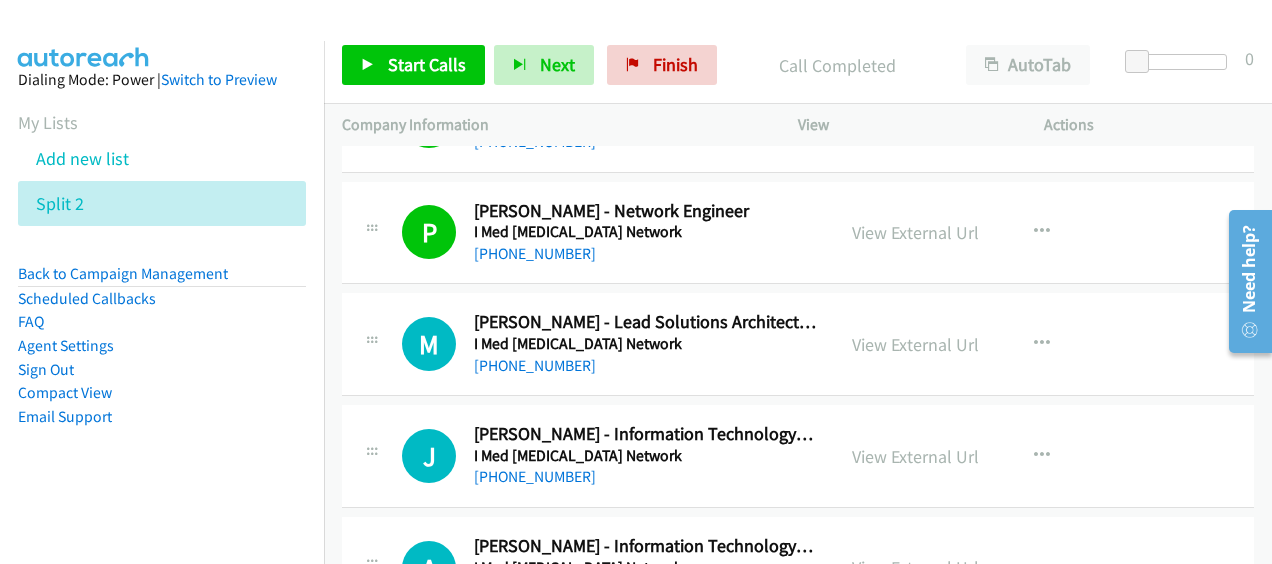 click on "[PHONE_NUMBER]" at bounding box center (535, 588) 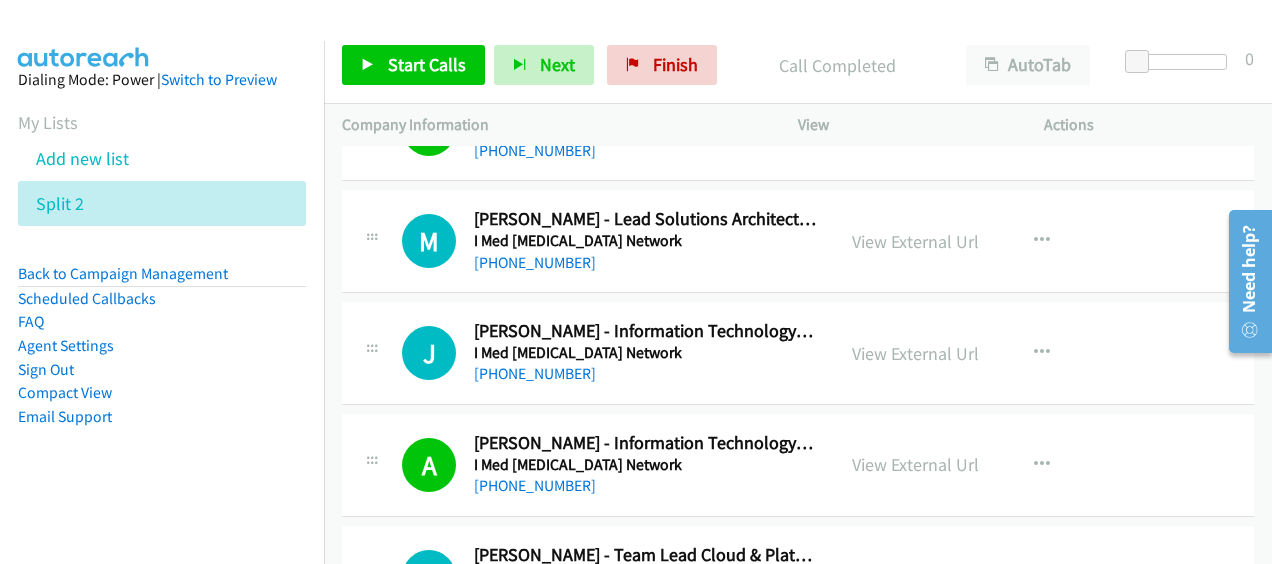 scroll, scrollTop: 23905, scrollLeft: 0, axis: vertical 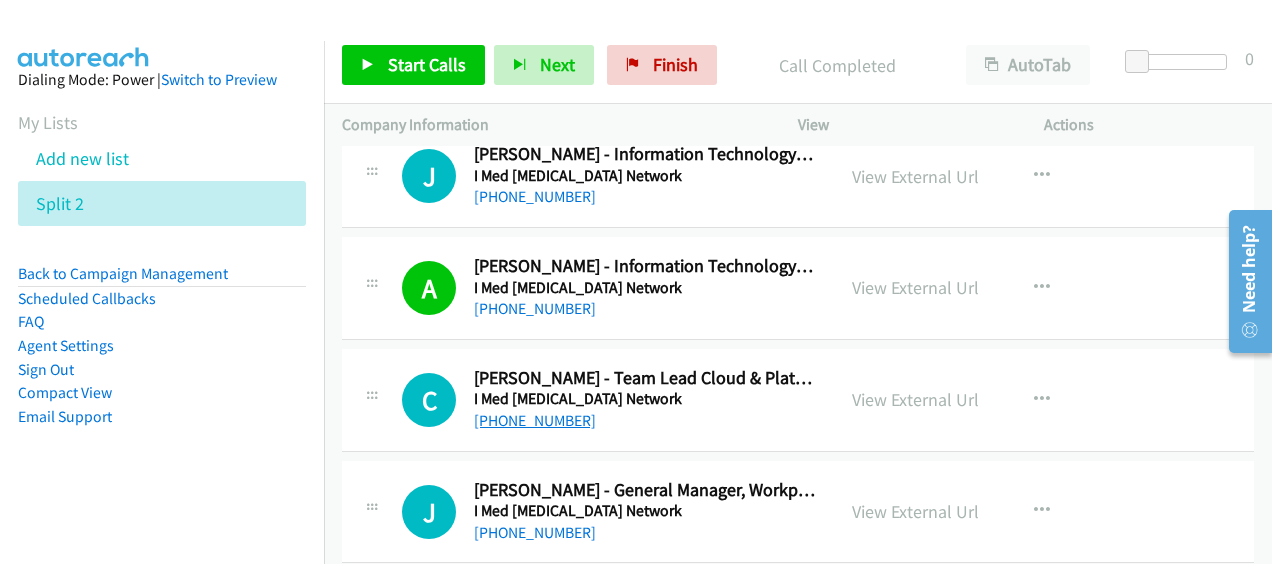 click on "[PHONE_NUMBER]" at bounding box center [535, 420] 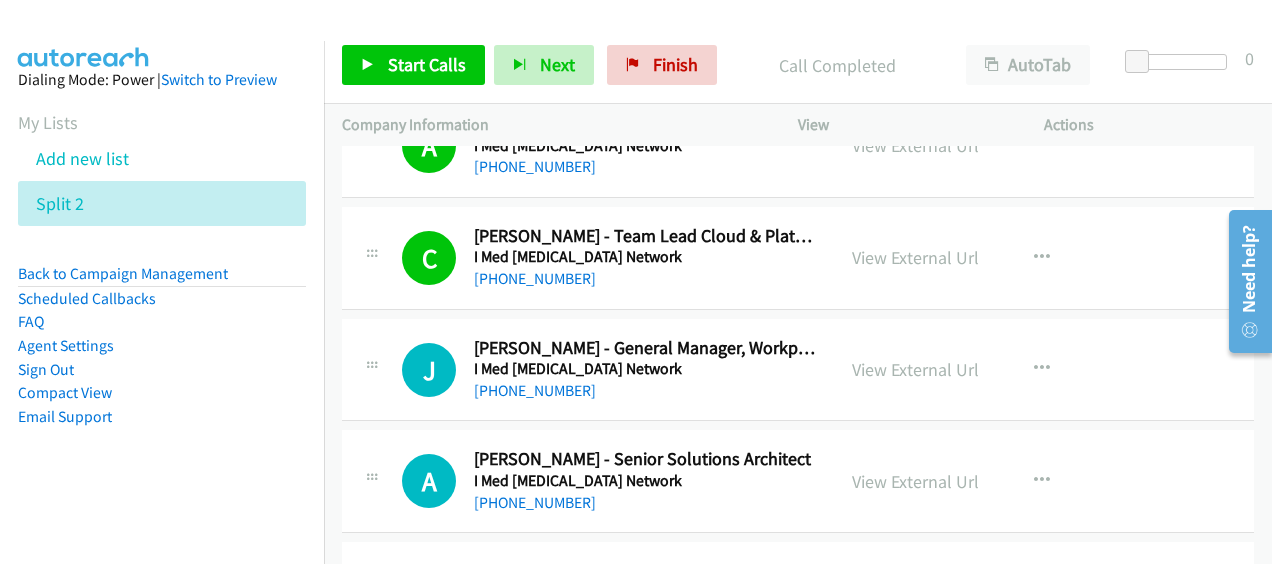 scroll, scrollTop: 24225, scrollLeft: 0, axis: vertical 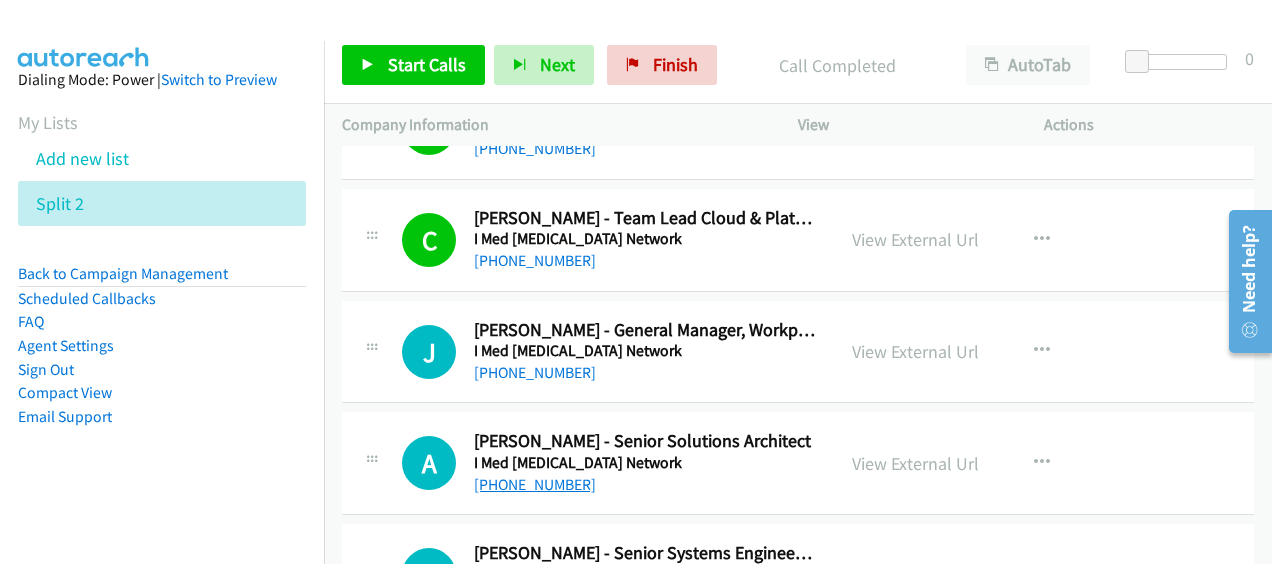 click on "[PHONE_NUMBER]" at bounding box center (535, 484) 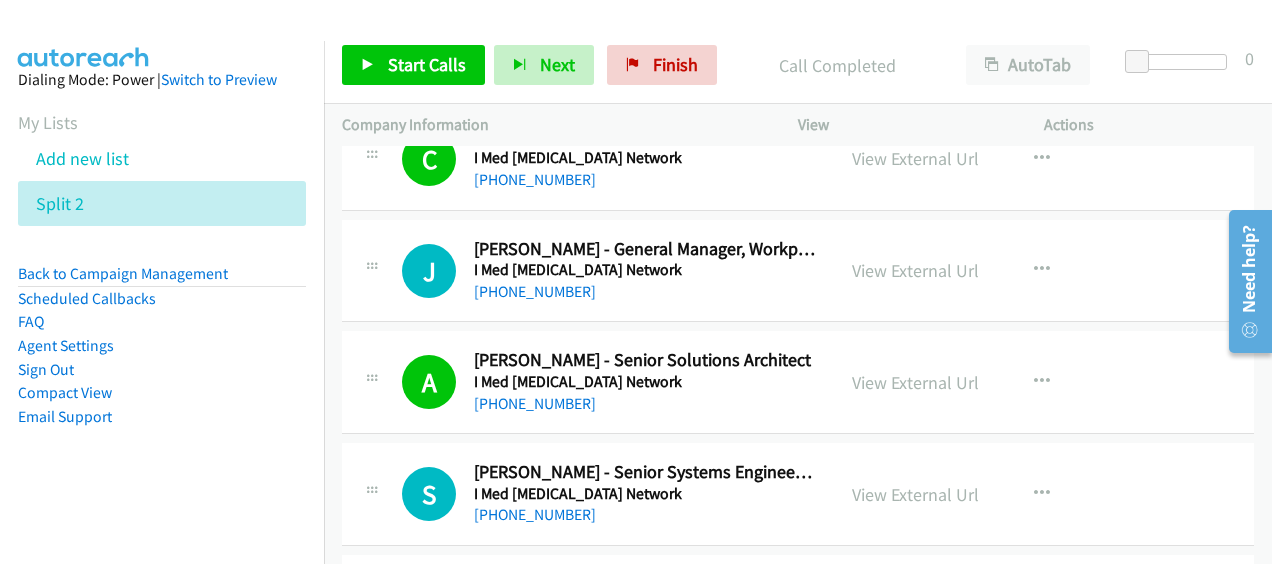 scroll, scrollTop: 24345, scrollLeft: 0, axis: vertical 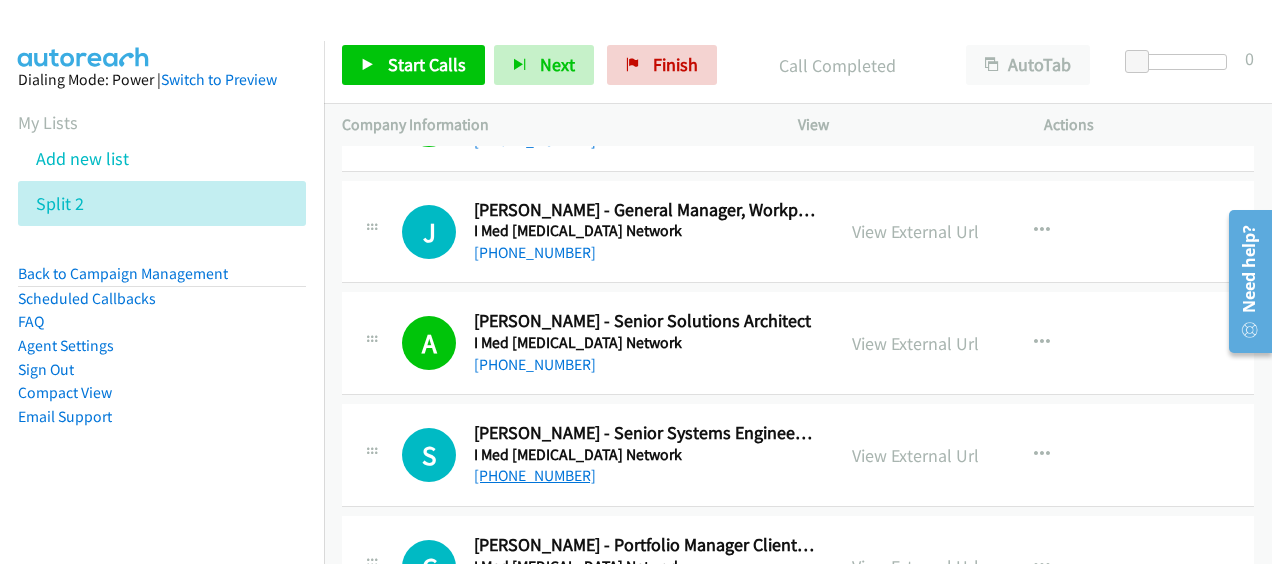 click on "[PHONE_NUMBER]" at bounding box center (535, 475) 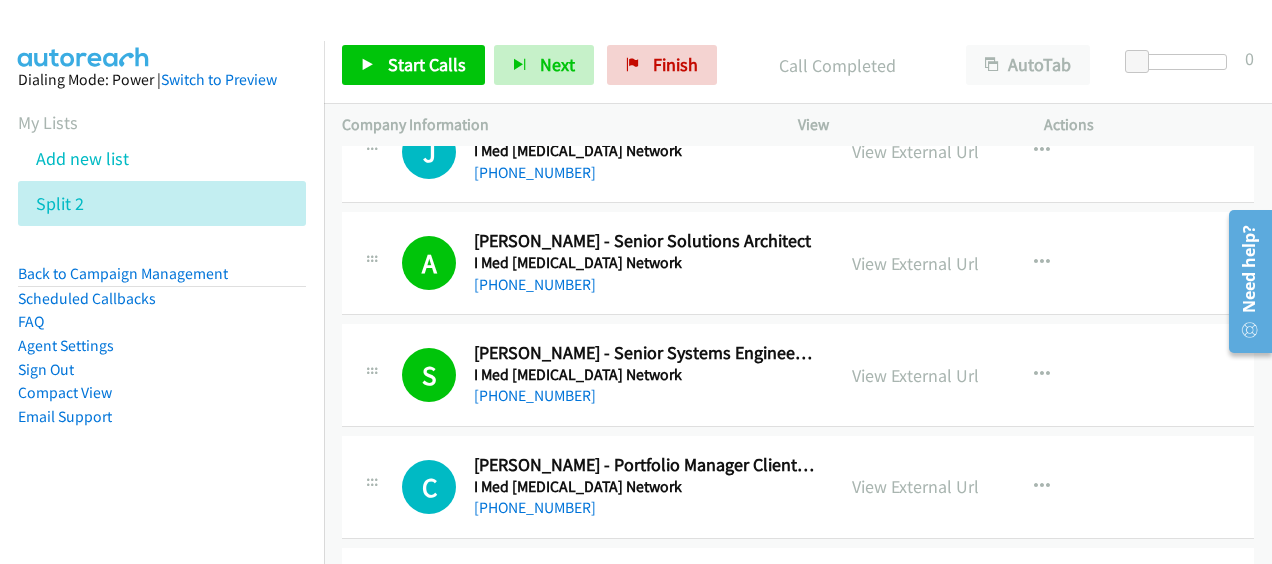 scroll, scrollTop: 24467, scrollLeft: 0, axis: vertical 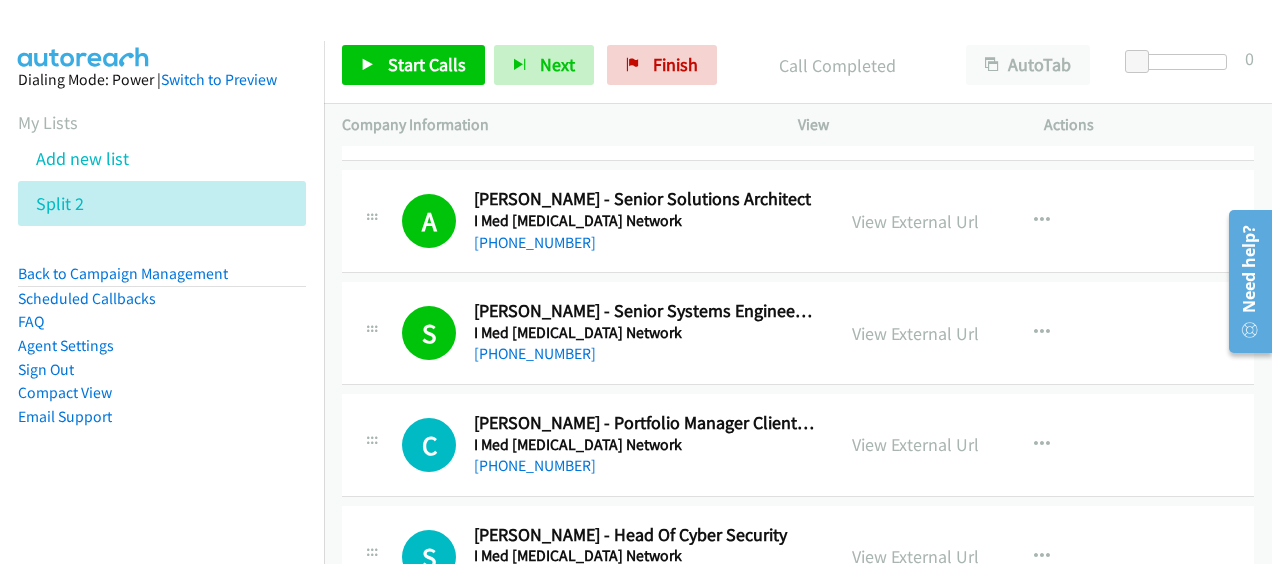 click on "[PHONE_NUMBER]" at bounding box center [535, 577] 